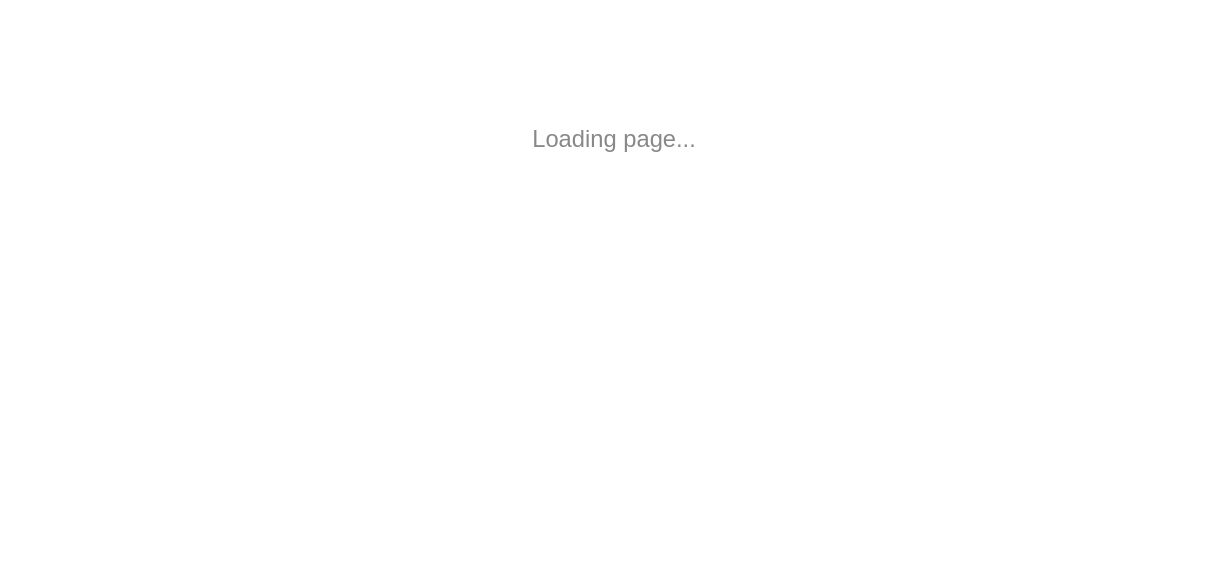 scroll, scrollTop: 0, scrollLeft: 0, axis: both 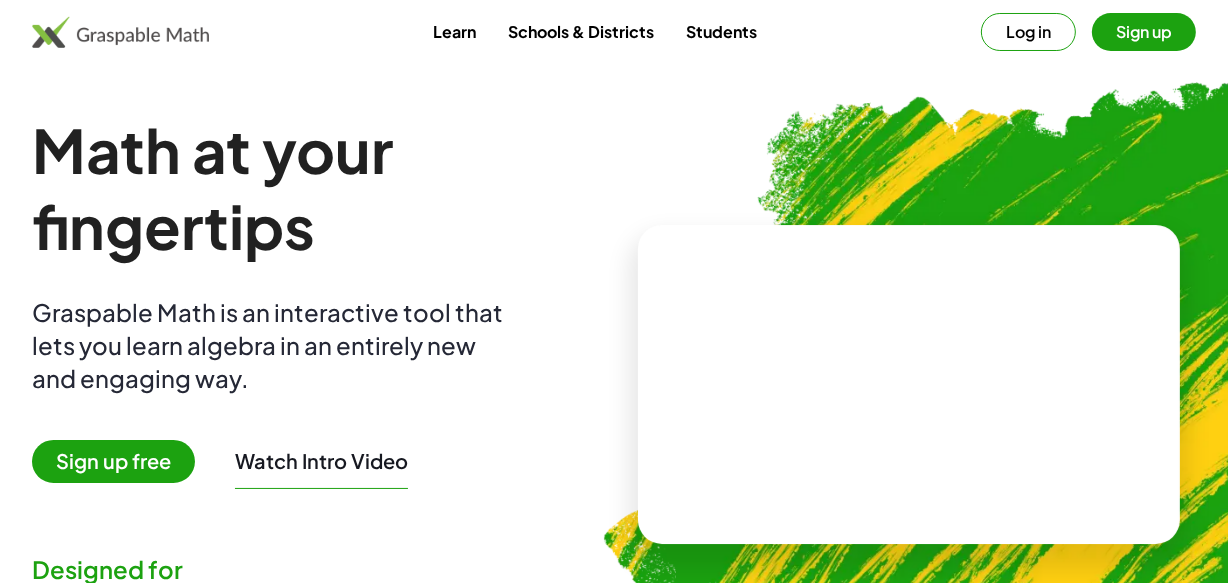 click at bounding box center (1012, 376) 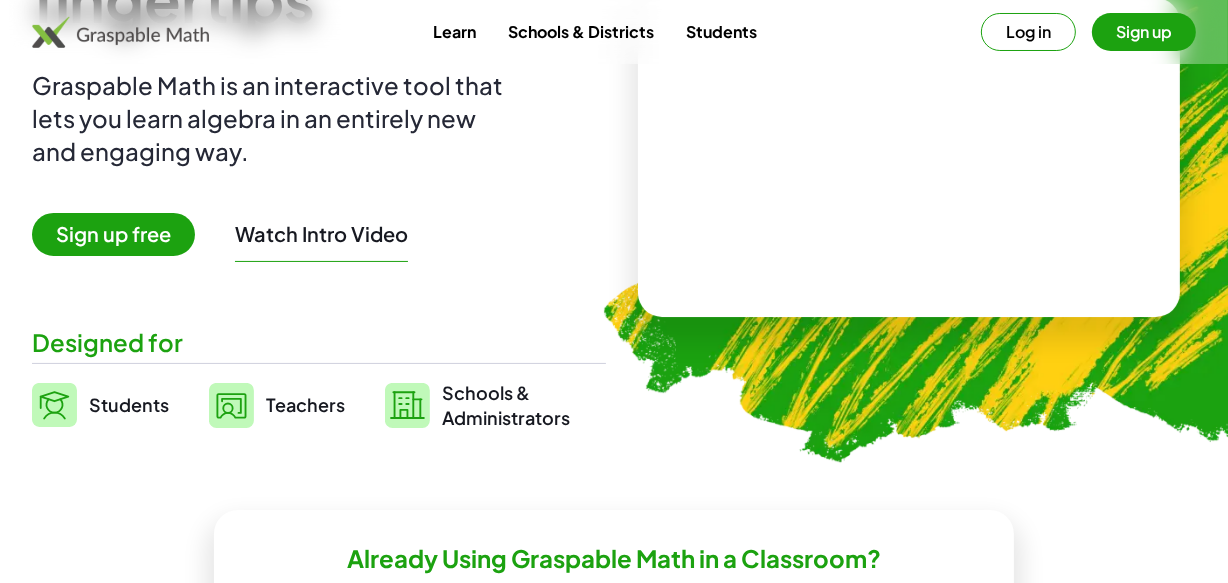scroll, scrollTop: 272, scrollLeft: 0, axis: vertical 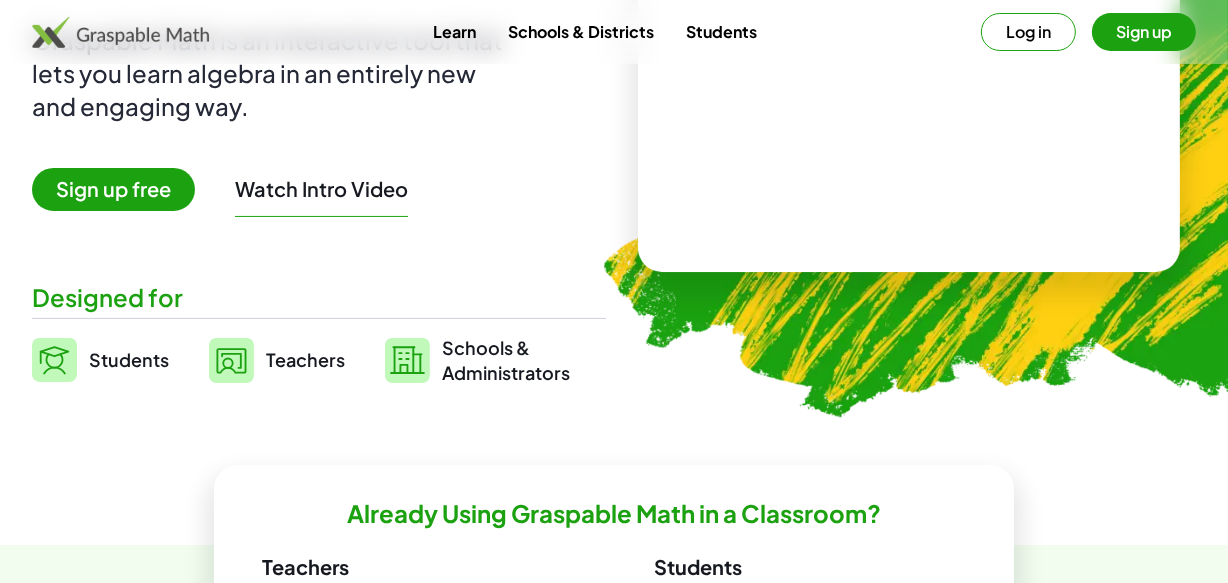 click 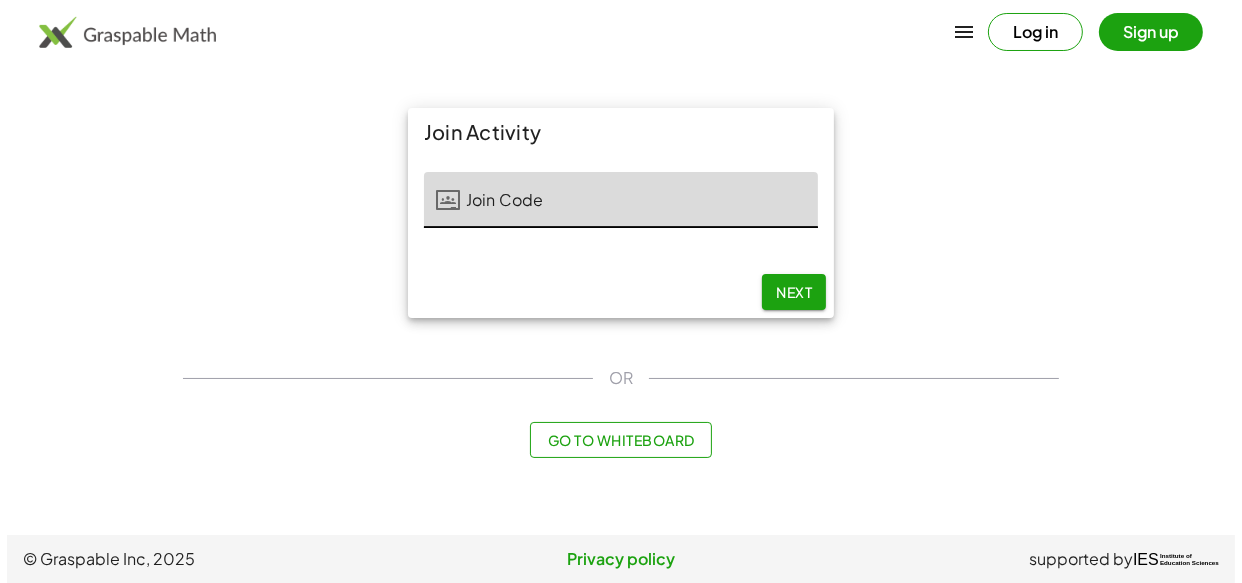 scroll, scrollTop: 0, scrollLeft: 0, axis: both 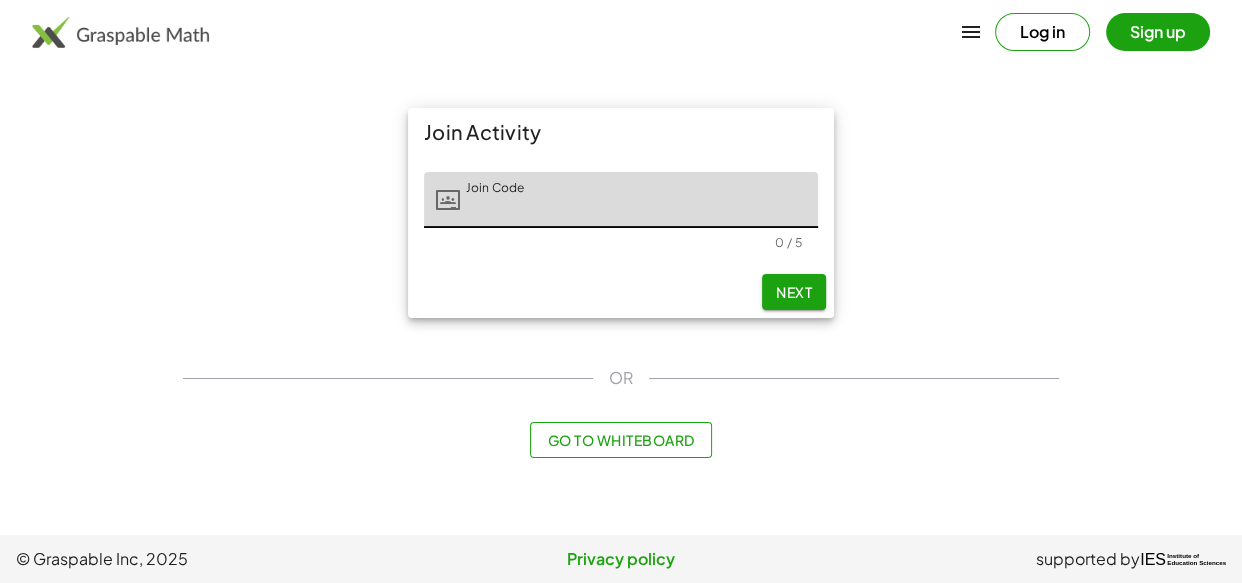 click on "Next" 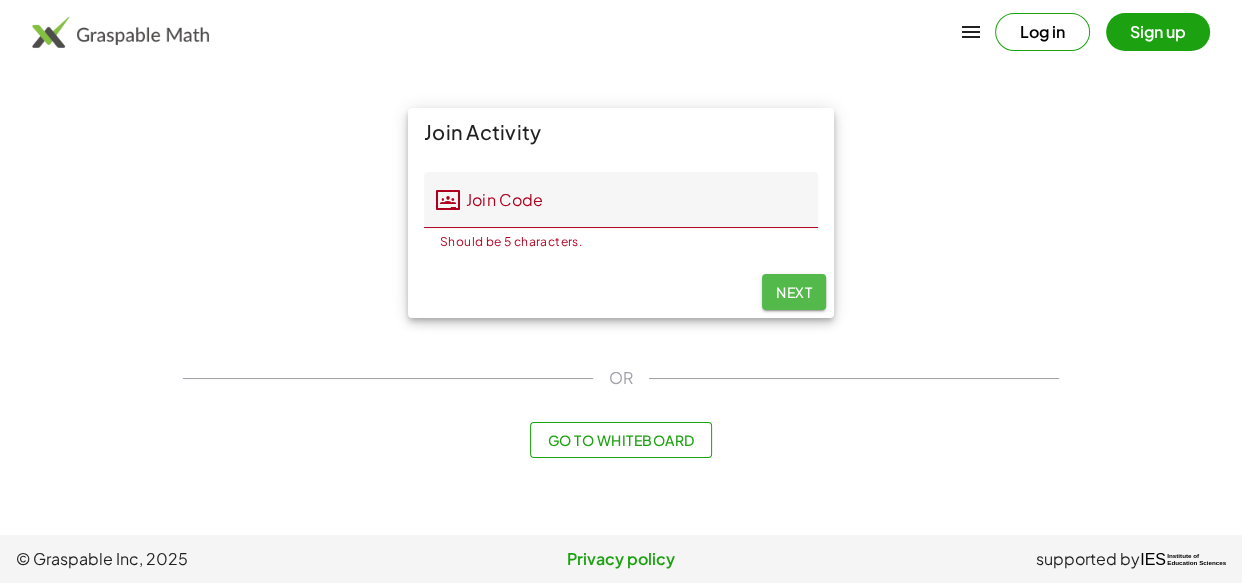 click on "Next" 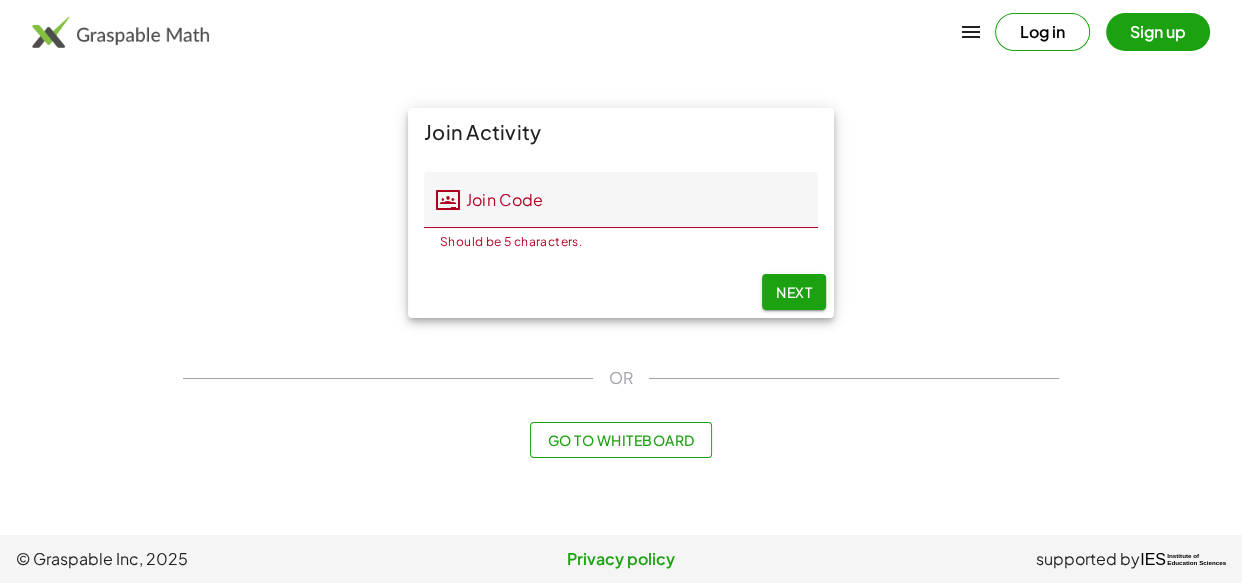 click on "Join Activity Join Code Join Code Should be 5 characters. 0 / 5 Next OR Go to Whiteboard" 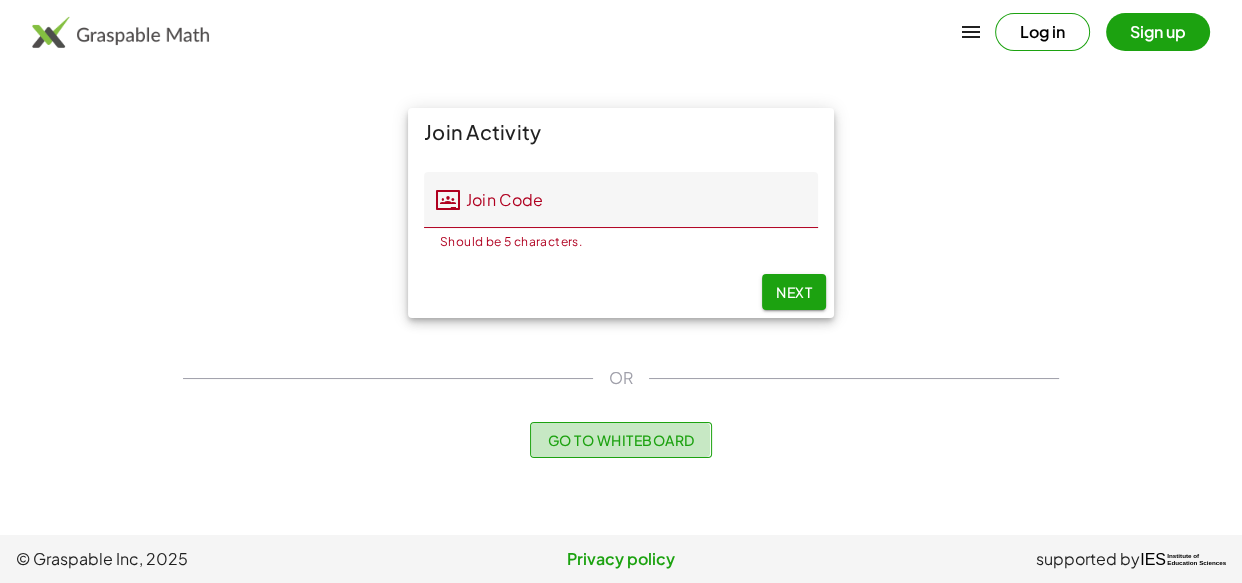 click on "Go to Whiteboard" at bounding box center [620, 440] 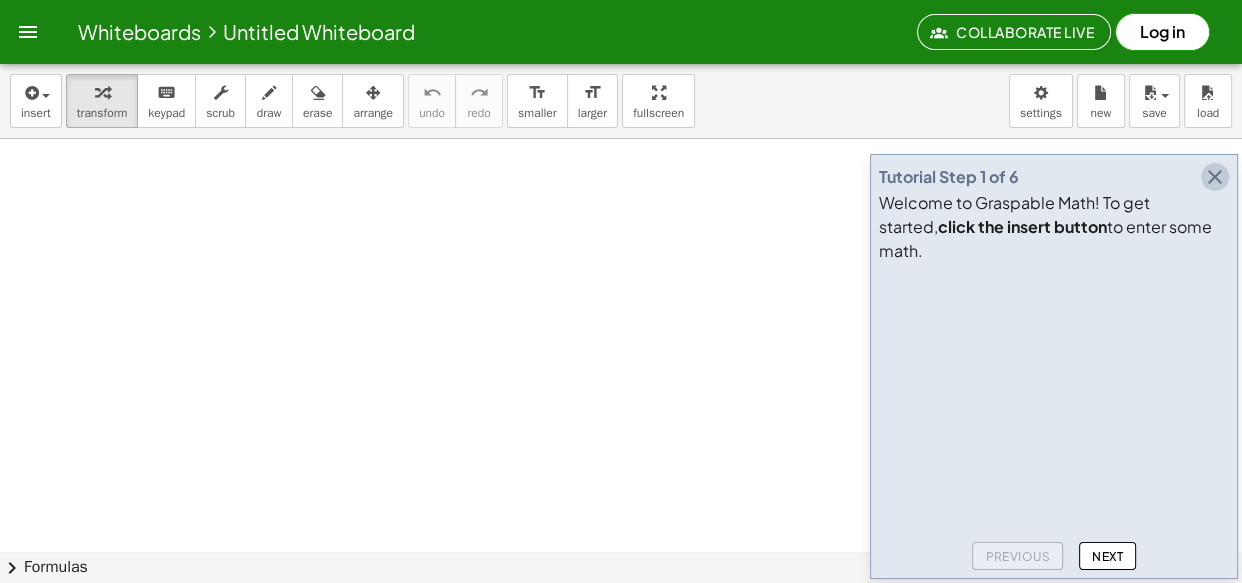 click at bounding box center (1215, 177) 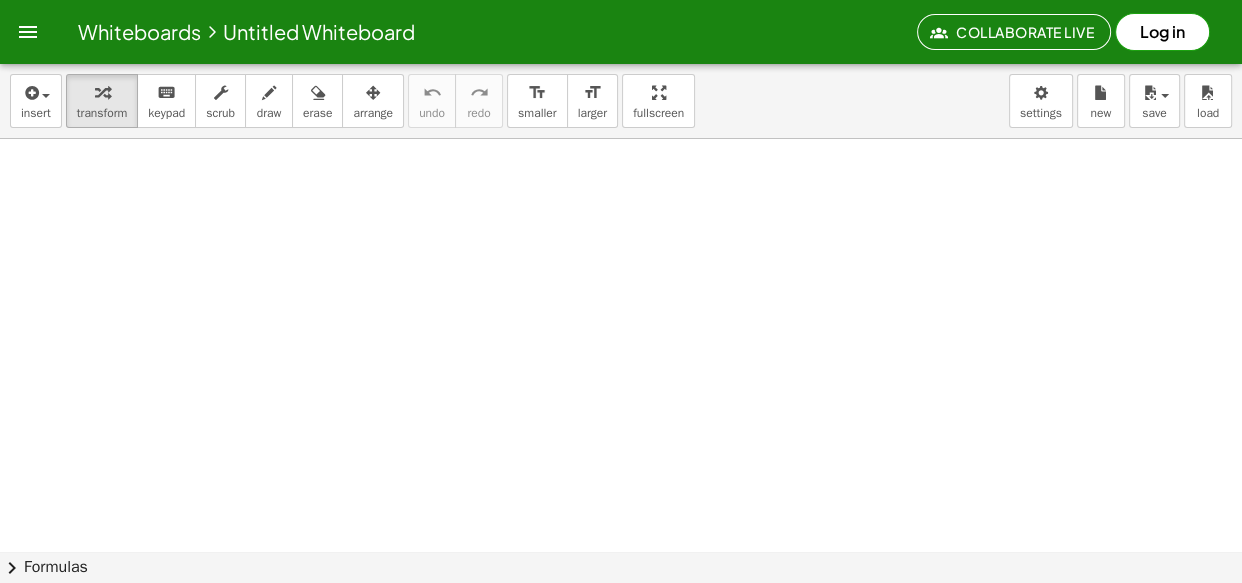 click at bounding box center [621, 615] 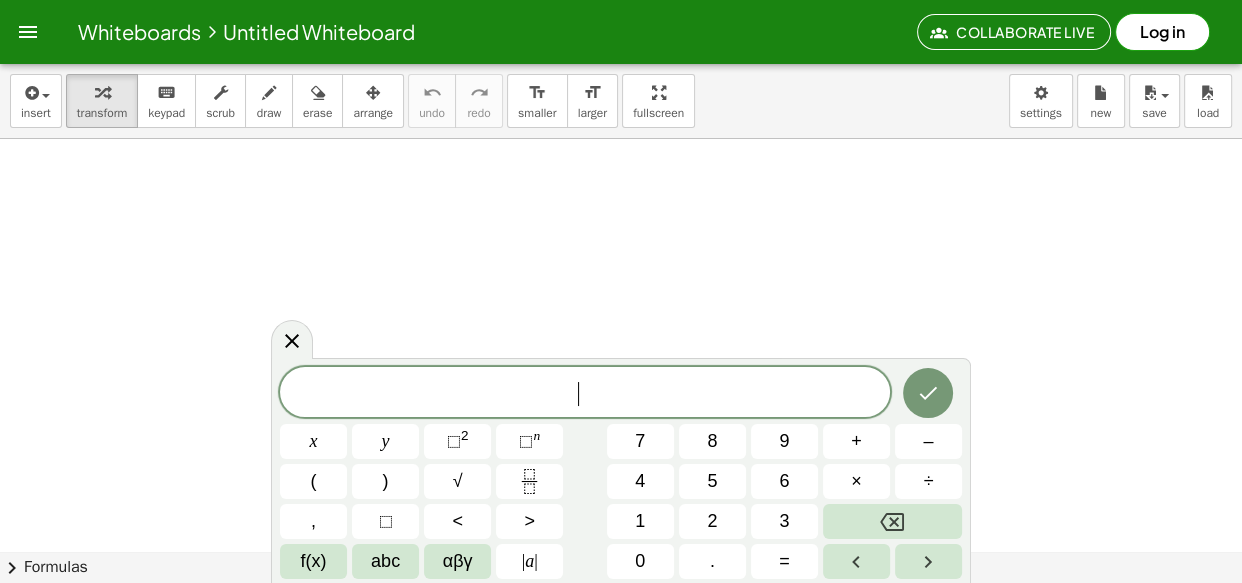 click at bounding box center [621, 615] 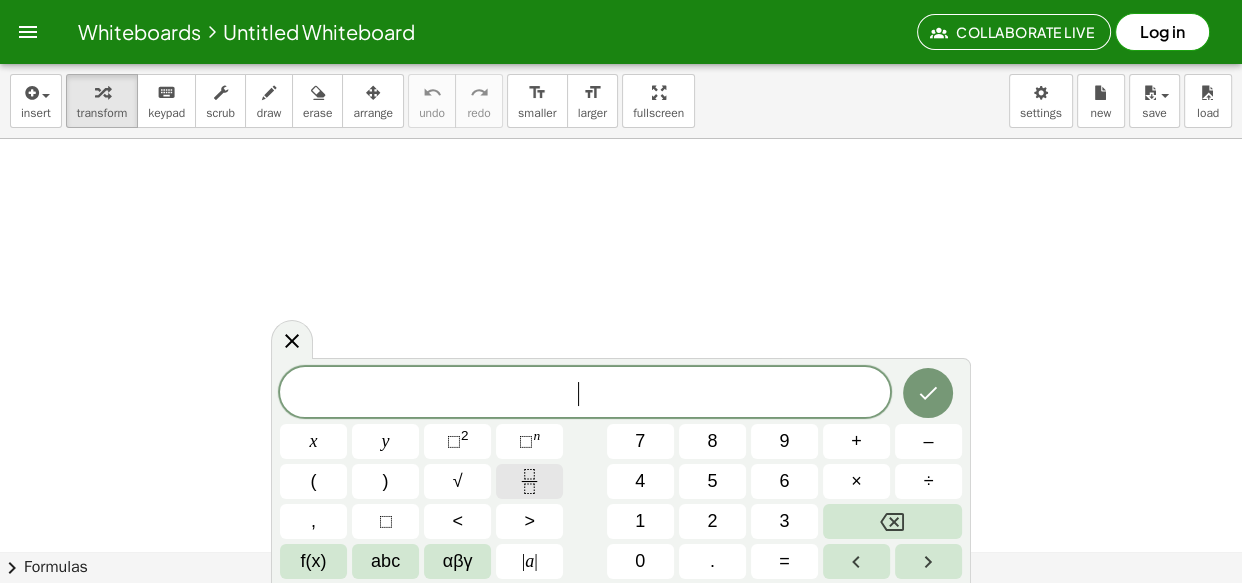 click 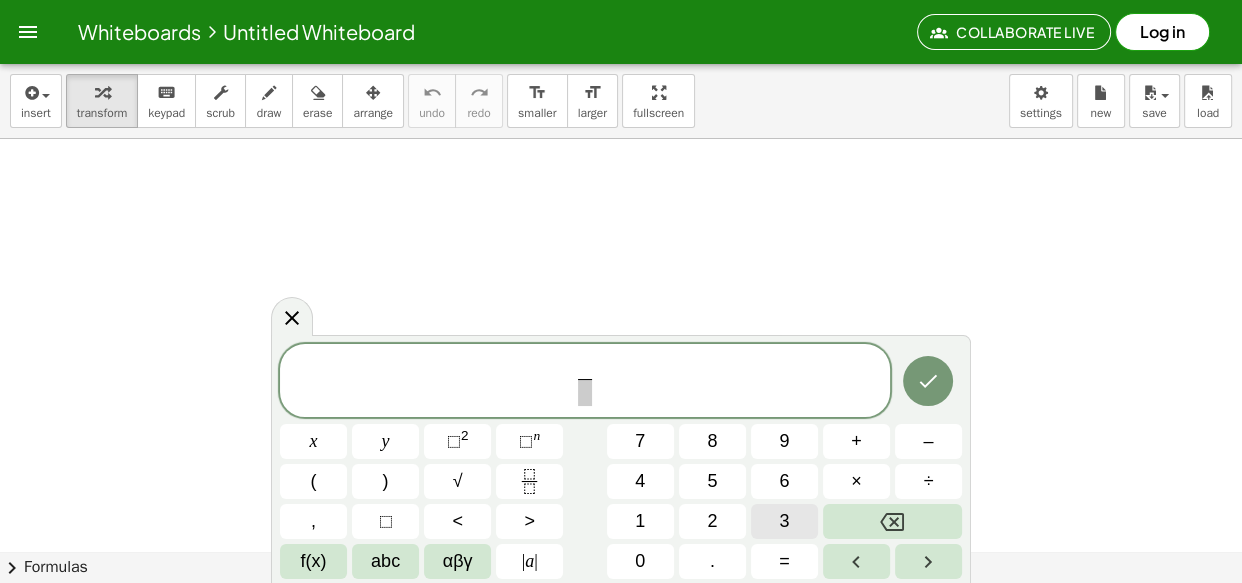 click on "3" at bounding box center (784, 521) 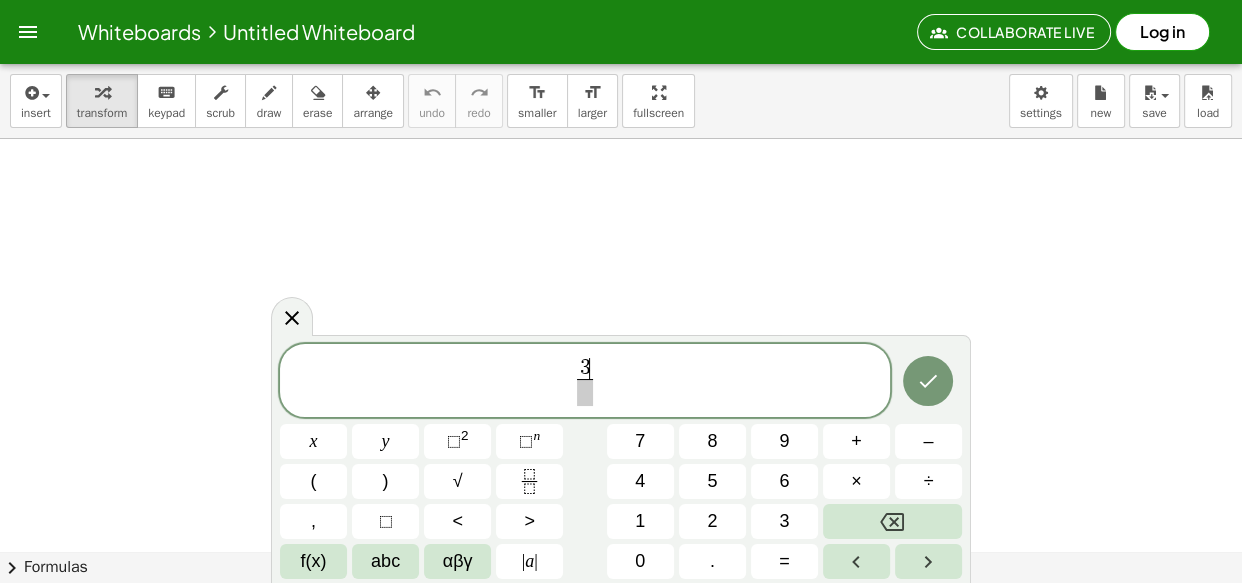 click at bounding box center (584, 392) 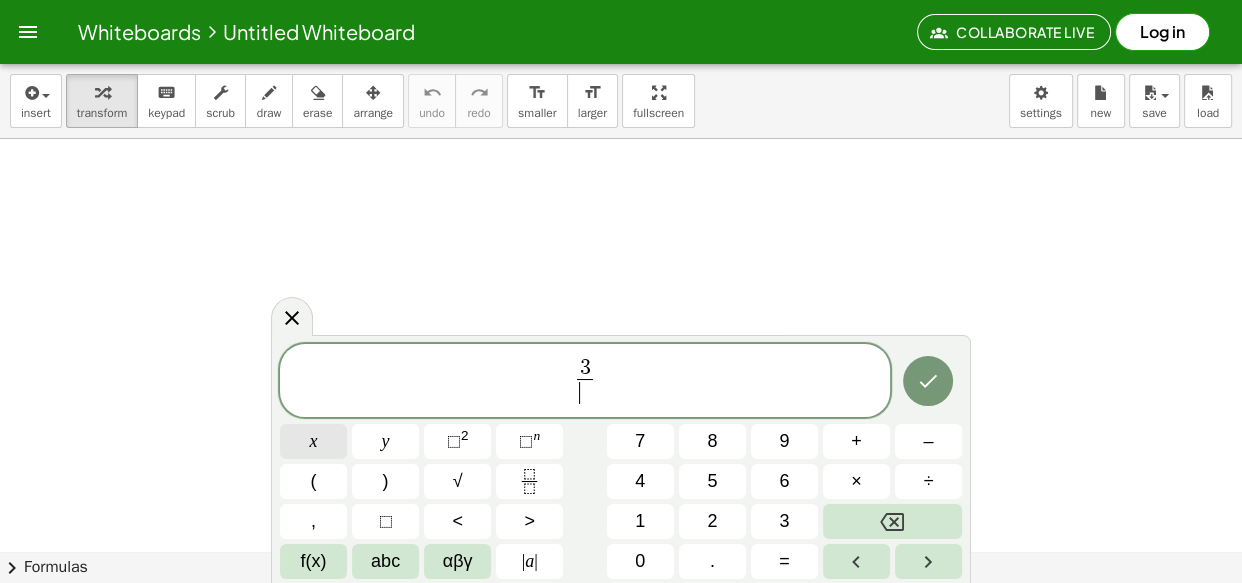 click on "x" at bounding box center (313, 441) 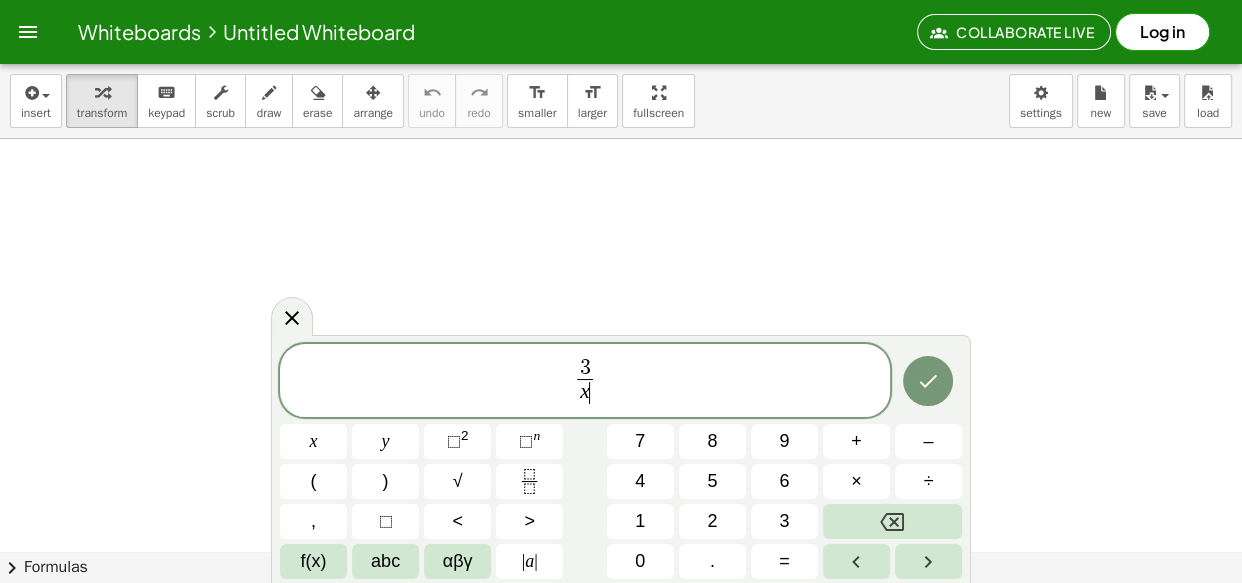 click on "3 x ​ ​" at bounding box center (585, 382) 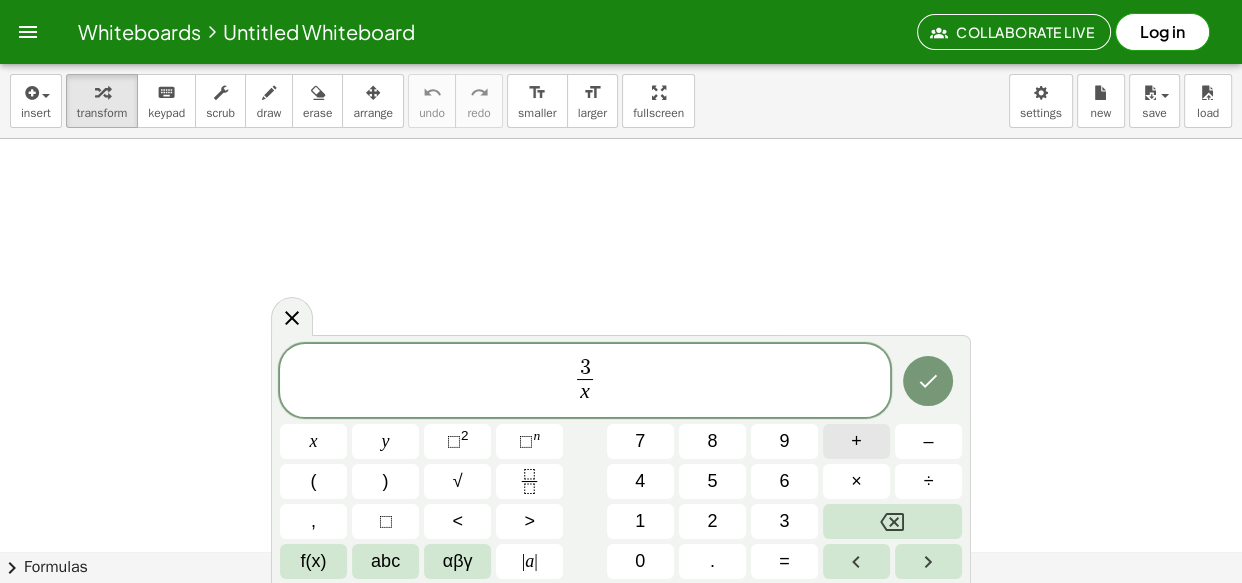 click on "+" at bounding box center [856, 441] 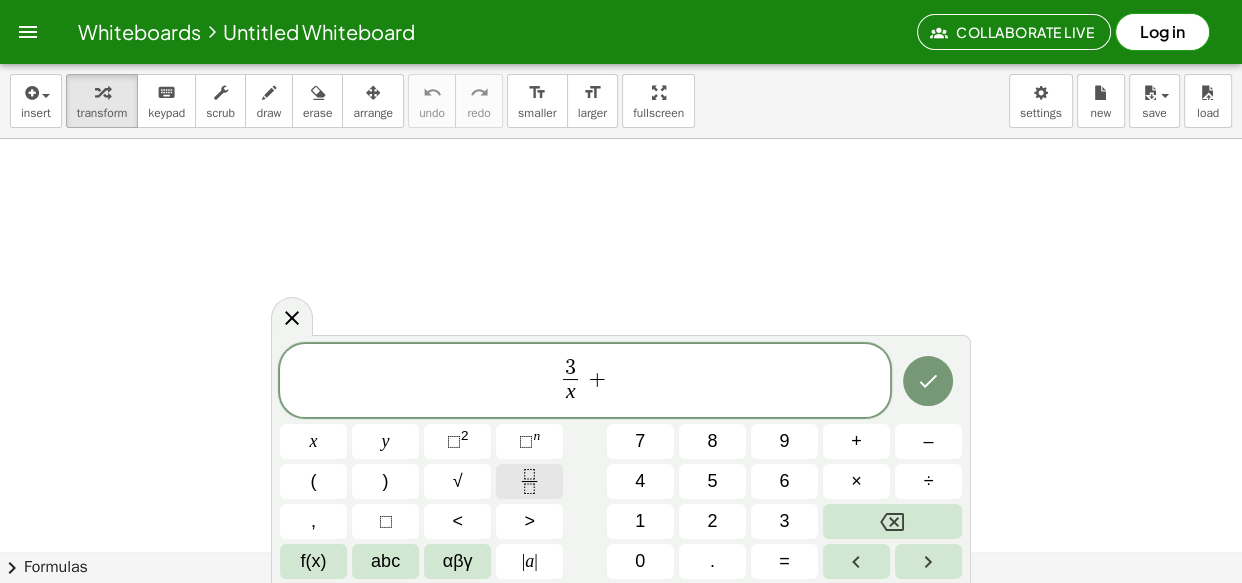 click 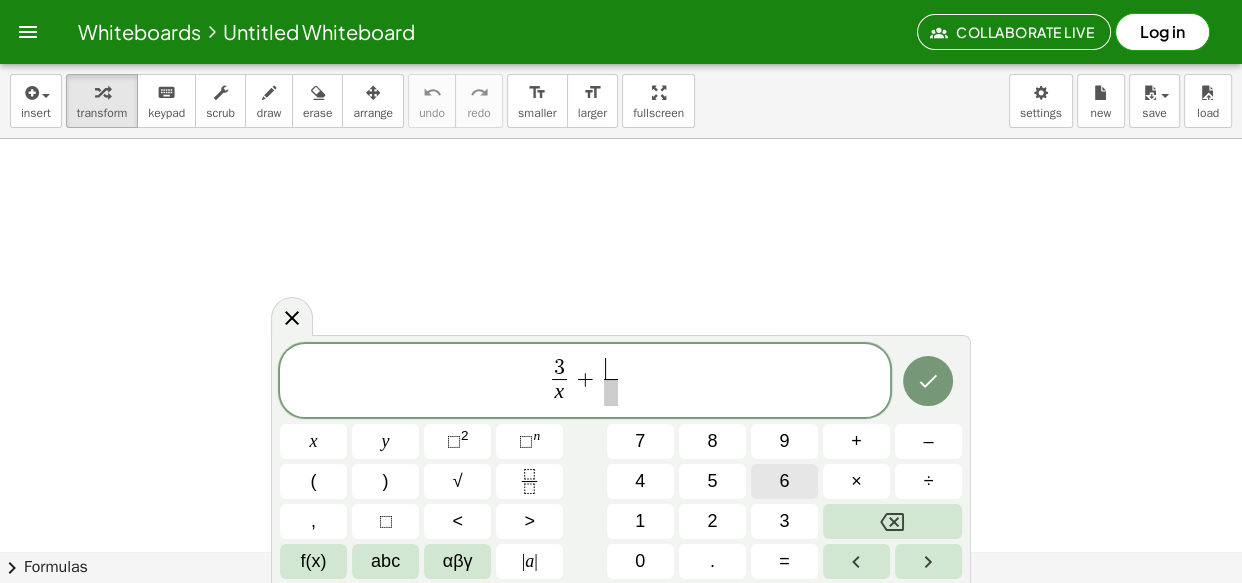 click on "6" at bounding box center (784, 481) 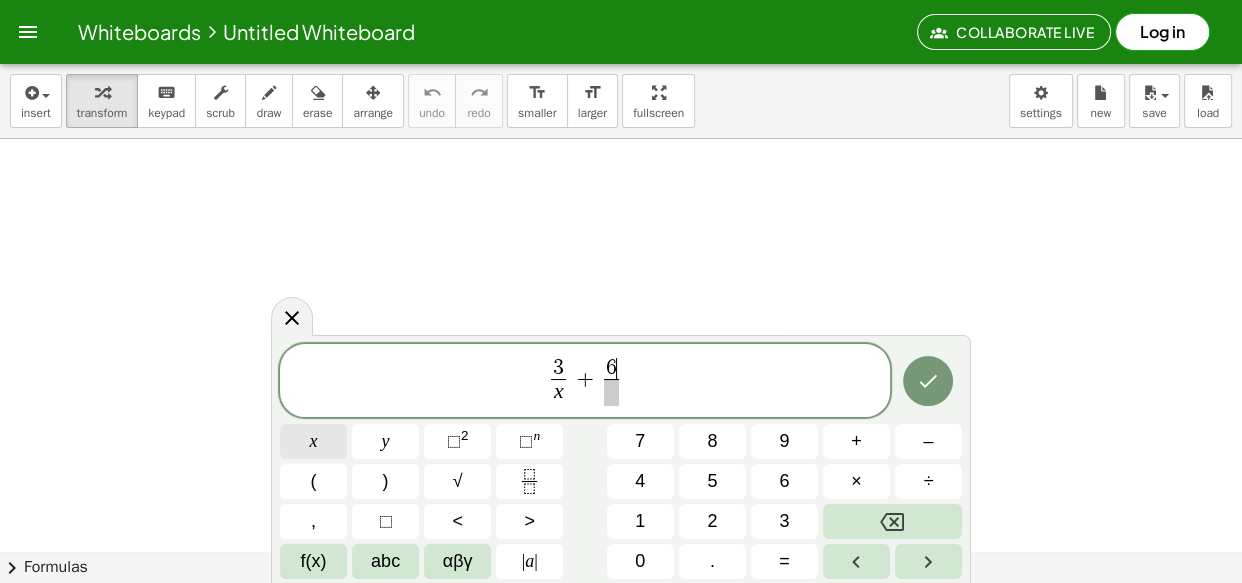 click on "x" at bounding box center [313, 441] 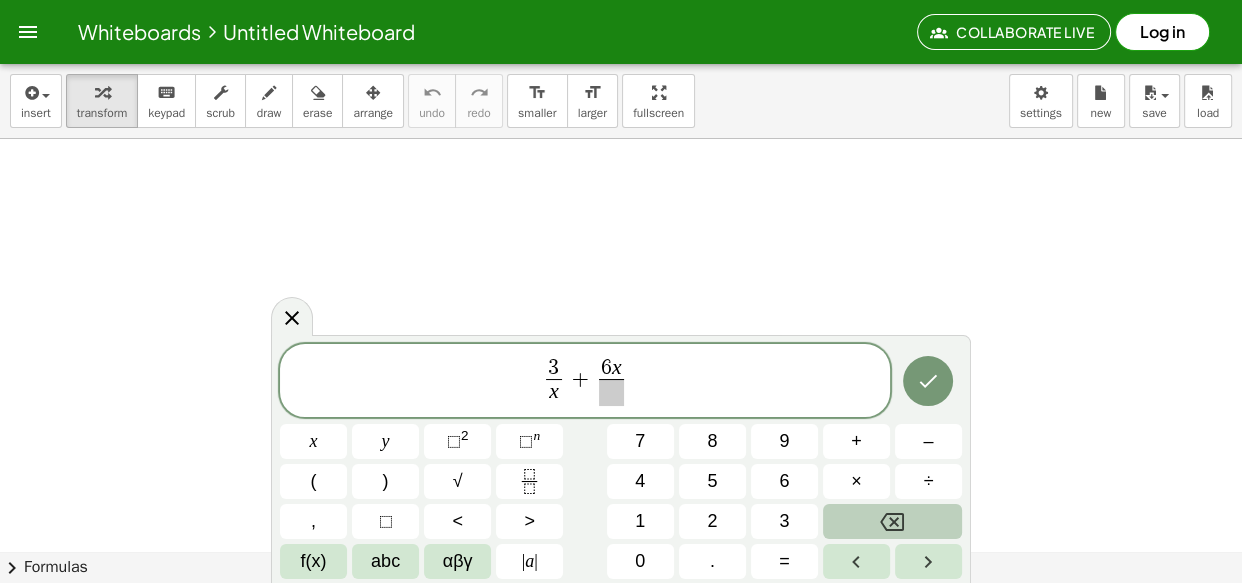 click at bounding box center (892, 521) 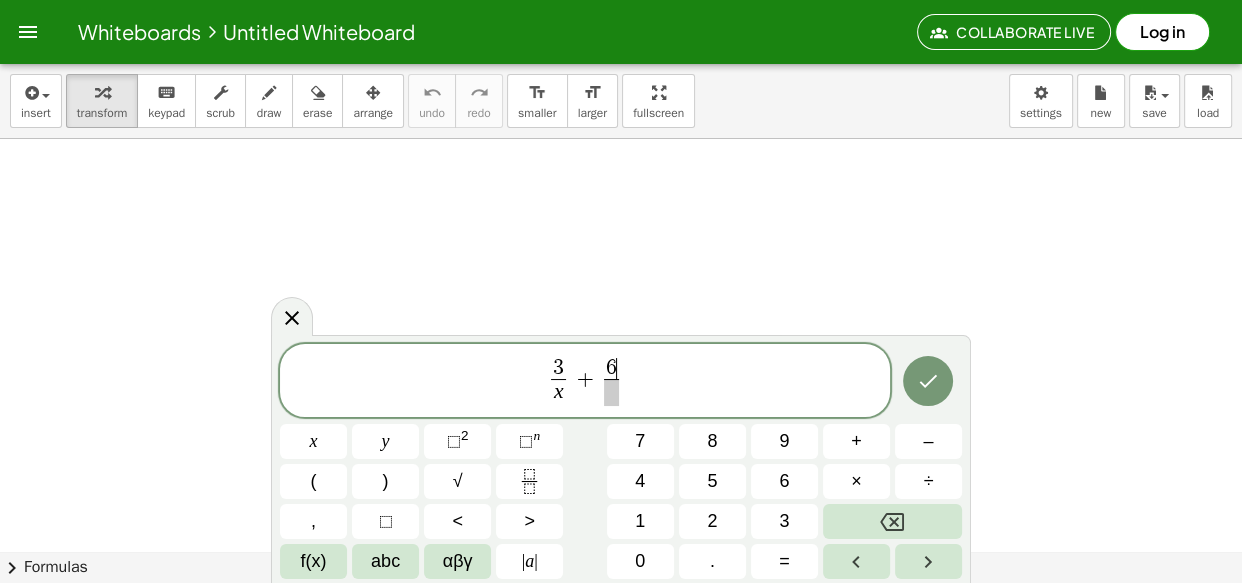 click at bounding box center [611, 392] 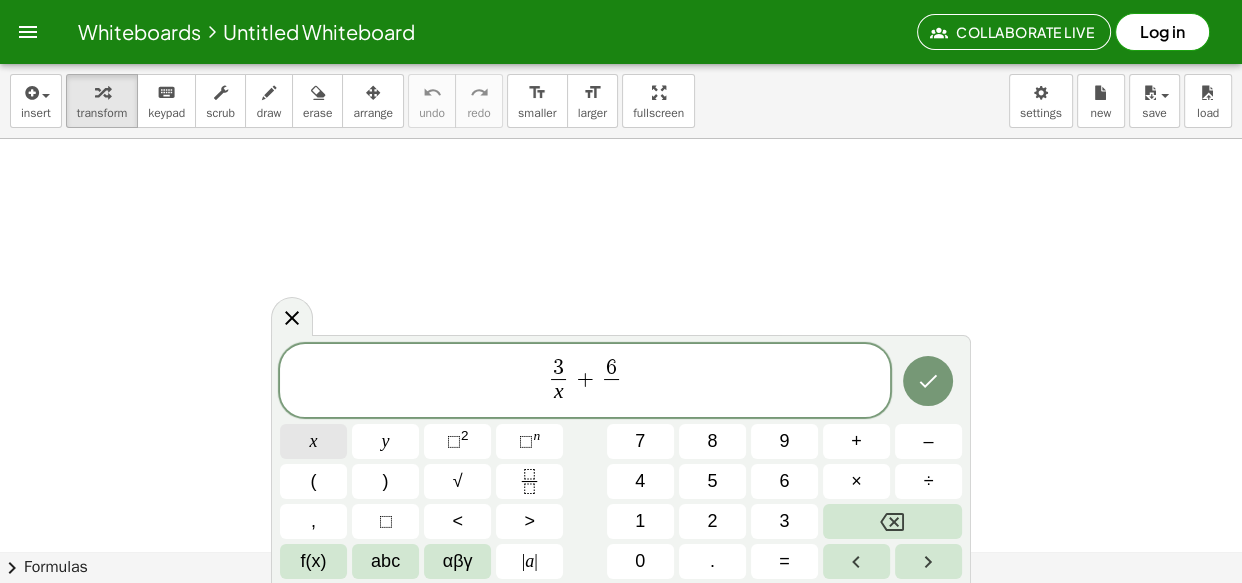 click on "x" at bounding box center (313, 441) 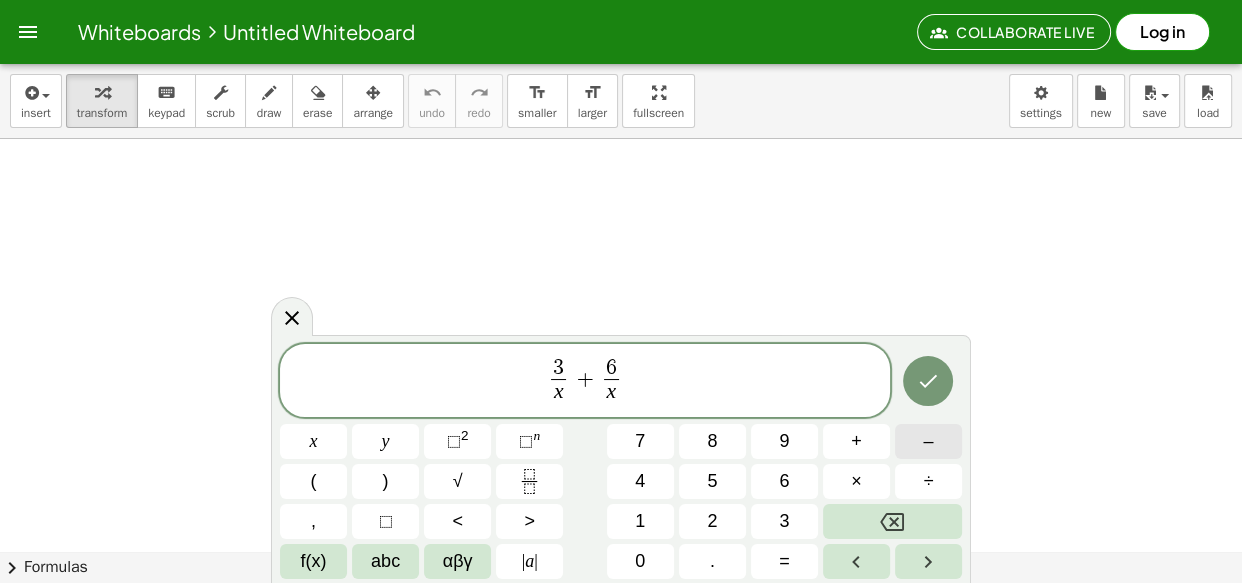 click on "–" at bounding box center (928, 441) 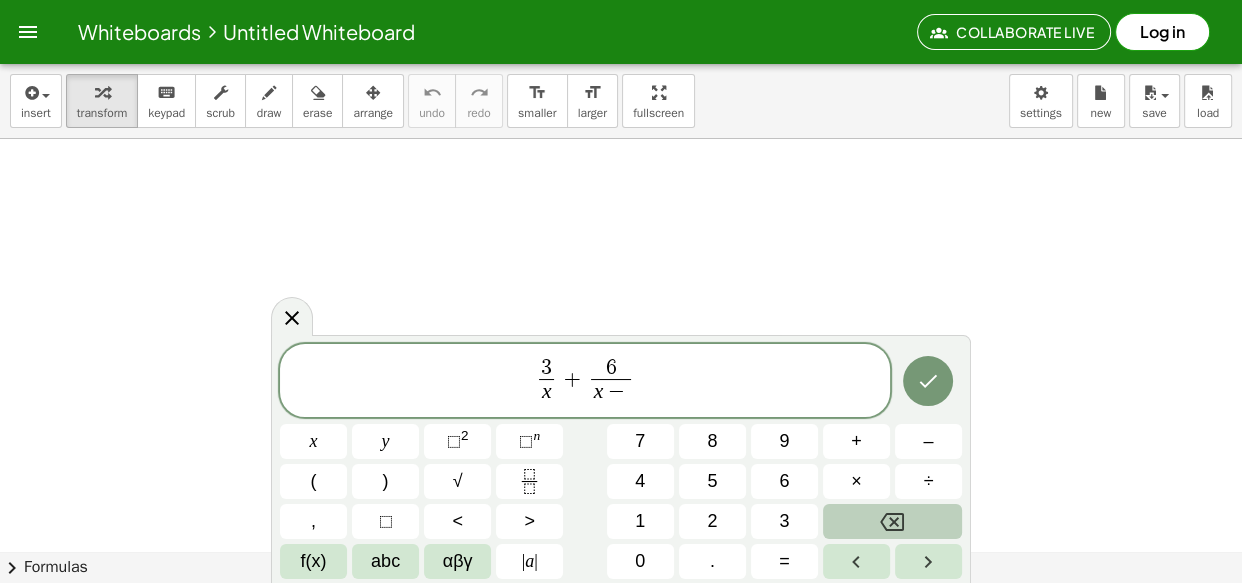 click 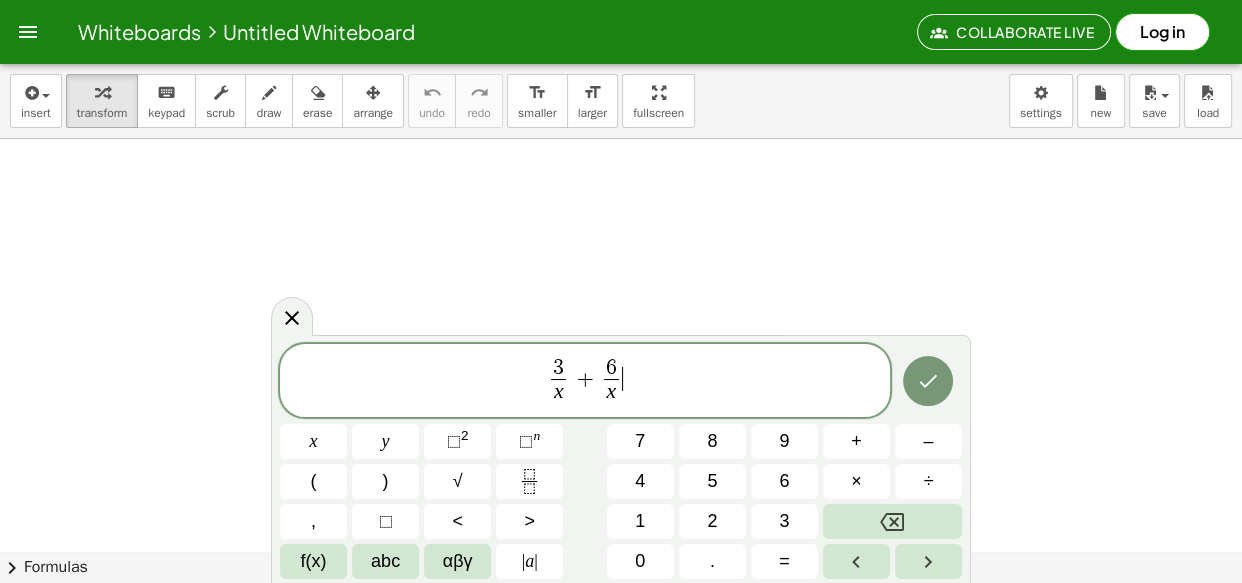 click on "3 x ​ + 6 x ​ ​" at bounding box center (585, 382) 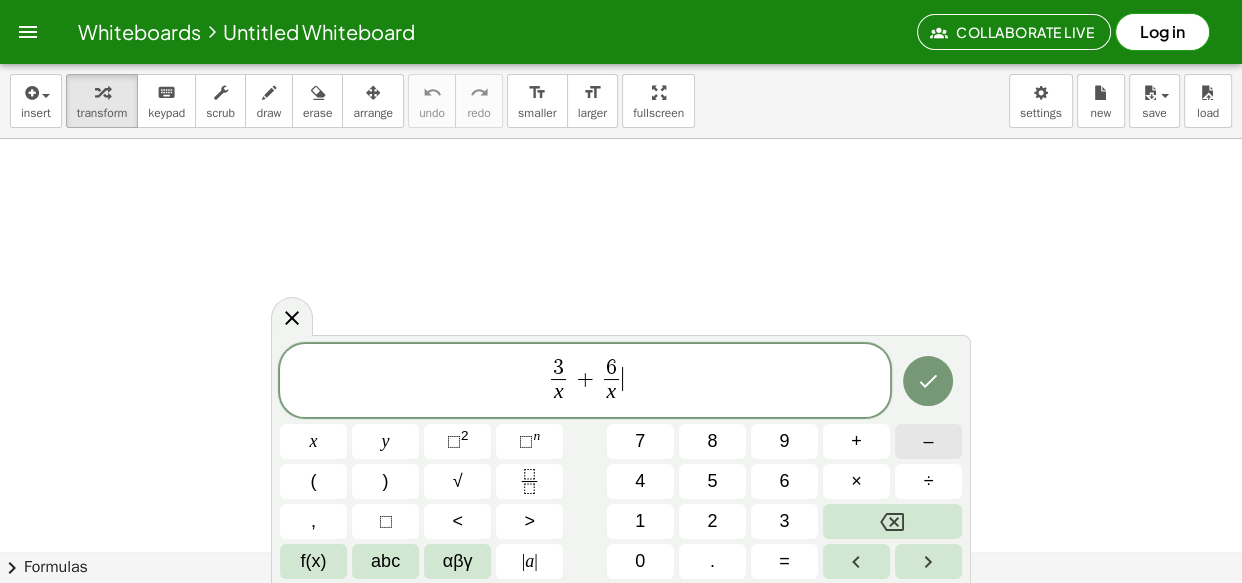 click on "–" at bounding box center (928, 441) 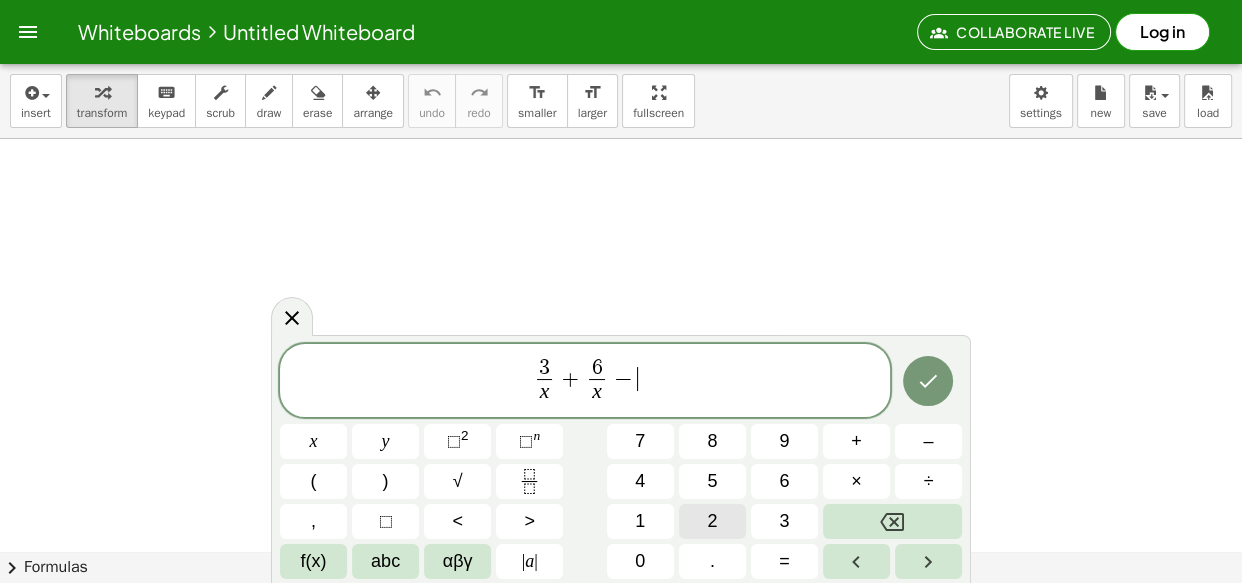 click on "2" at bounding box center (712, 521) 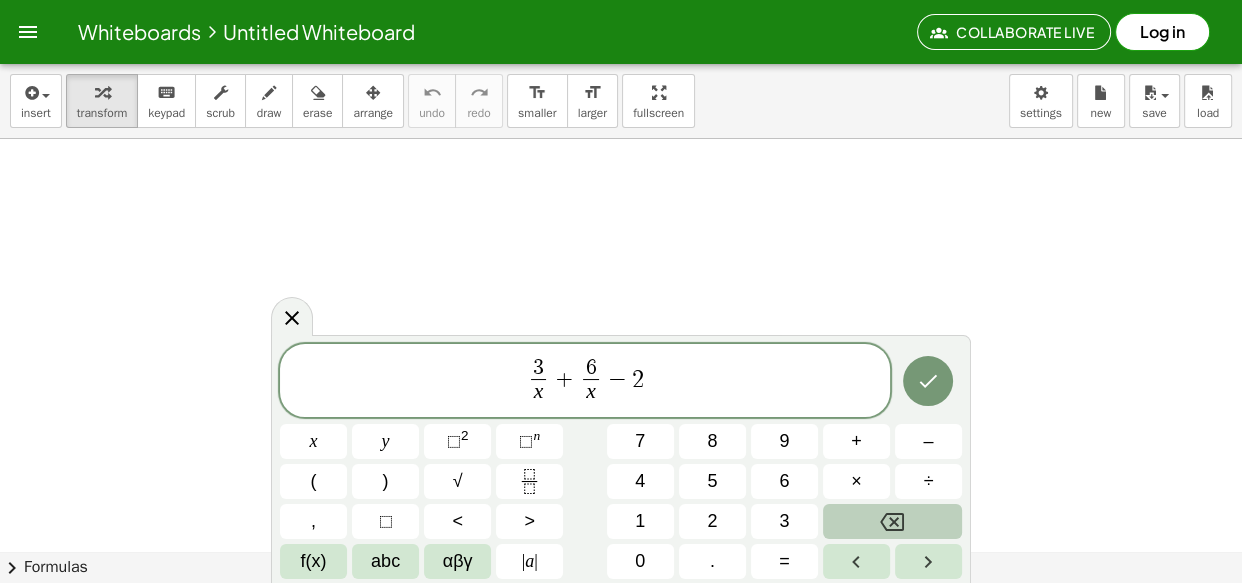click at bounding box center [892, 521] 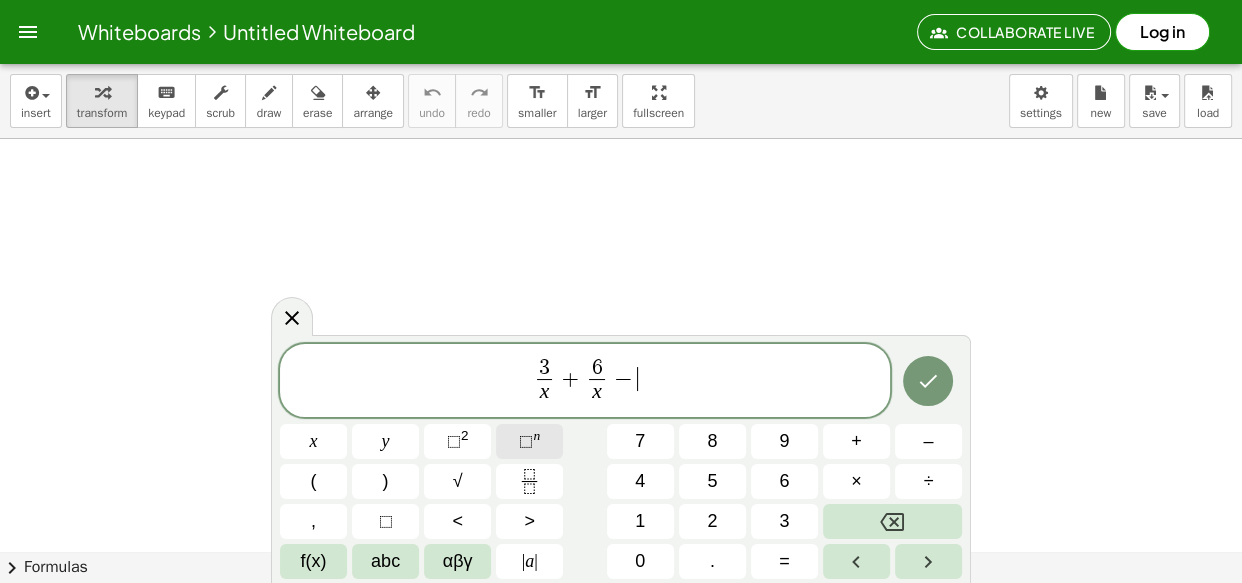 click on "⬚ n" 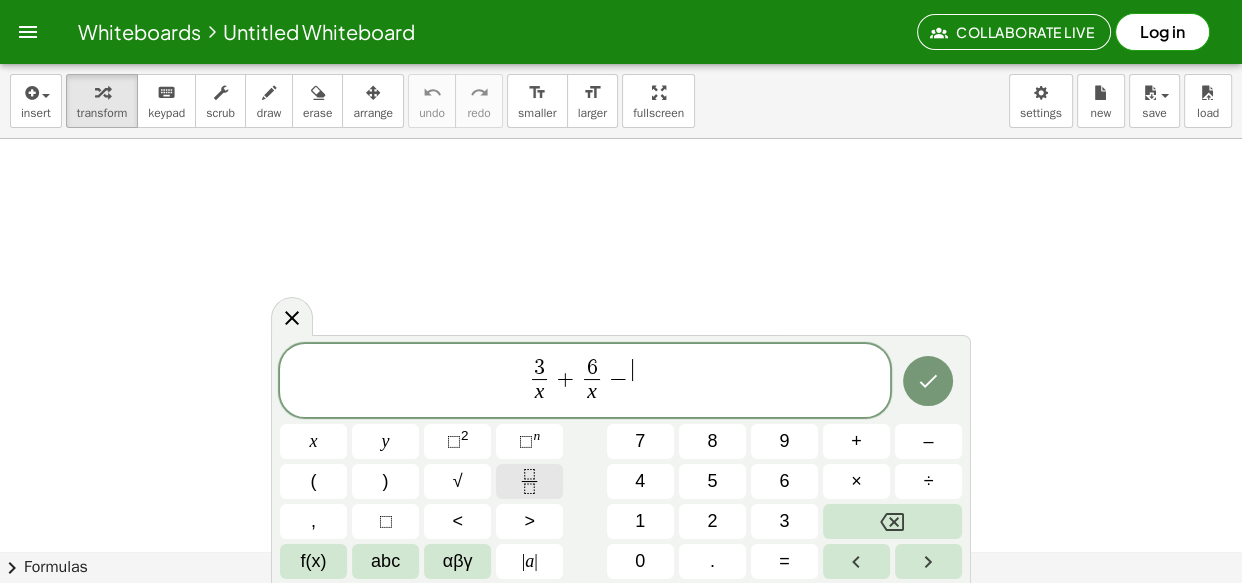 click at bounding box center [529, 481] 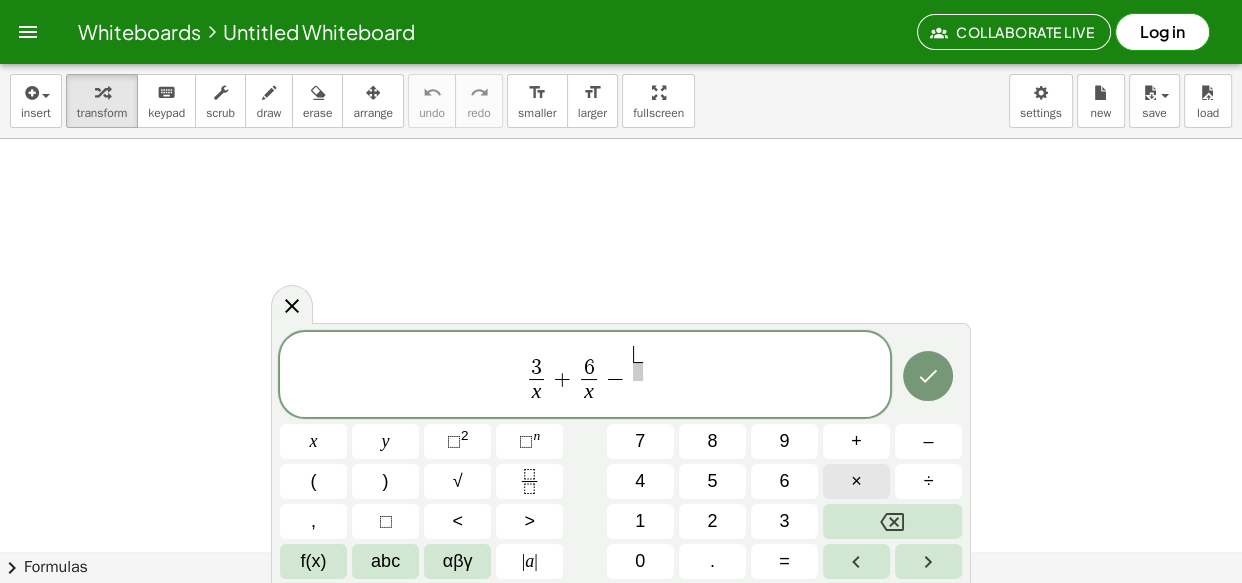 click on "×" at bounding box center [856, 481] 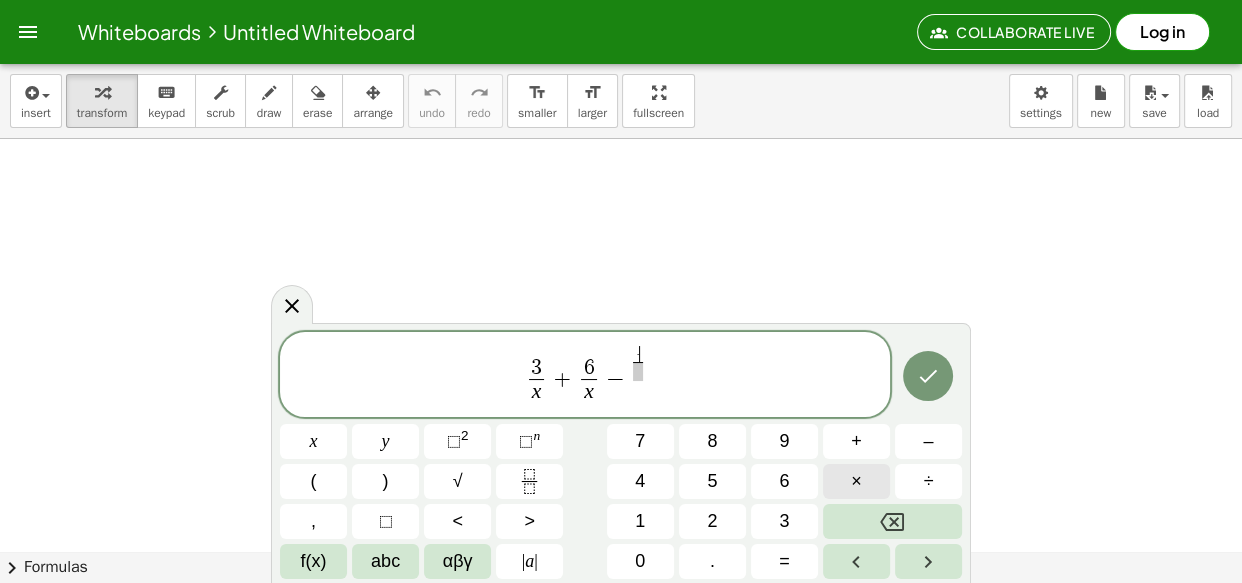 click on "×" at bounding box center (856, 481) 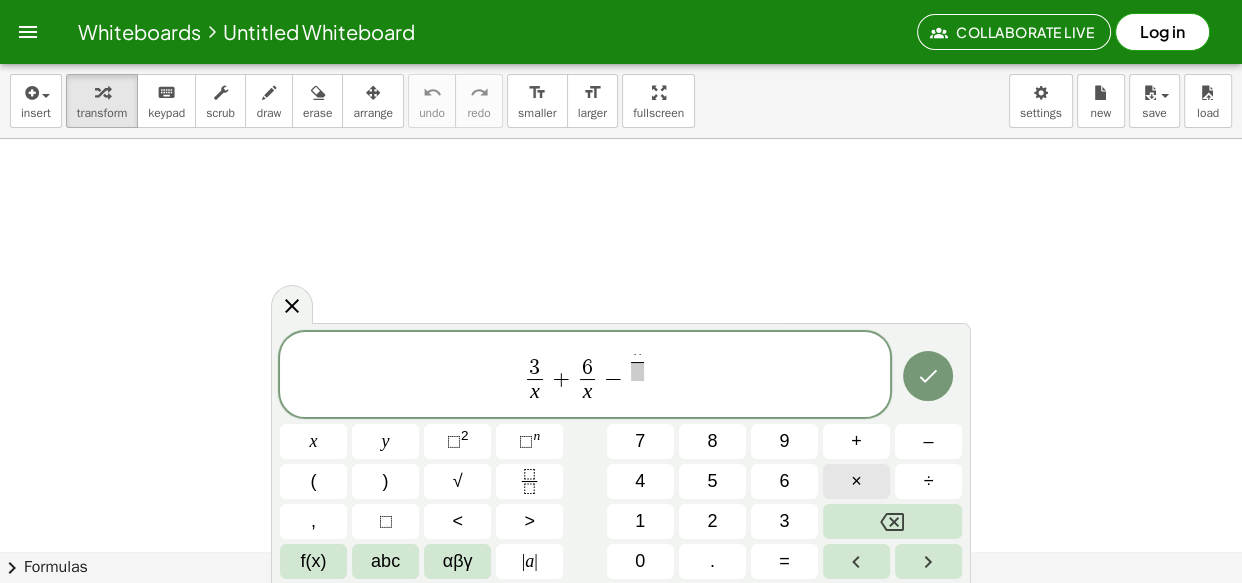 click on "×" at bounding box center (856, 481) 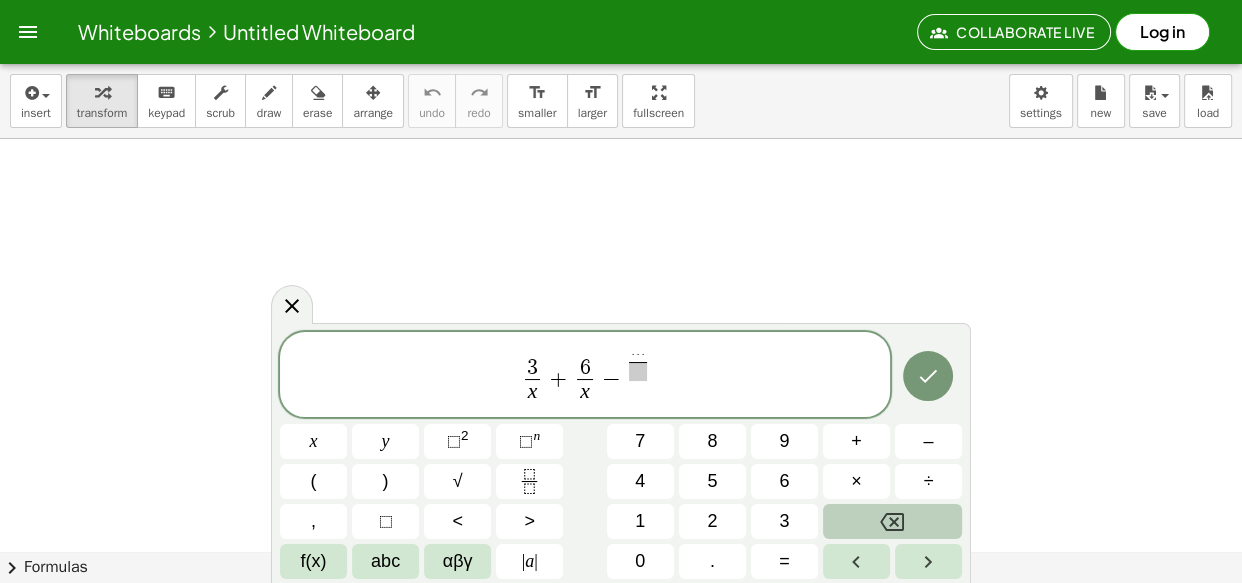 click at bounding box center (892, 521) 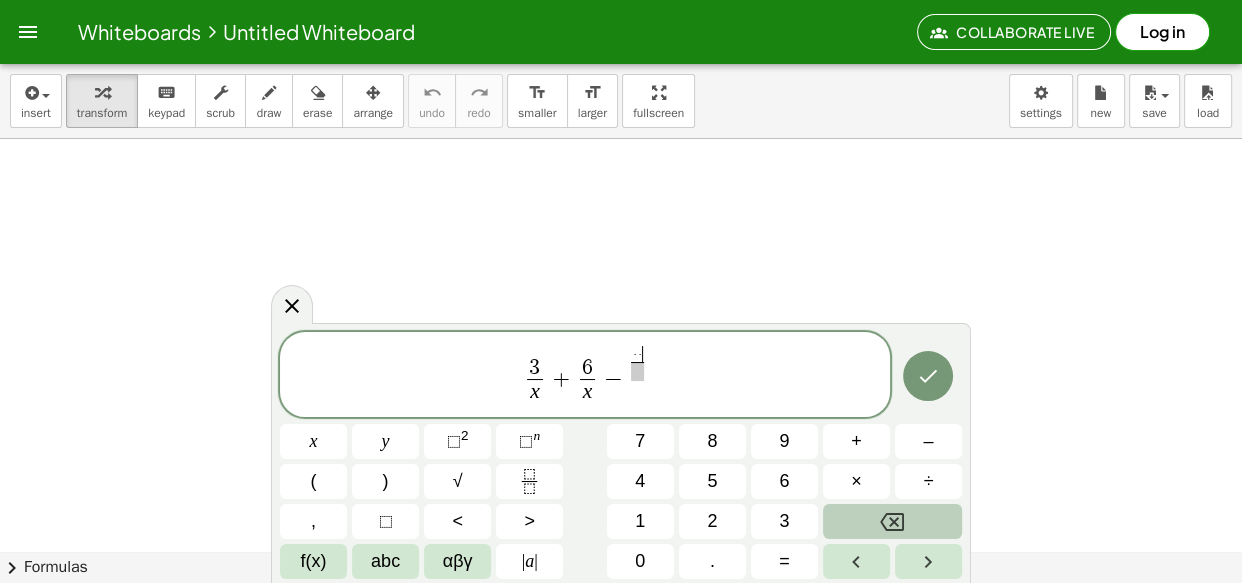 click at bounding box center (892, 521) 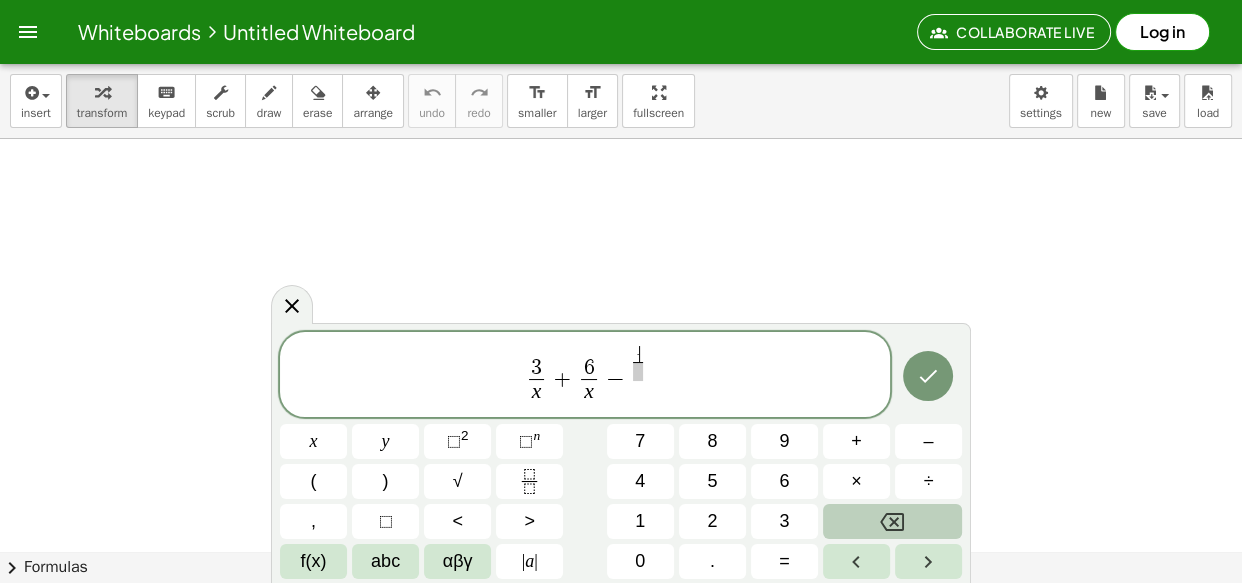 click at bounding box center (892, 521) 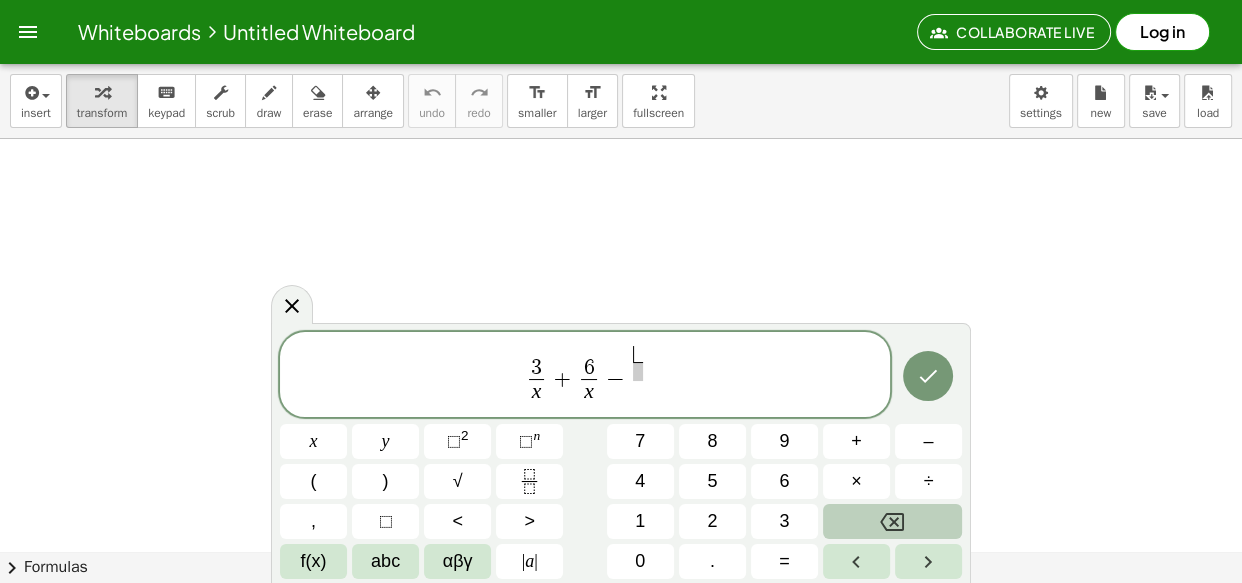 click at bounding box center [892, 521] 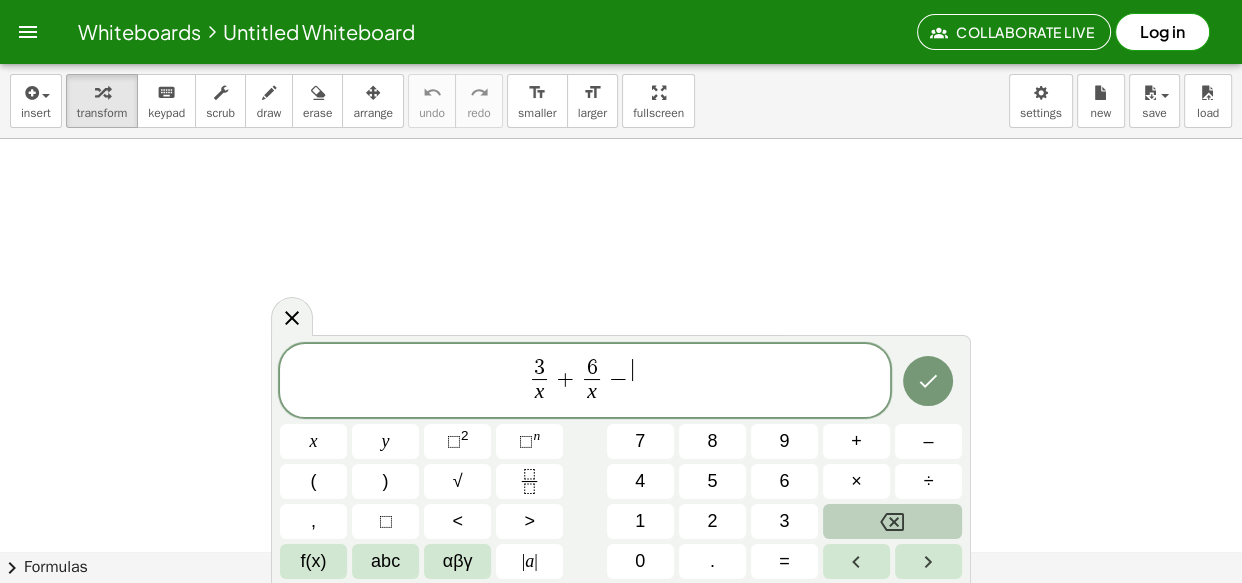 click at bounding box center [892, 521] 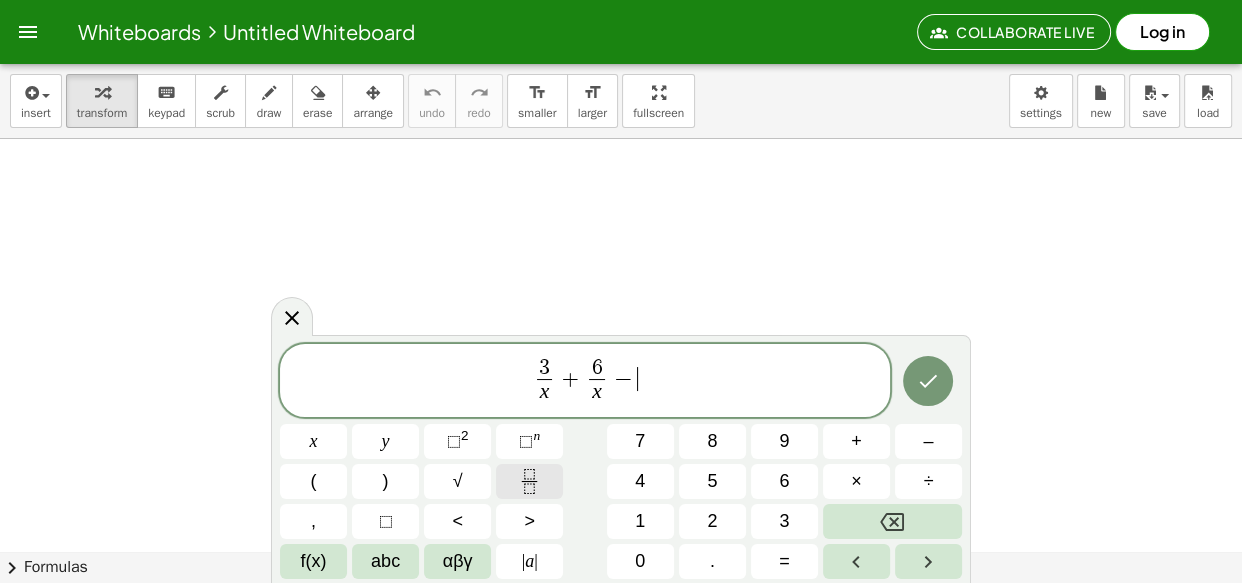 click 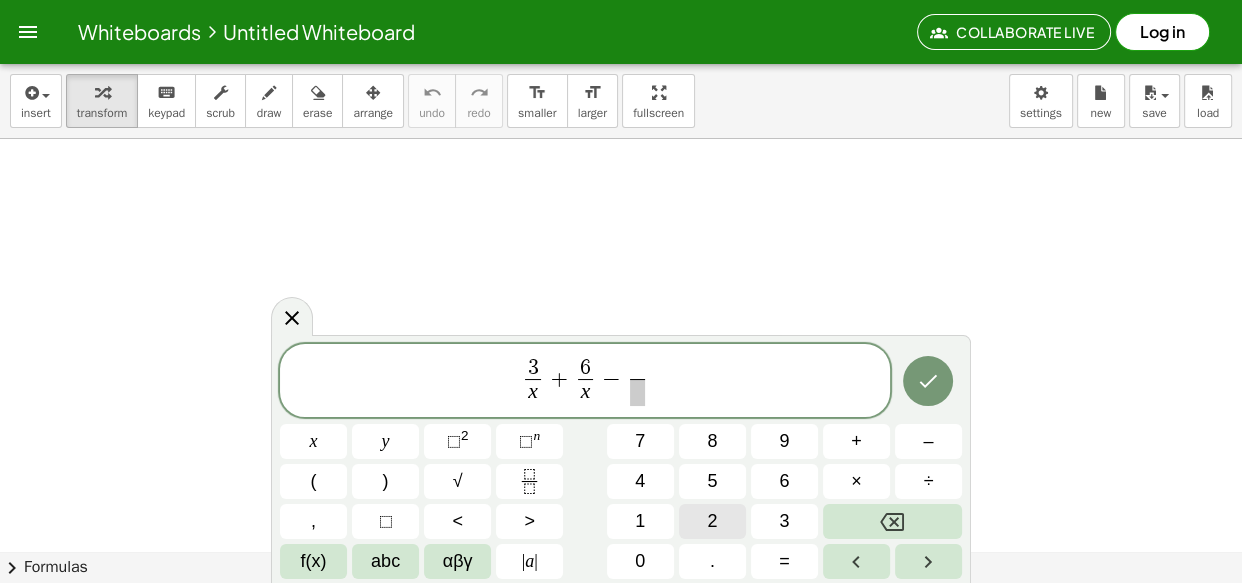 click on "2" at bounding box center (712, 521) 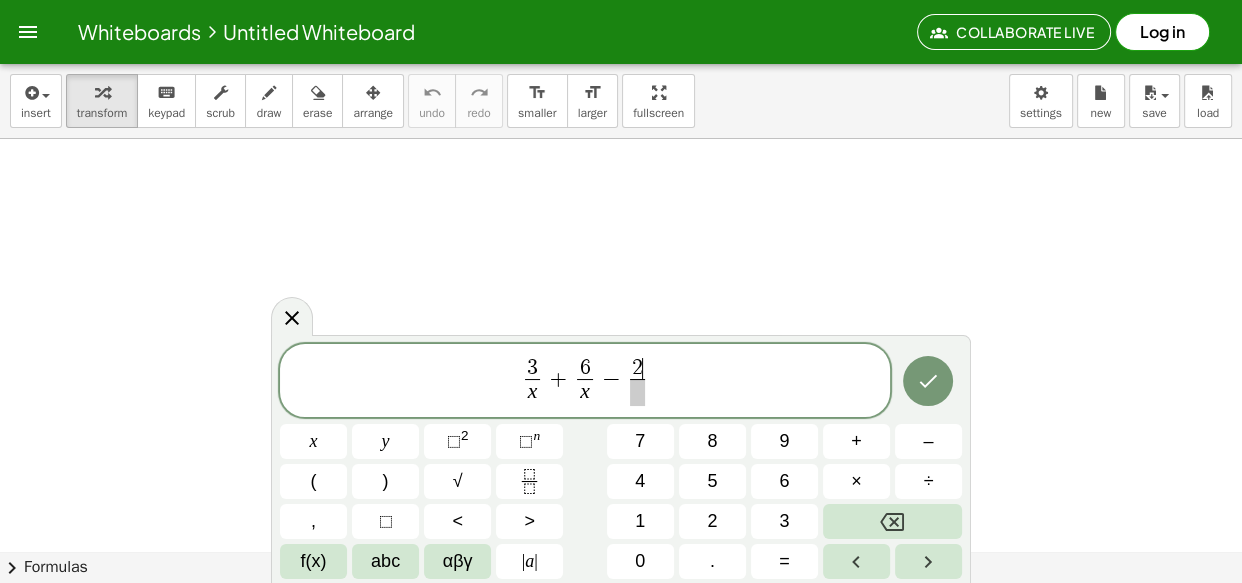 click at bounding box center (637, 392) 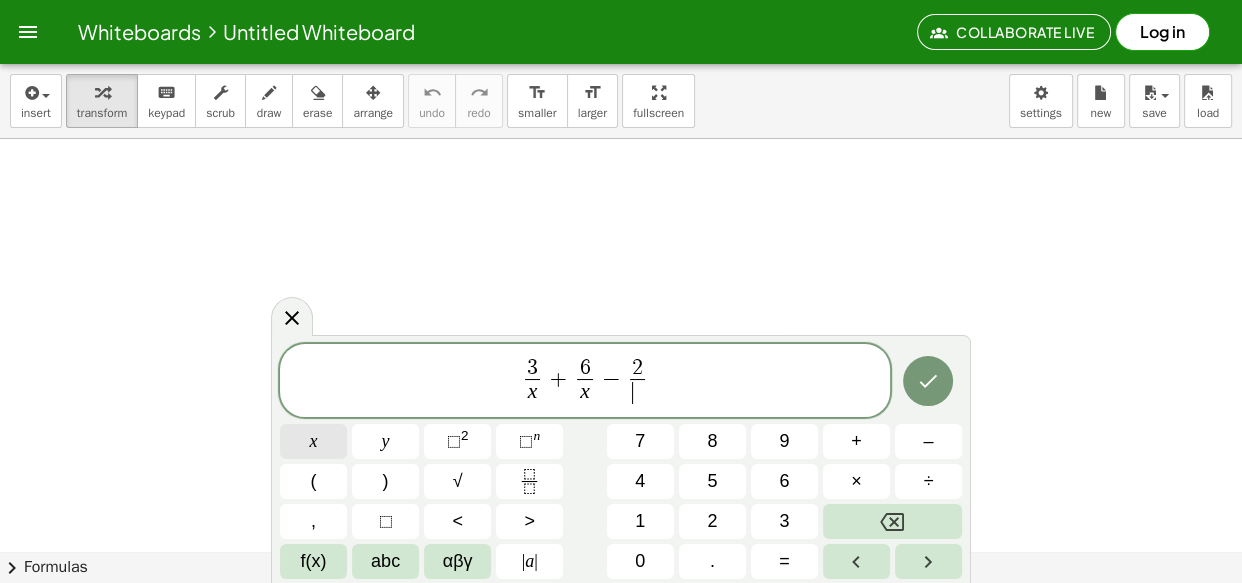 click on "x" at bounding box center [314, 441] 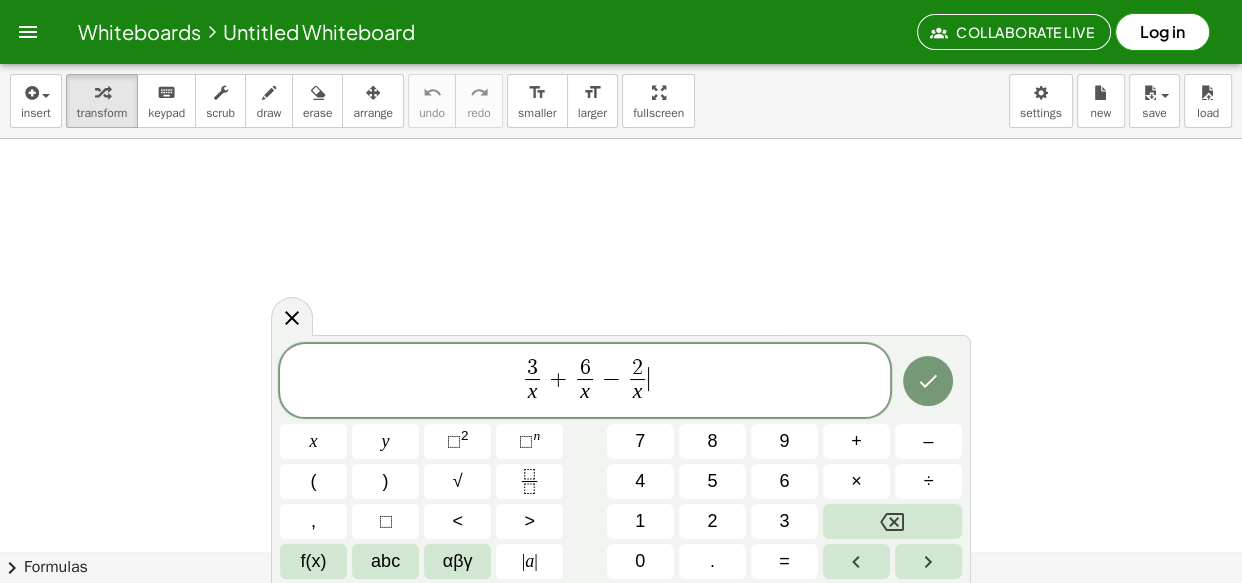 click on "3 x ​ + 6 x ​ − 2 x ​ ​" at bounding box center (585, 382) 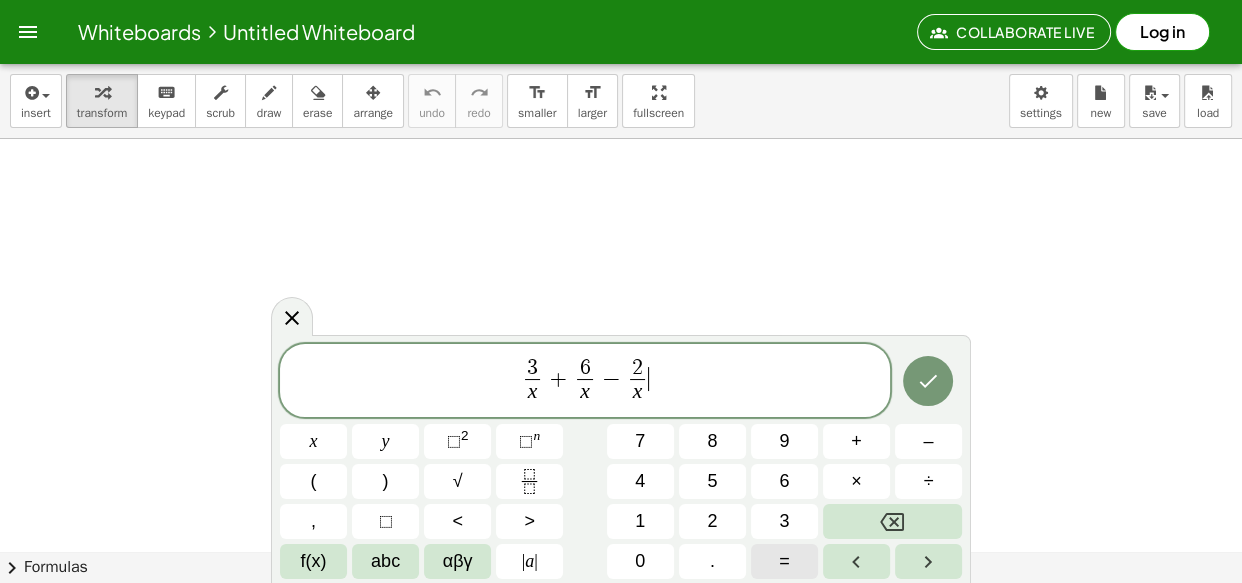 click on "=" at bounding box center [784, 561] 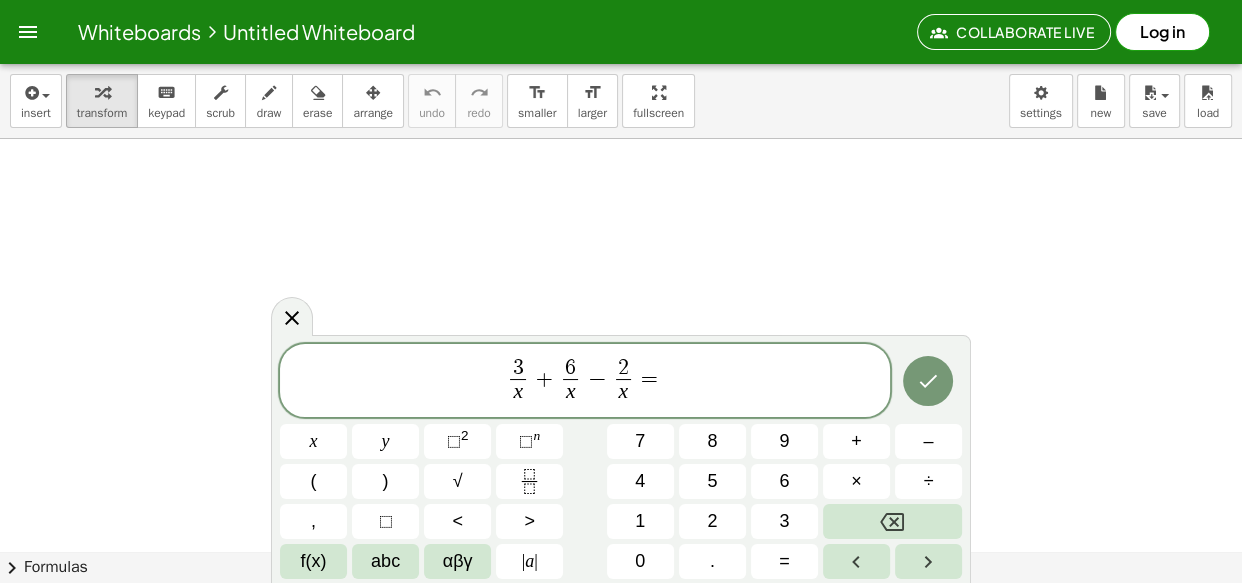 click on "3 x ​ + 6 x ​ − 2 x ​ = ​ x y ⬚ 2 ⬚ n 7 8 9 + – ( ) √ 4 5 6 × ÷ , ⬚ < > 1 2 3 f(x) abc αβγ | a | 0 . =" at bounding box center [621, 462] 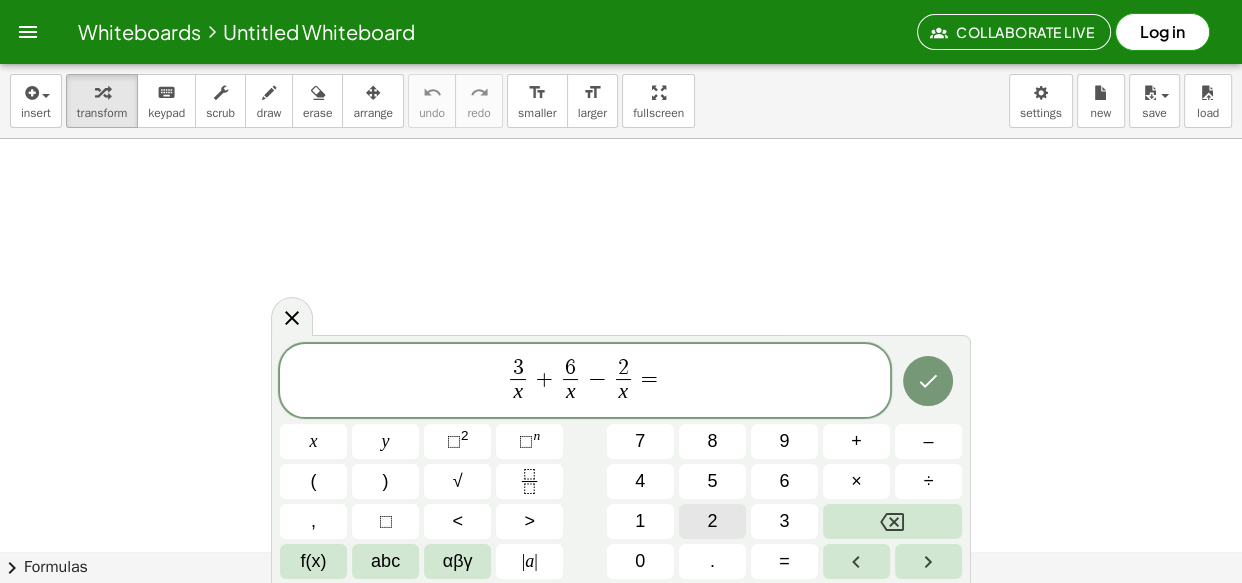 click on "2" at bounding box center [712, 521] 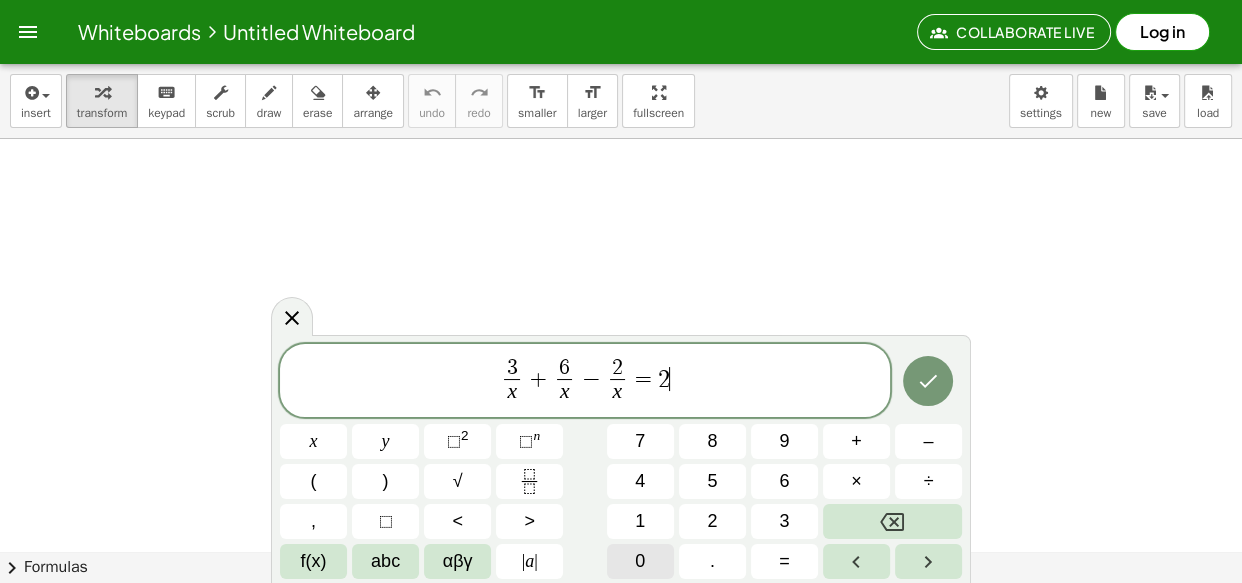click on "0" at bounding box center (640, 561) 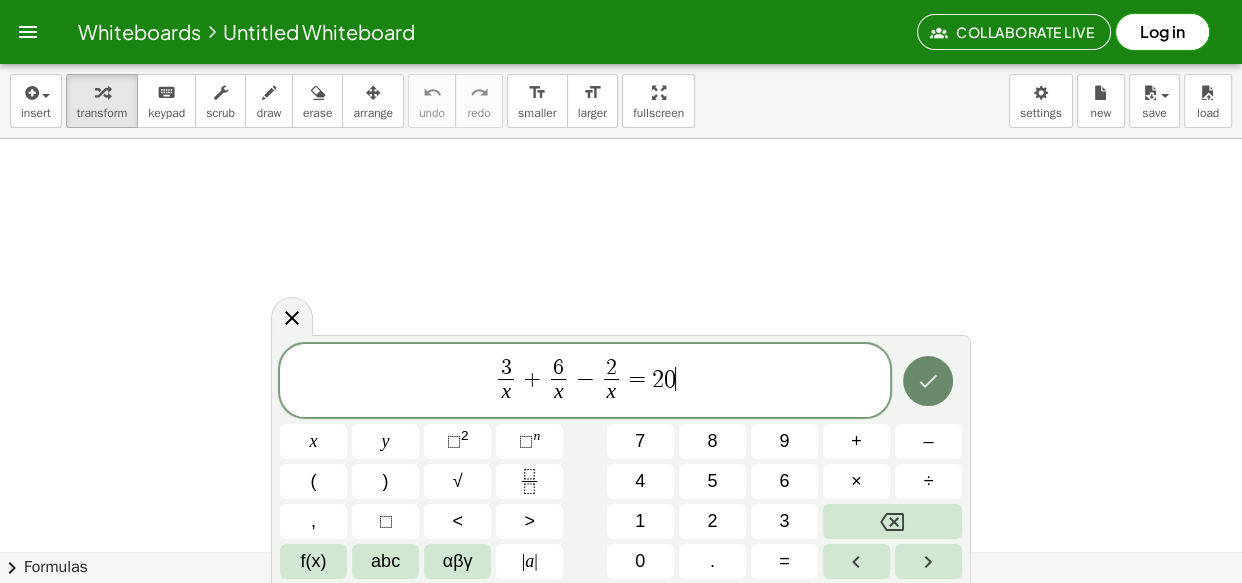 click at bounding box center (928, 381) 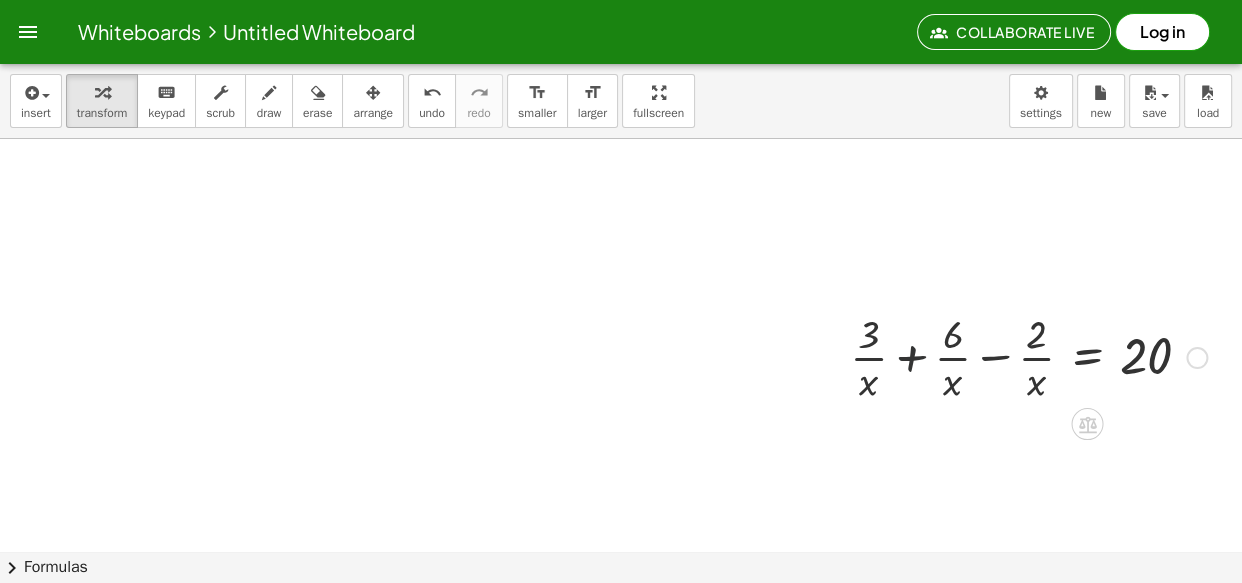 click at bounding box center [1028, 356] 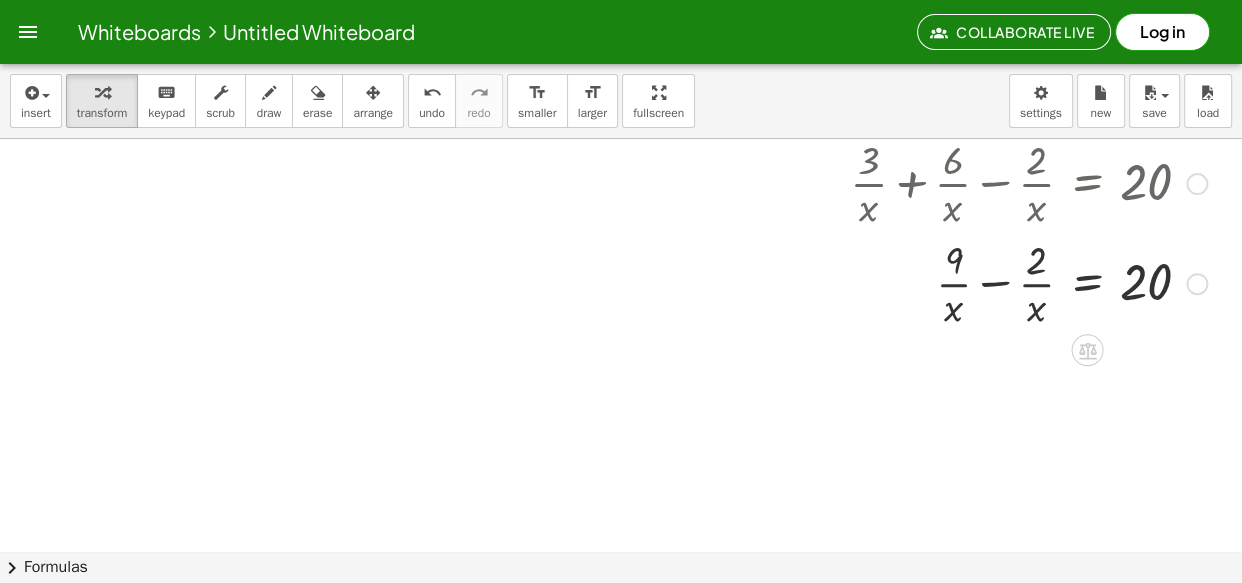 scroll, scrollTop: 181, scrollLeft: 0, axis: vertical 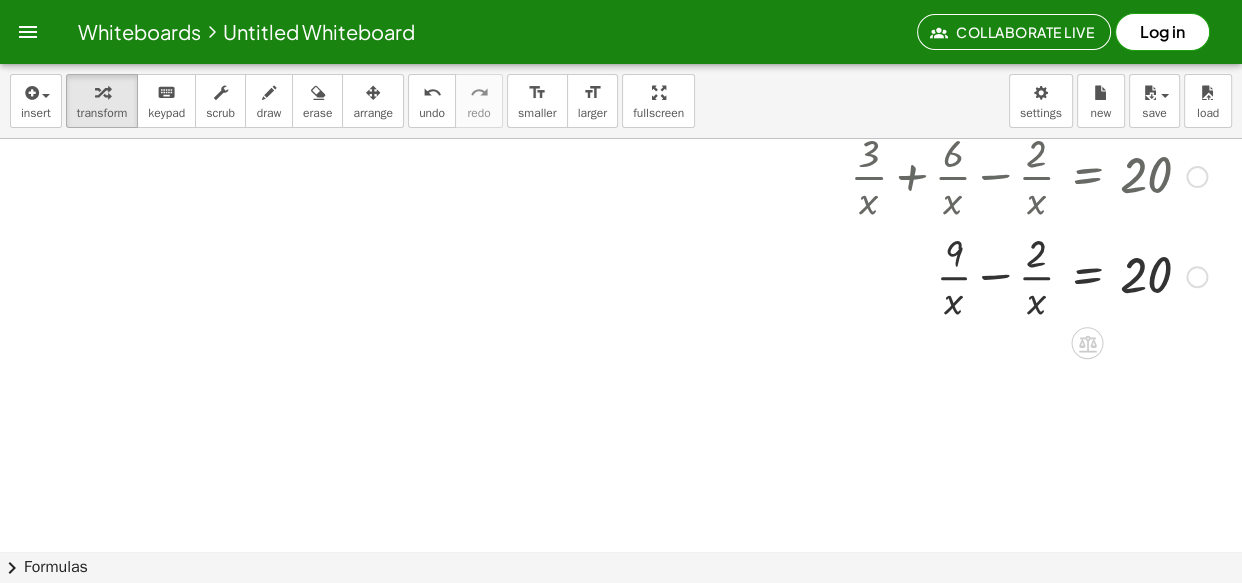 click at bounding box center [1028, 275] 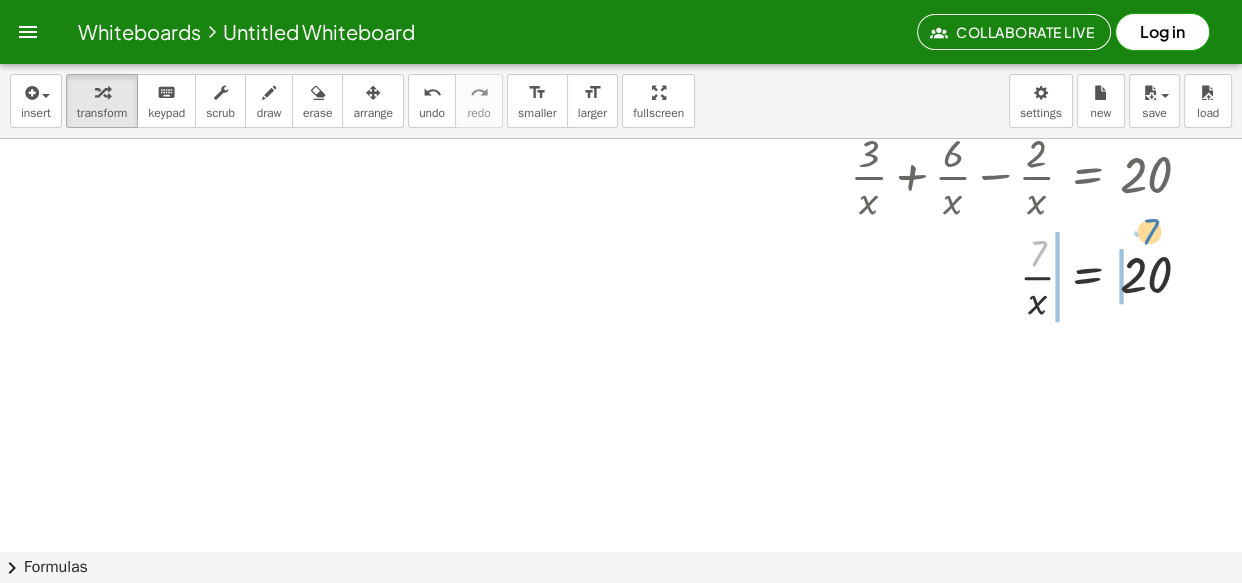 drag, startPoint x: 1036, startPoint y: 262, endPoint x: 1141, endPoint y: 239, distance: 107.48953 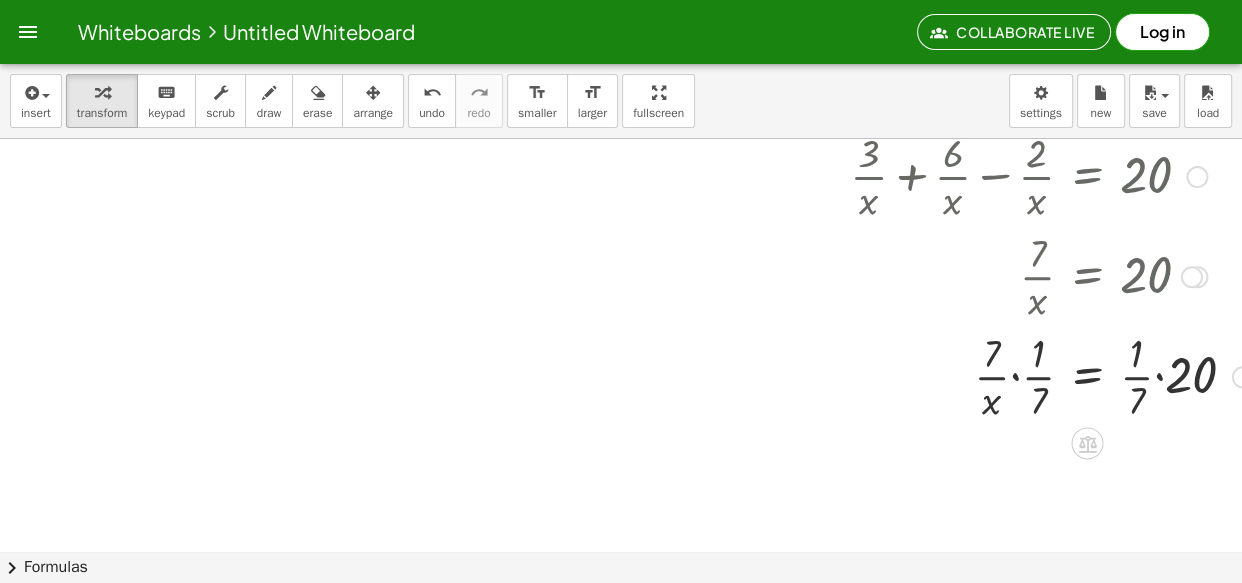 click at bounding box center [1051, 375] 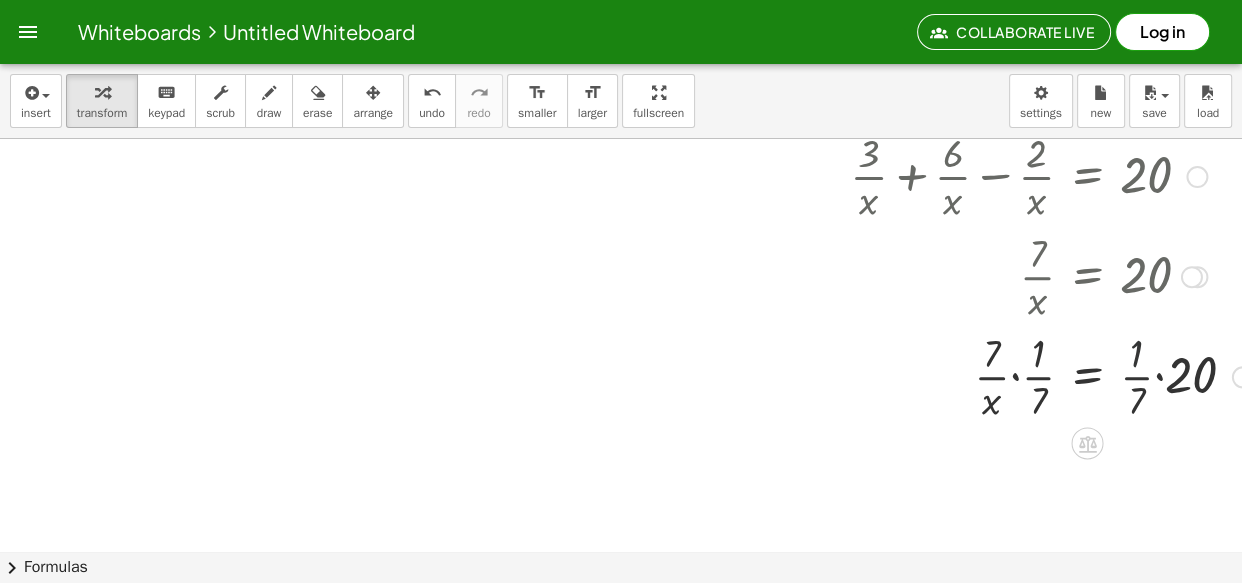 click at bounding box center (1051, 375) 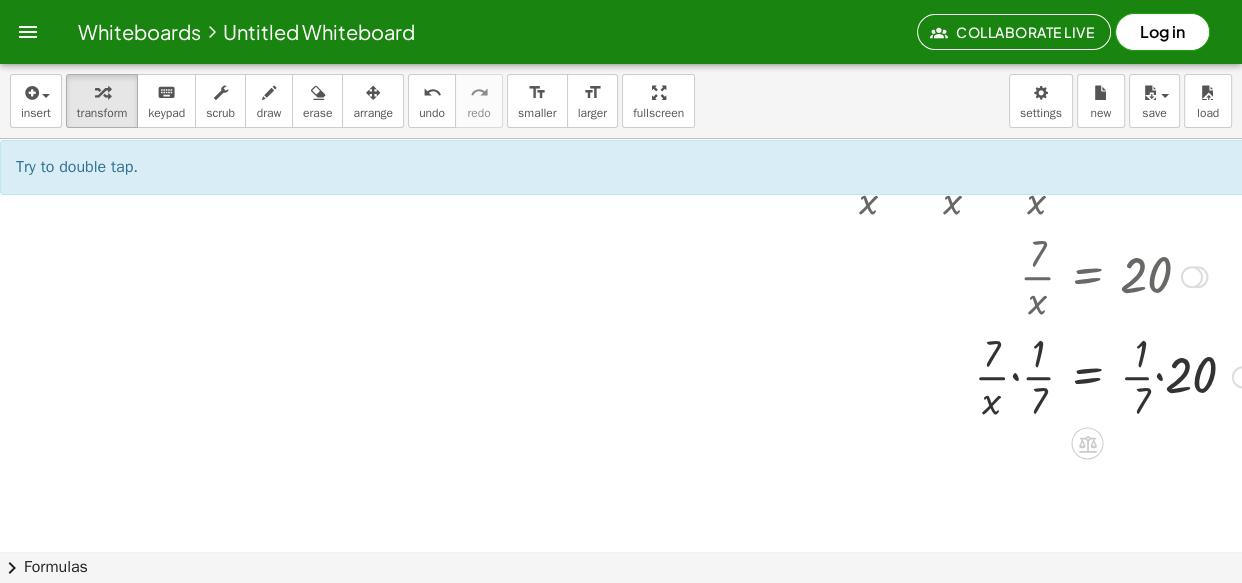 click at bounding box center [1051, 375] 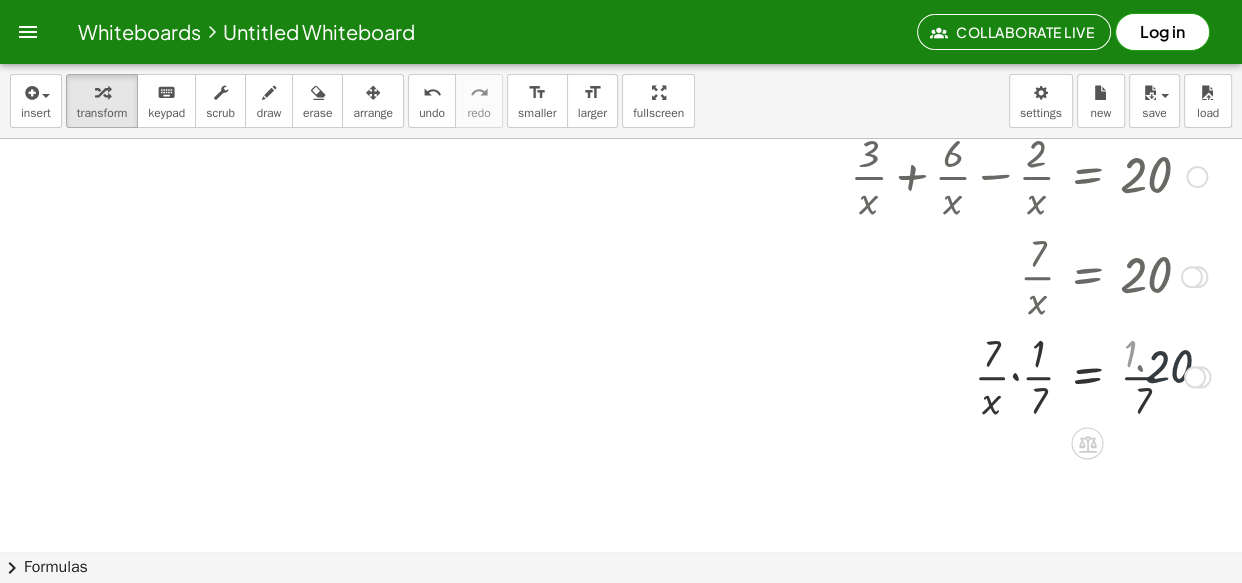 click at bounding box center (1030, 375) 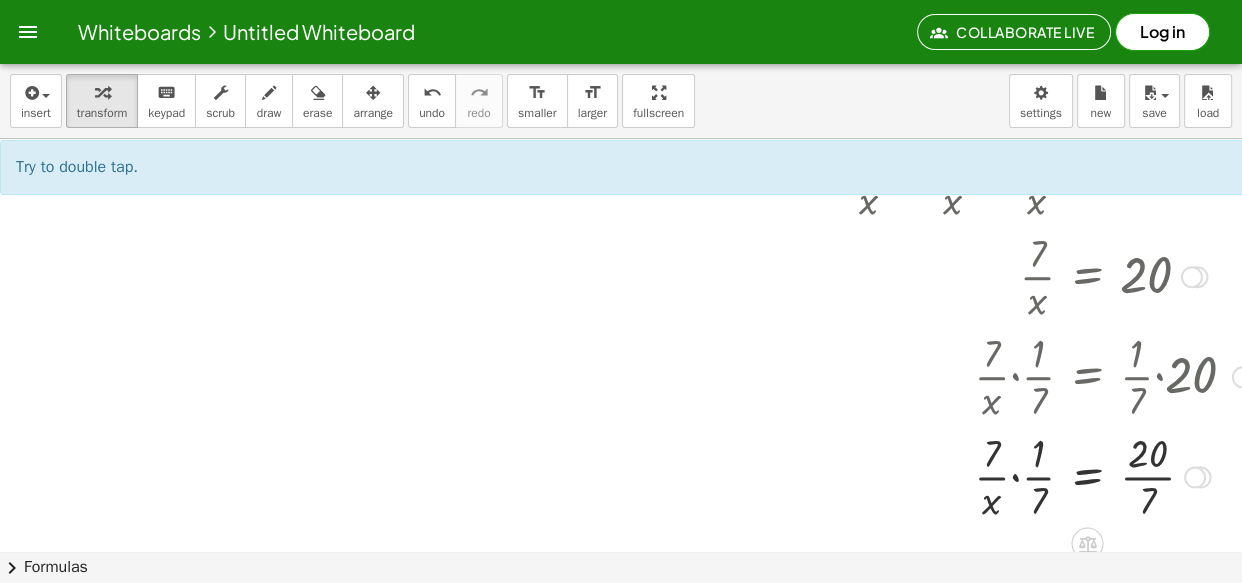 click at bounding box center [1051, 475] 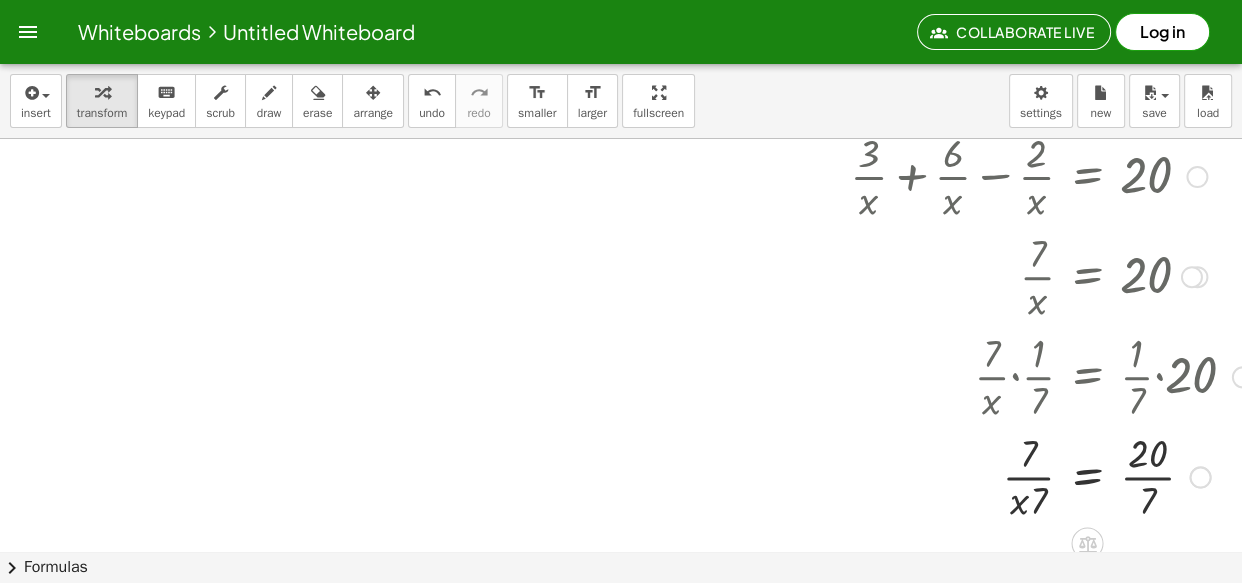 click at bounding box center (1051, 475) 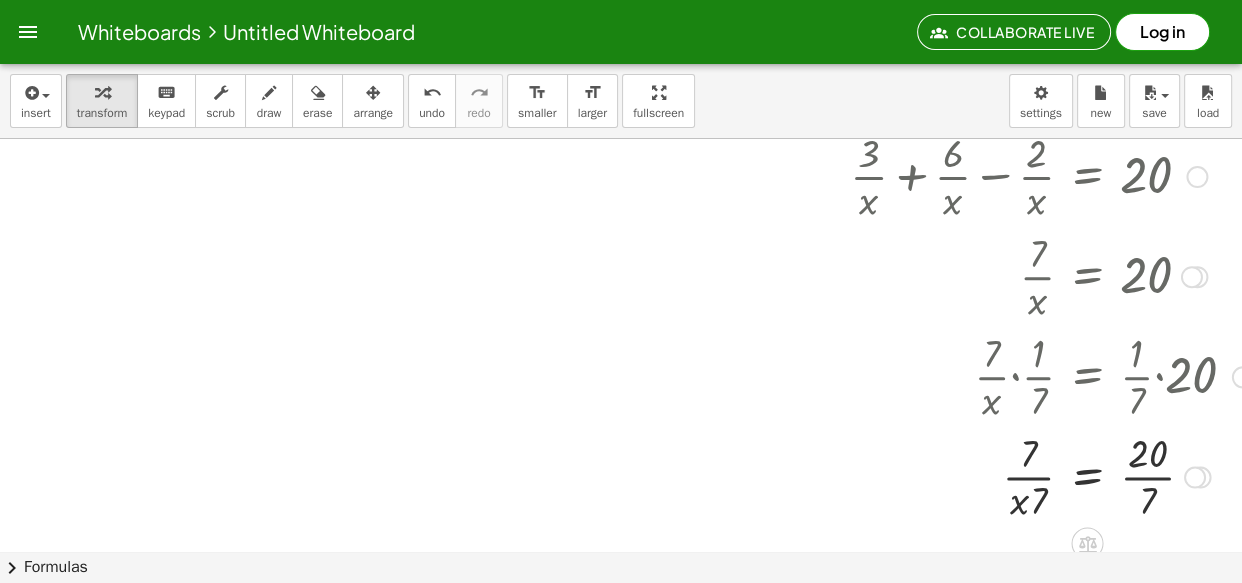 click at bounding box center [1192, 277] 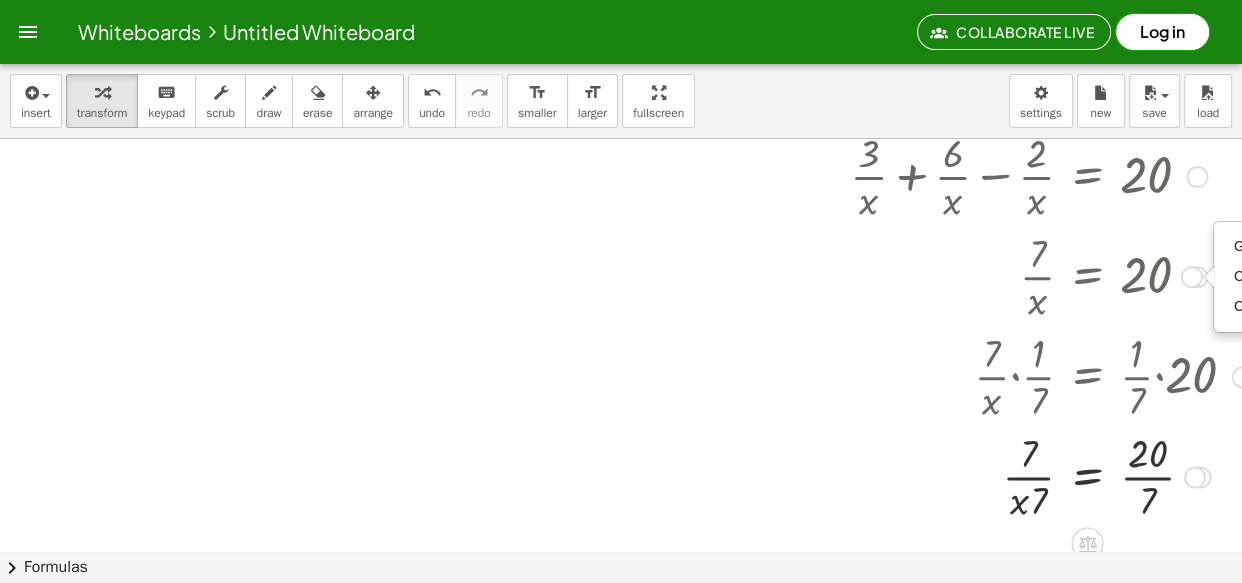 click on "Go back to this line Copy line as LaTeX Copy derivation as LaTeX" at bounding box center [1192, 277] 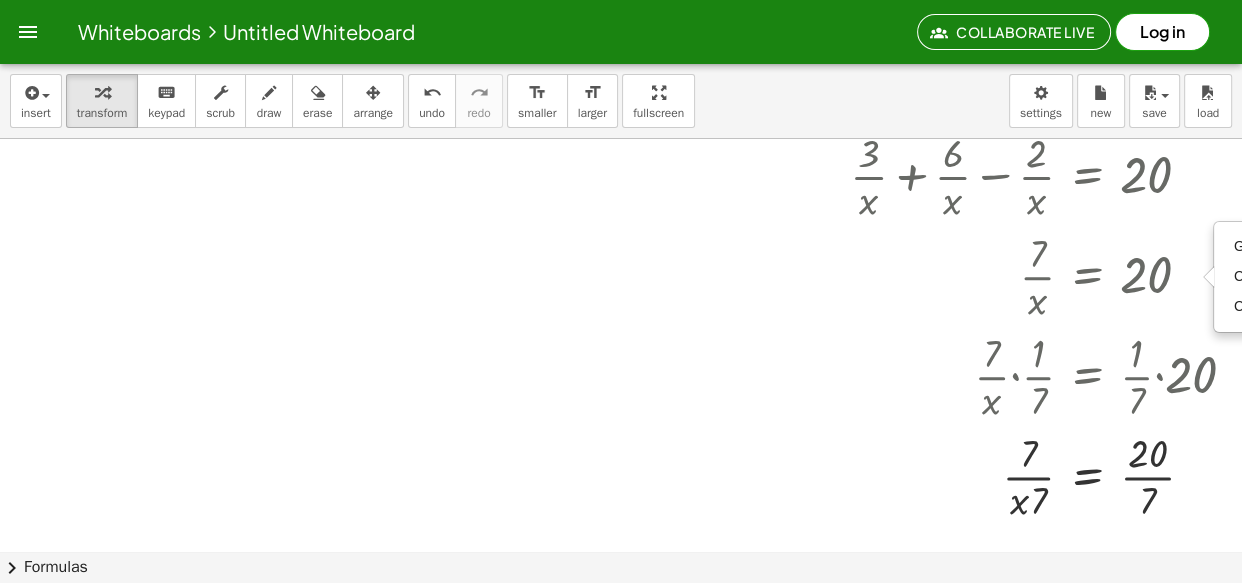 drag, startPoint x: 1187, startPoint y: 275, endPoint x: 590, endPoint y: 399, distance: 609.74176 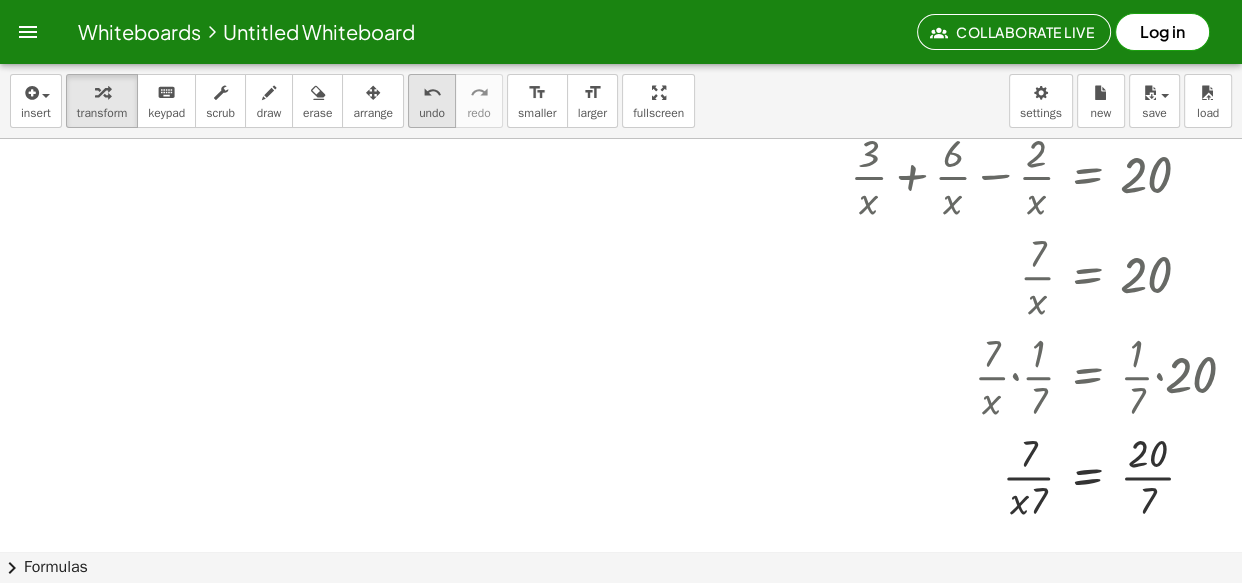 click on "undo" at bounding box center [432, 93] 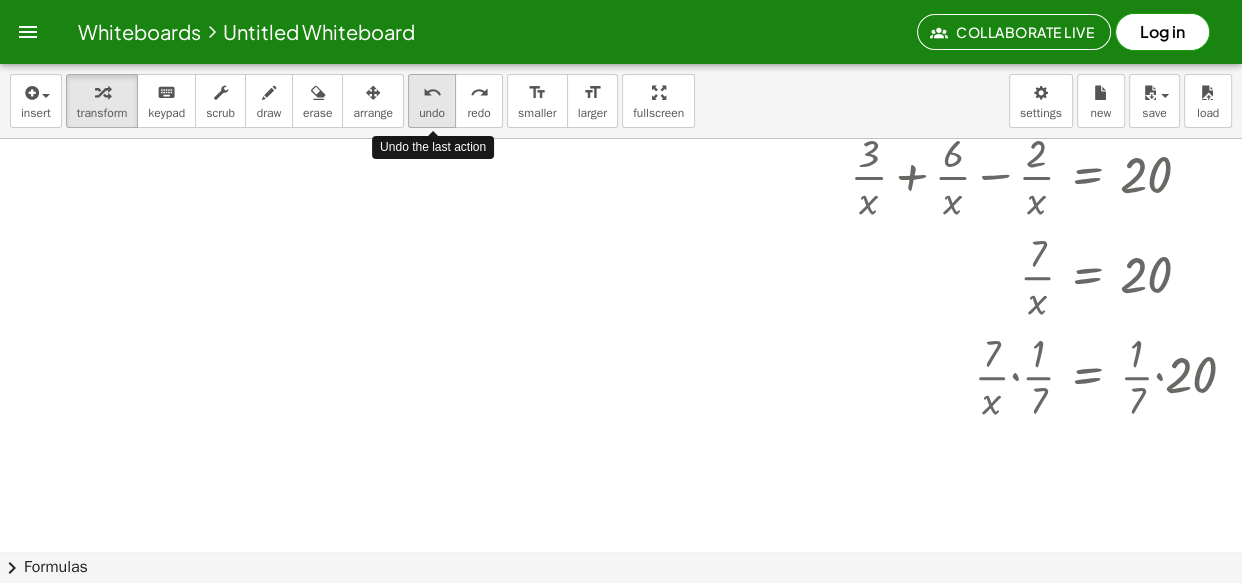 click on "undo" at bounding box center [432, 93] 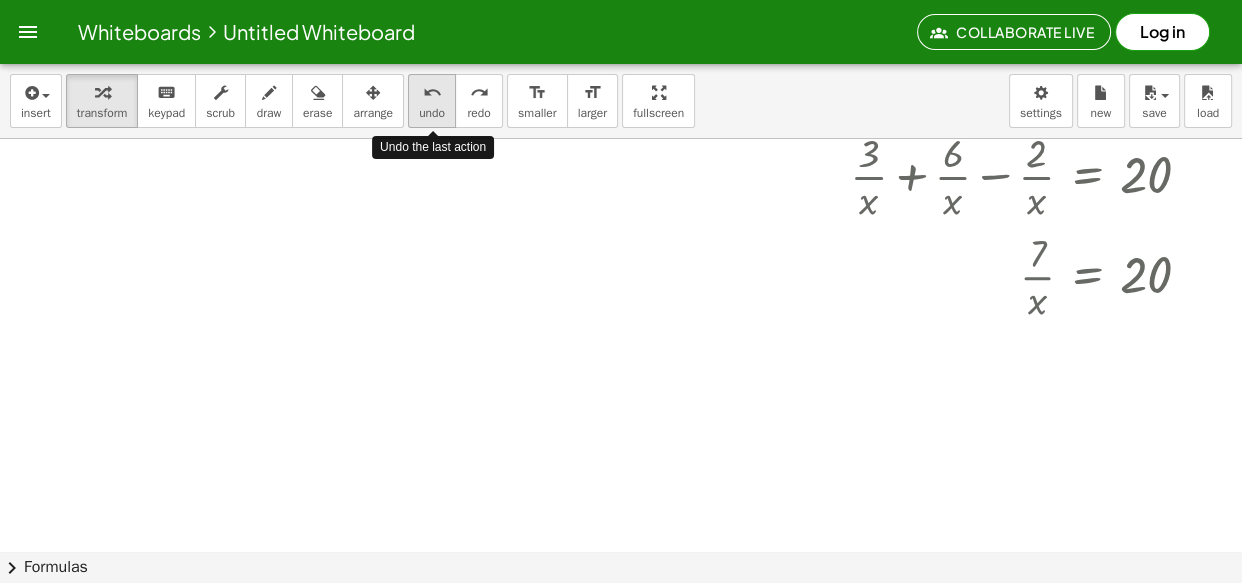 click on "undo" at bounding box center [432, 93] 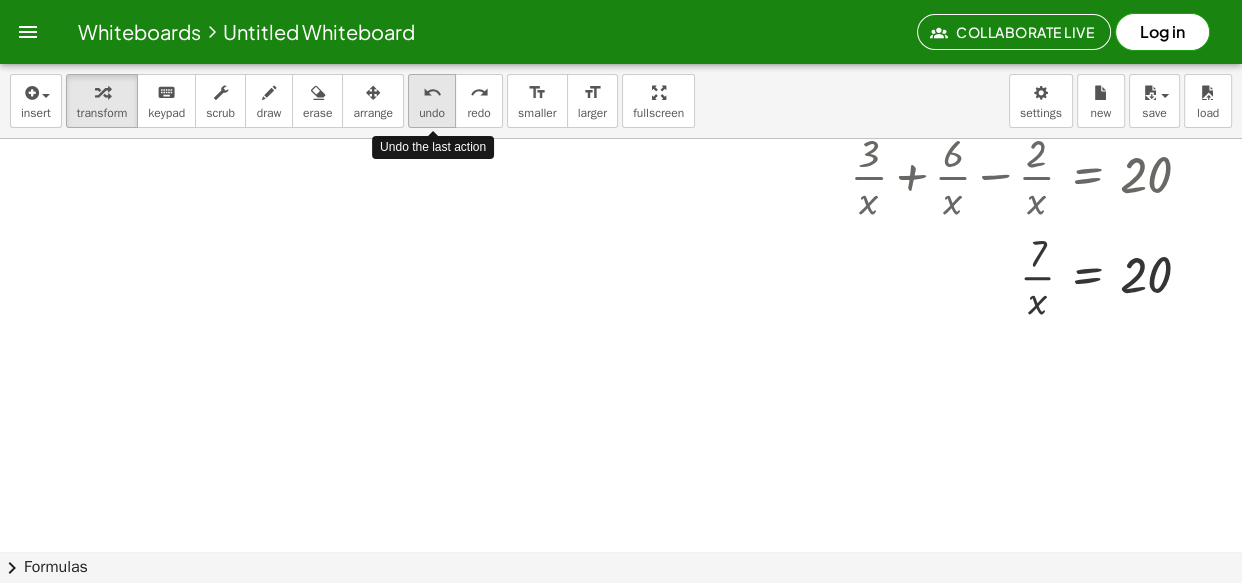 click on "undo" at bounding box center (432, 93) 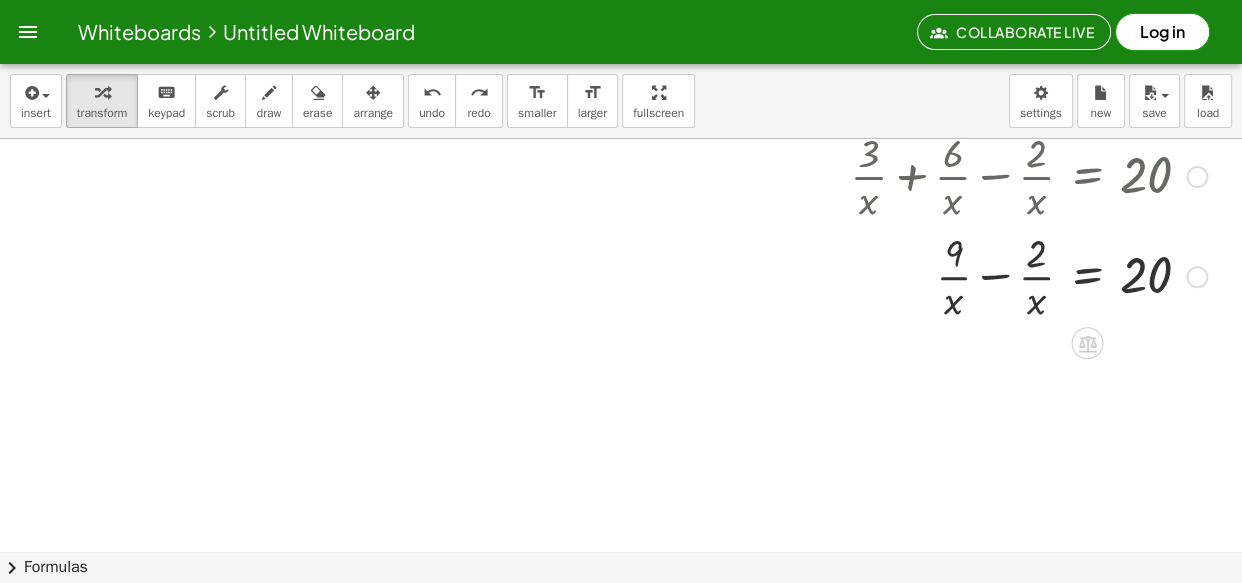 click at bounding box center (1028, 275) 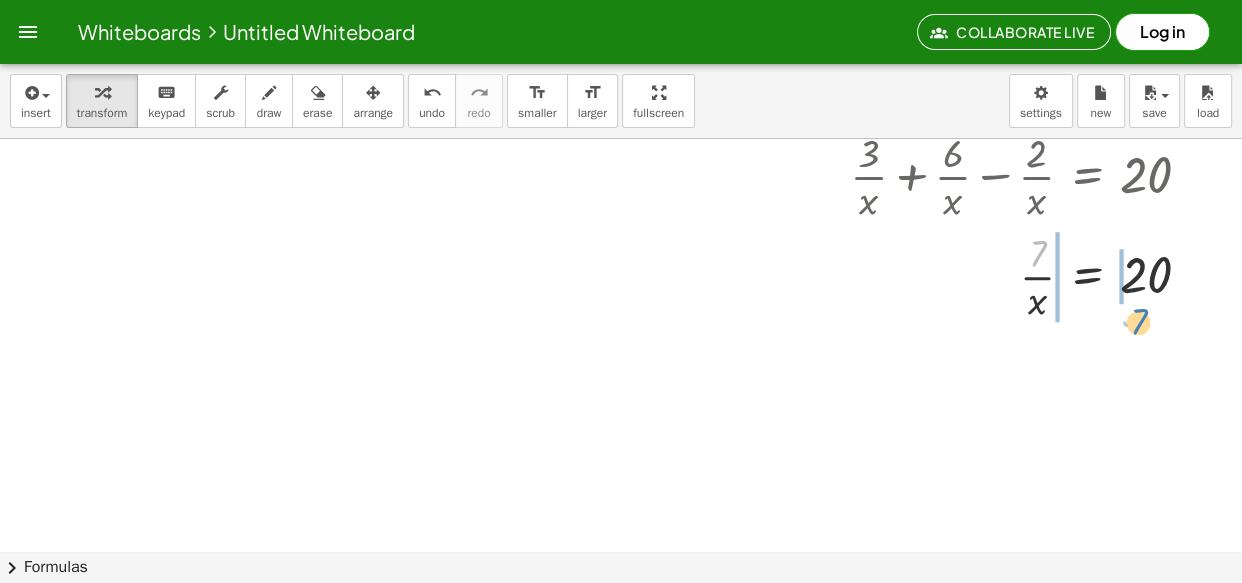 drag, startPoint x: 1036, startPoint y: 246, endPoint x: 1137, endPoint y: 314, distance: 121.75796 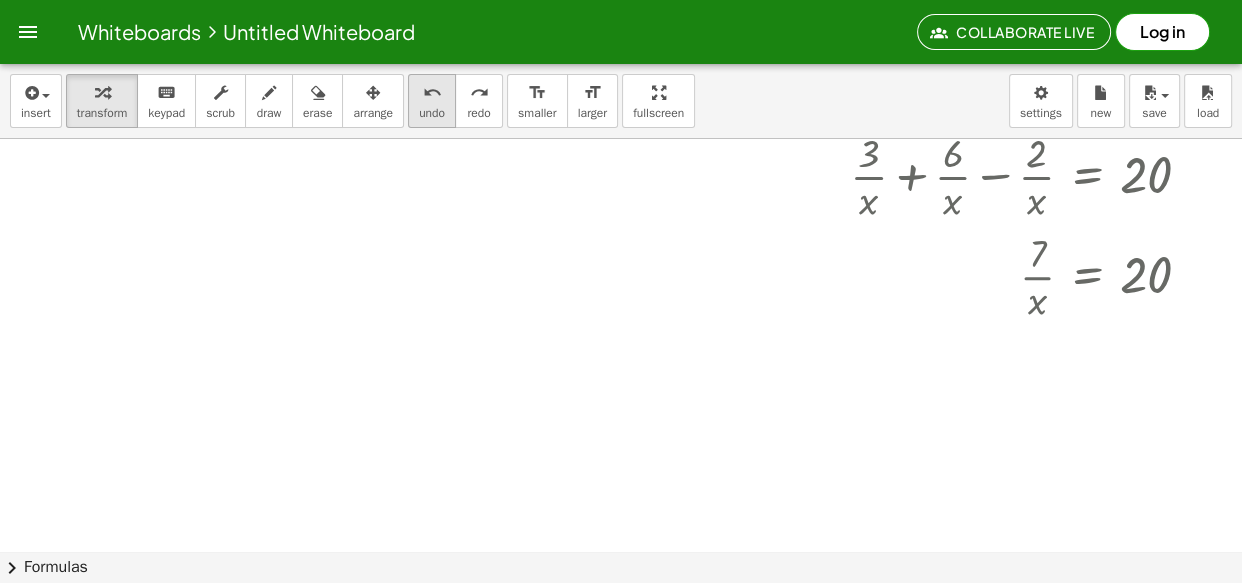 click on "undo undo" at bounding box center (432, 101) 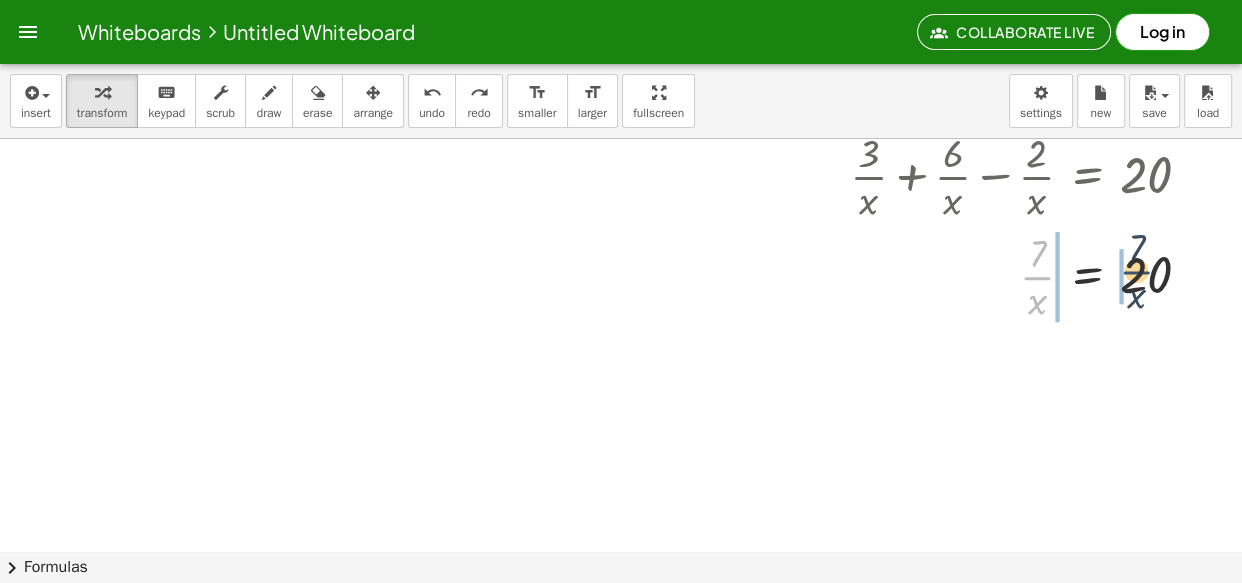 drag, startPoint x: 1040, startPoint y: 268, endPoint x: 1167, endPoint y: 246, distance: 128.89143 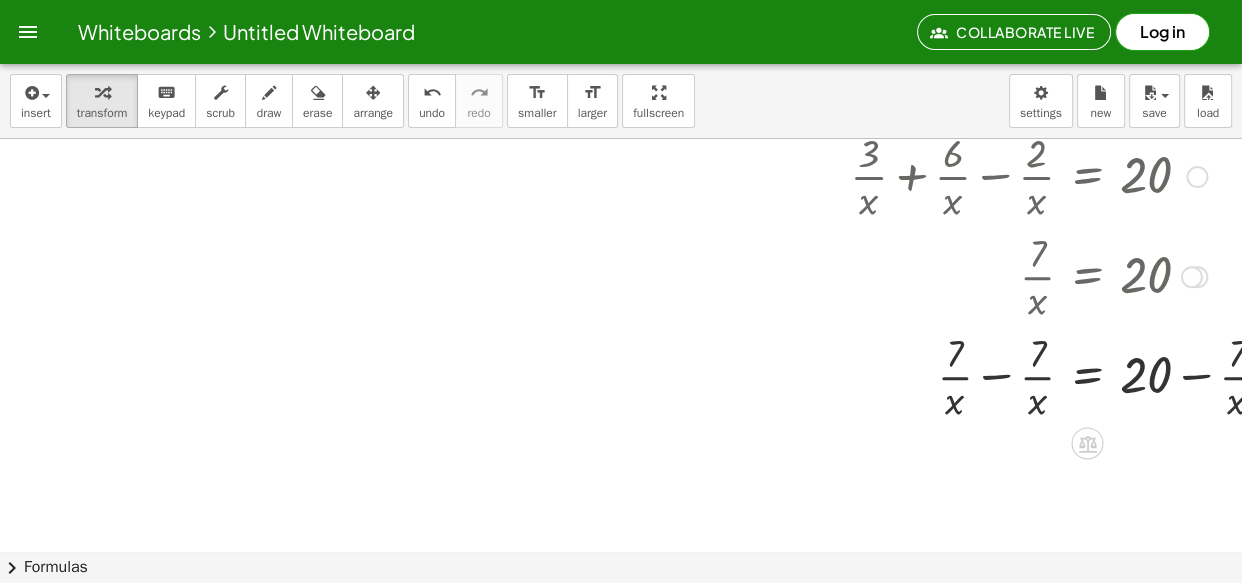 click at bounding box center (1069, 375) 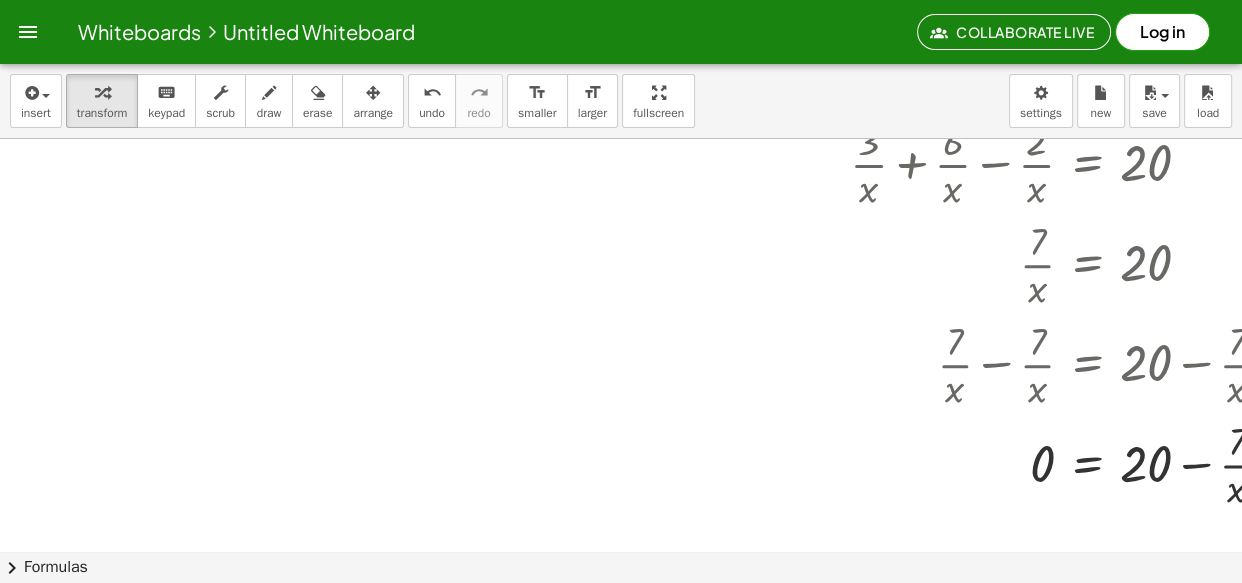 scroll, scrollTop: 181, scrollLeft: 0, axis: vertical 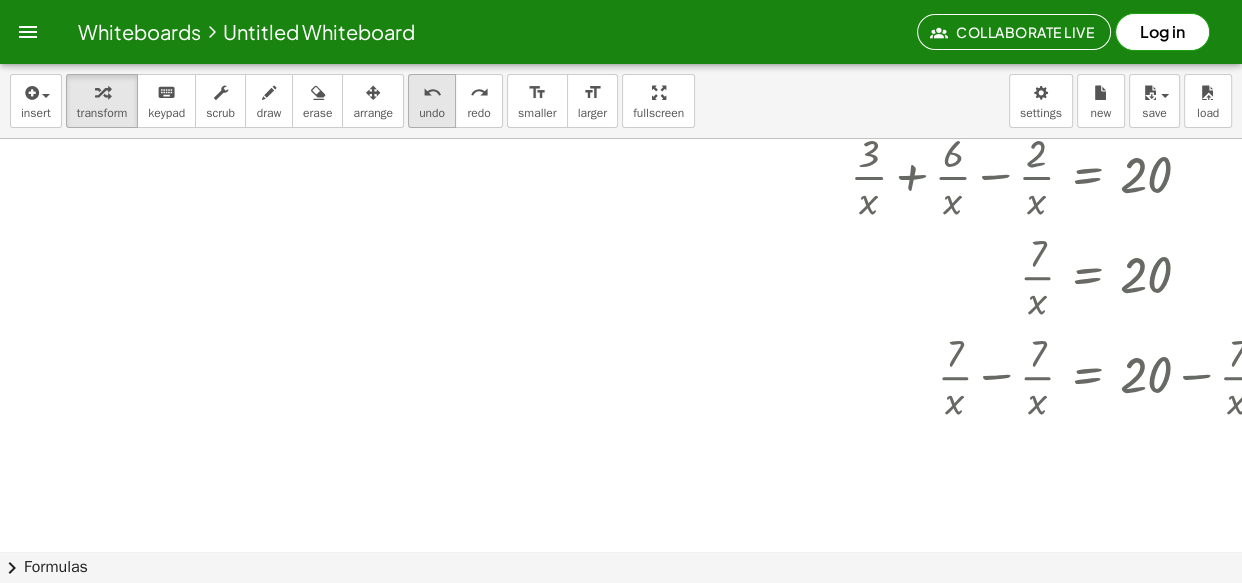 click on "undo" at bounding box center (432, 93) 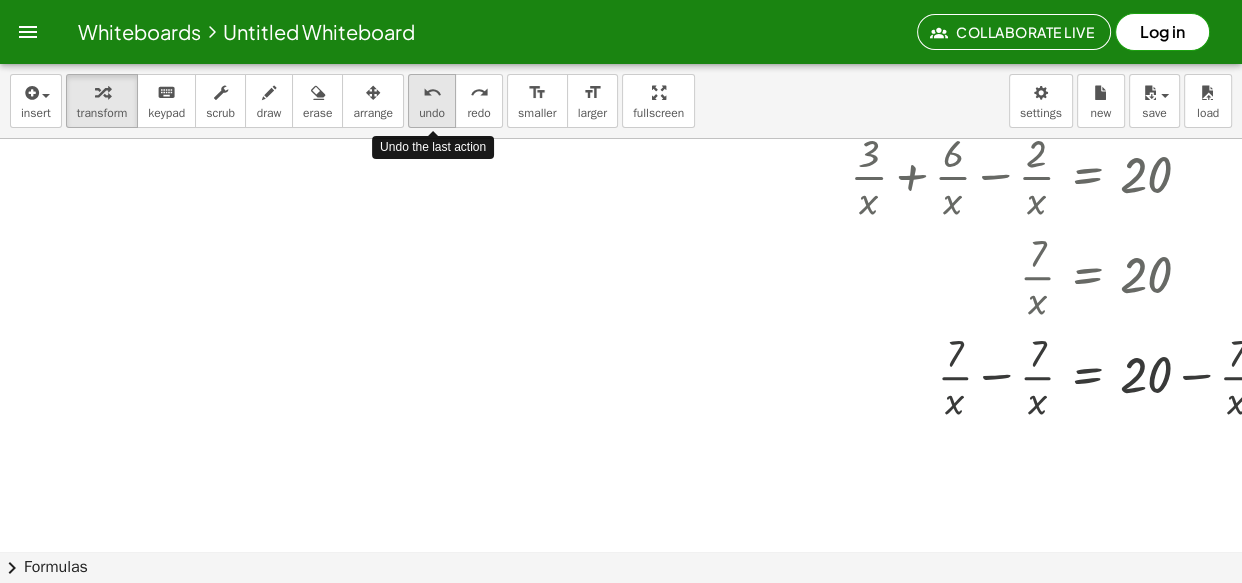 click on "undo" at bounding box center [432, 93] 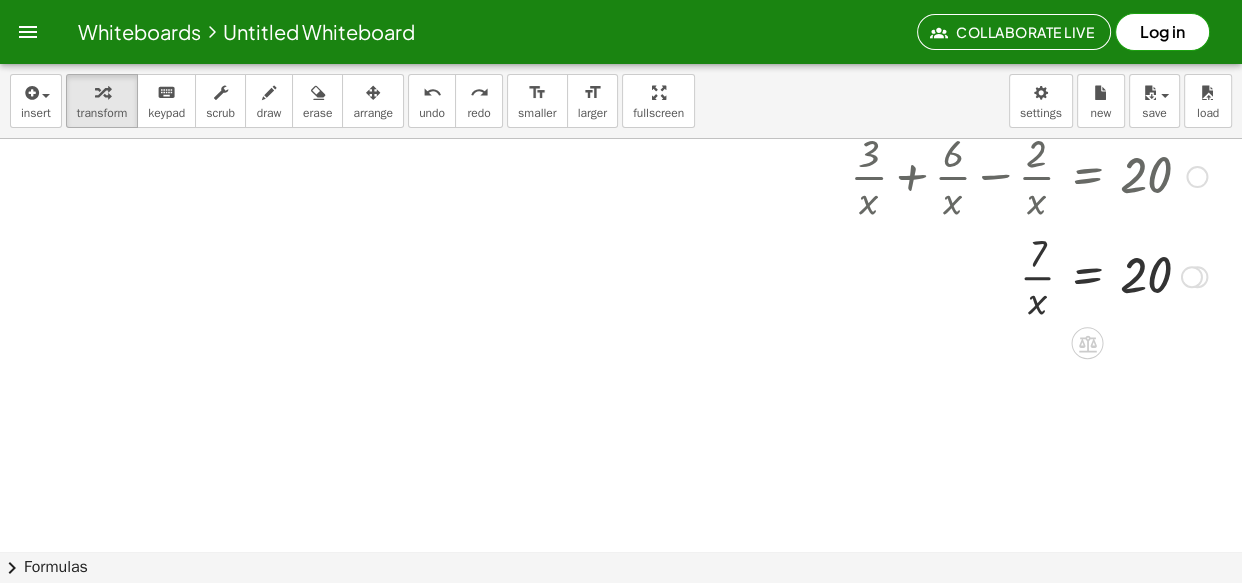 click at bounding box center [1028, 275] 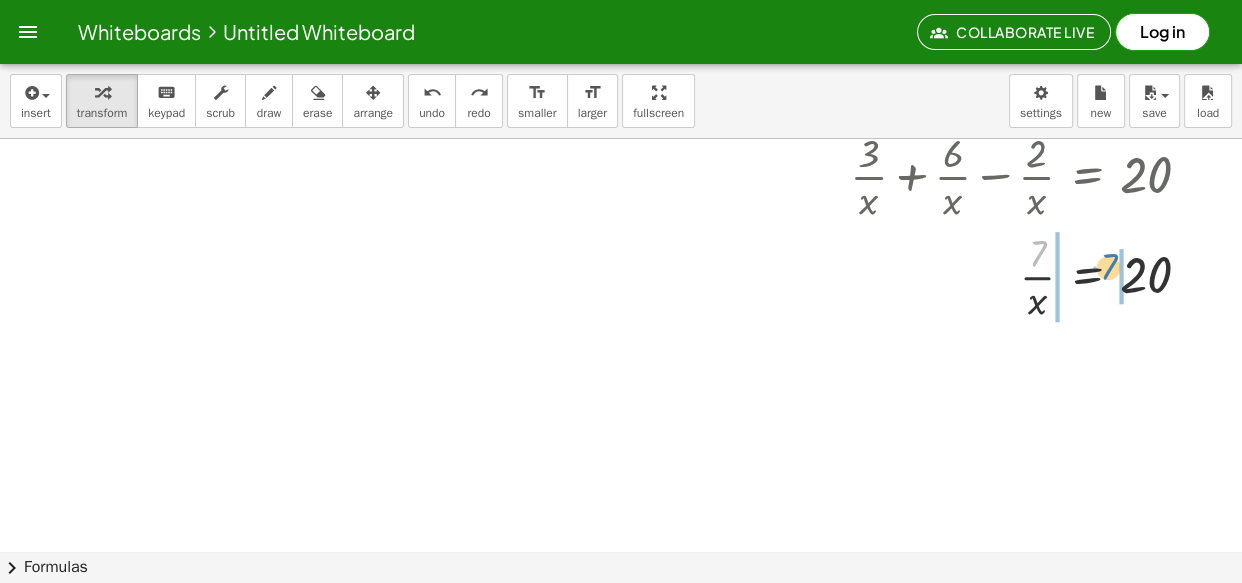 drag, startPoint x: 1032, startPoint y: 263, endPoint x: 1133, endPoint y: 280, distance: 102.4207 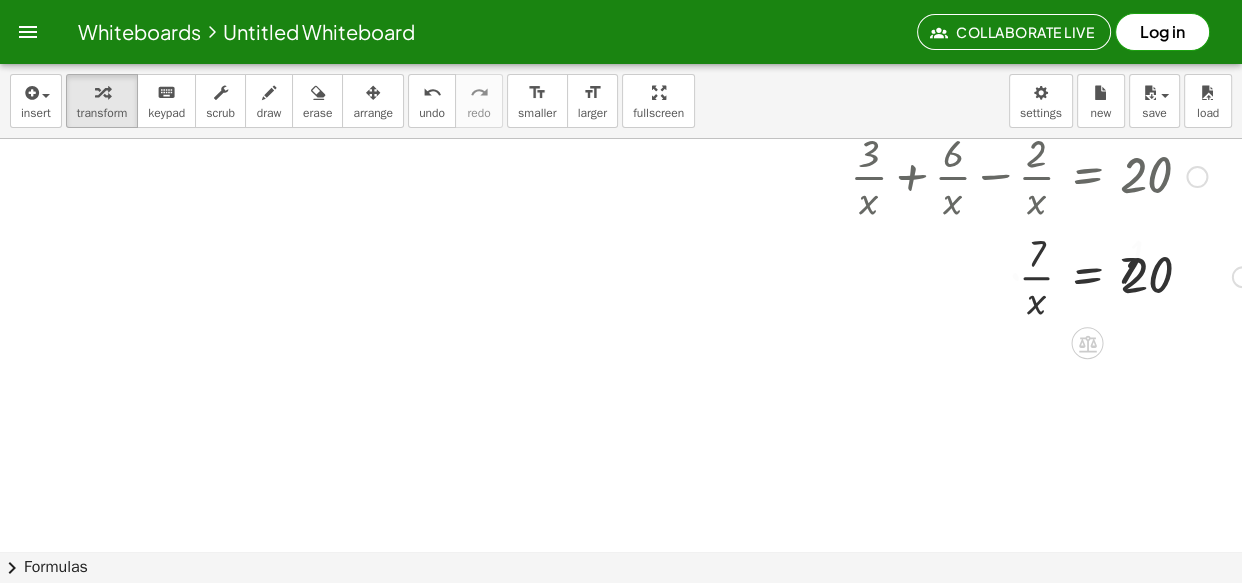 click at bounding box center [1051, 275] 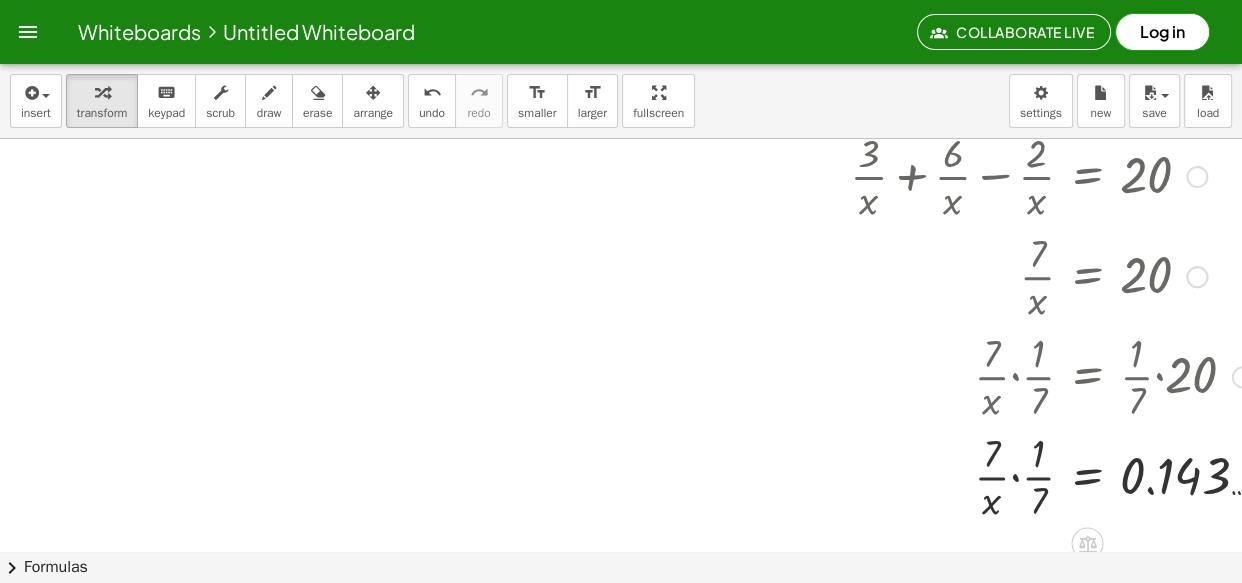 drag, startPoint x: 1133, startPoint y: 280, endPoint x: 690, endPoint y: 224, distance: 446.52548 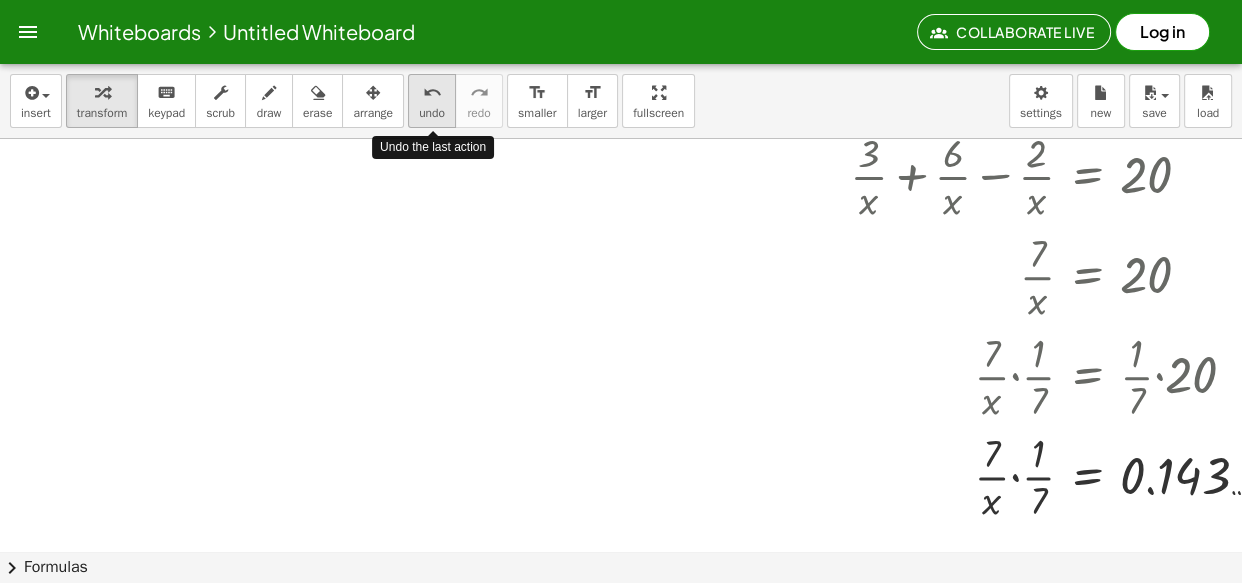 click on "undo" at bounding box center (432, 113) 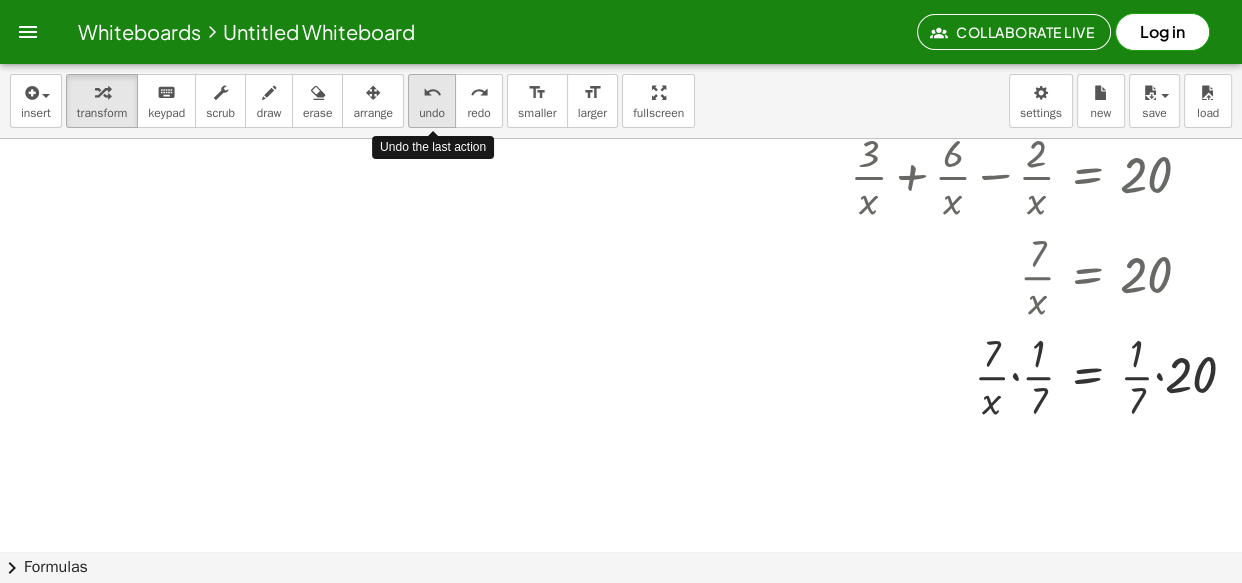 click on "undo" at bounding box center (432, 113) 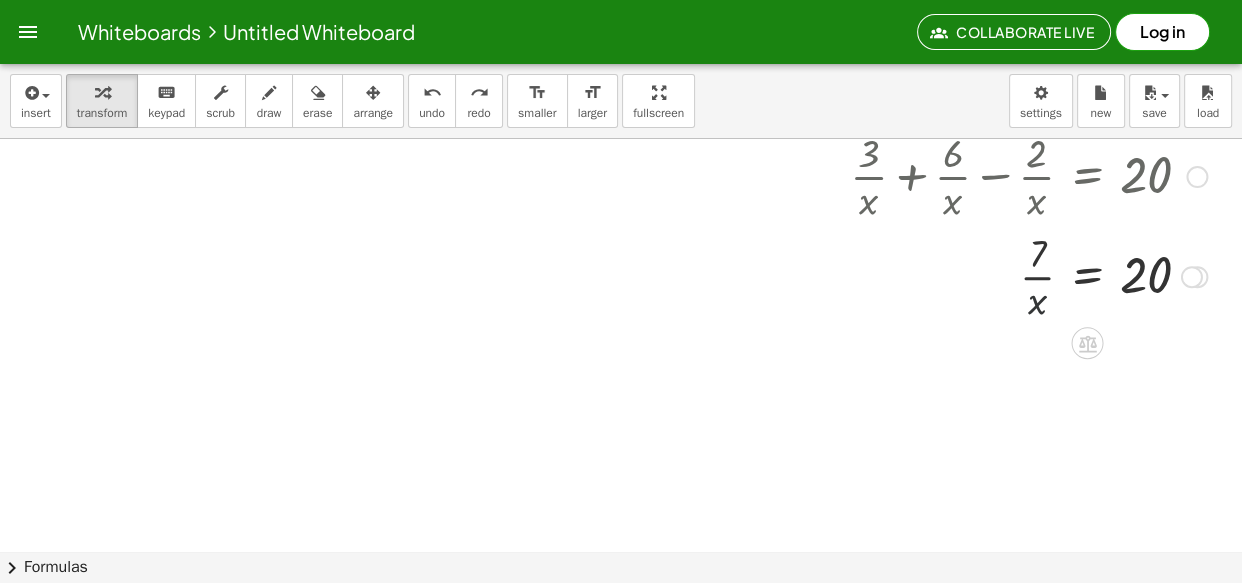 drag, startPoint x: 1035, startPoint y: 293, endPoint x: 1025, endPoint y: 291, distance: 10.198039 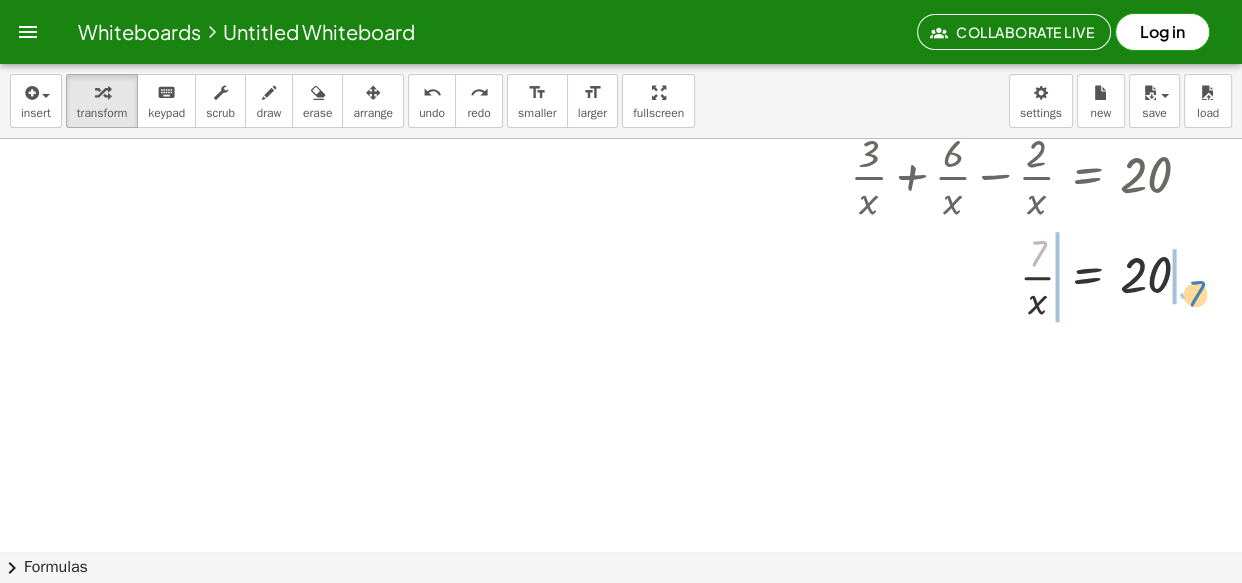 drag, startPoint x: 1040, startPoint y: 251, endPoint x: 1198, endPoint y: 291, distance: 162.98466 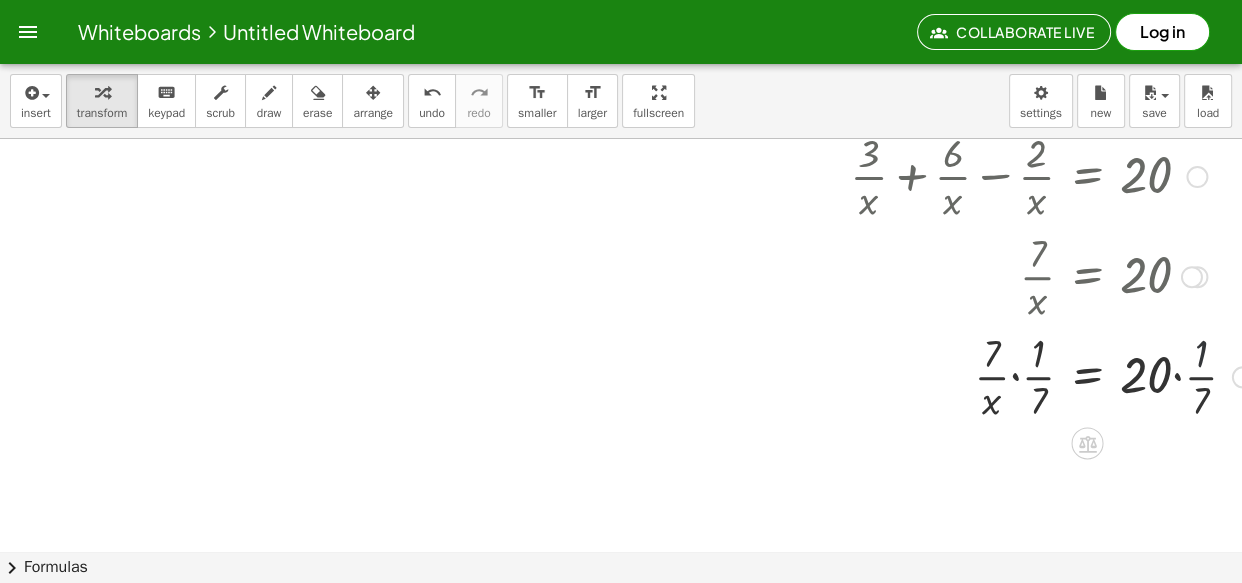 click at bounding box center (1051, 375) 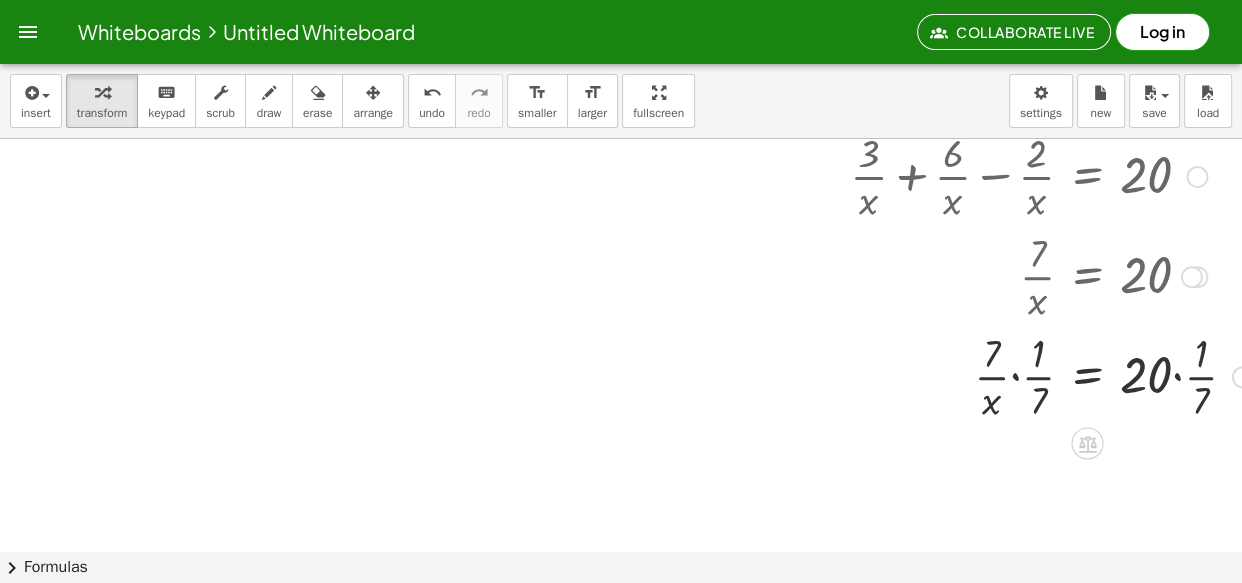 click at bounding box center (1051, 375) 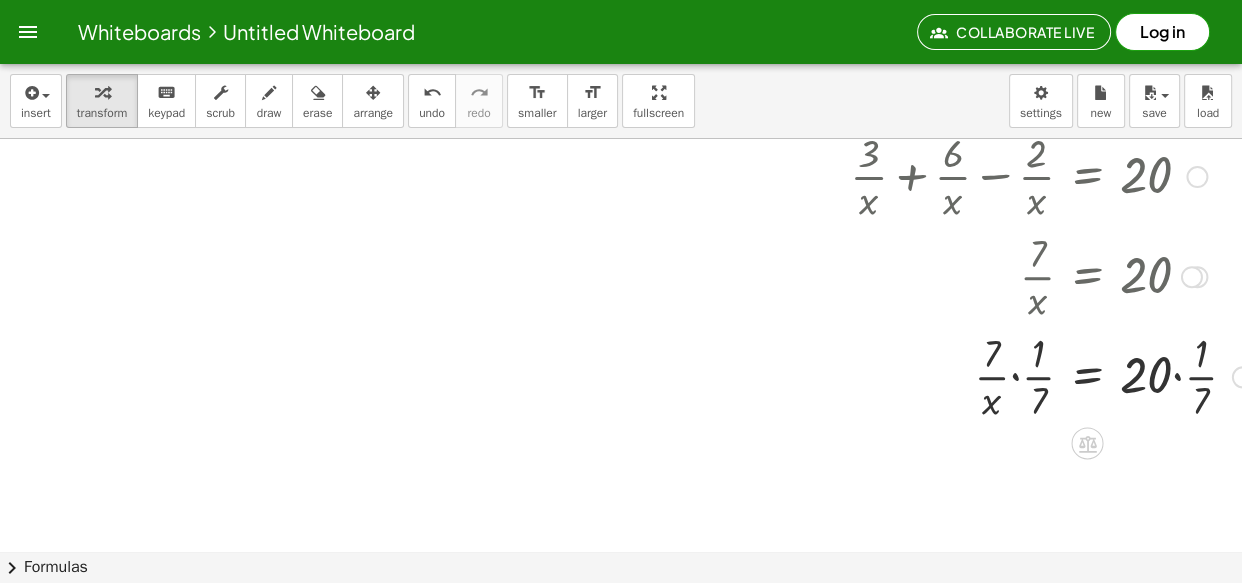 click at bounding box center (1051, 375) 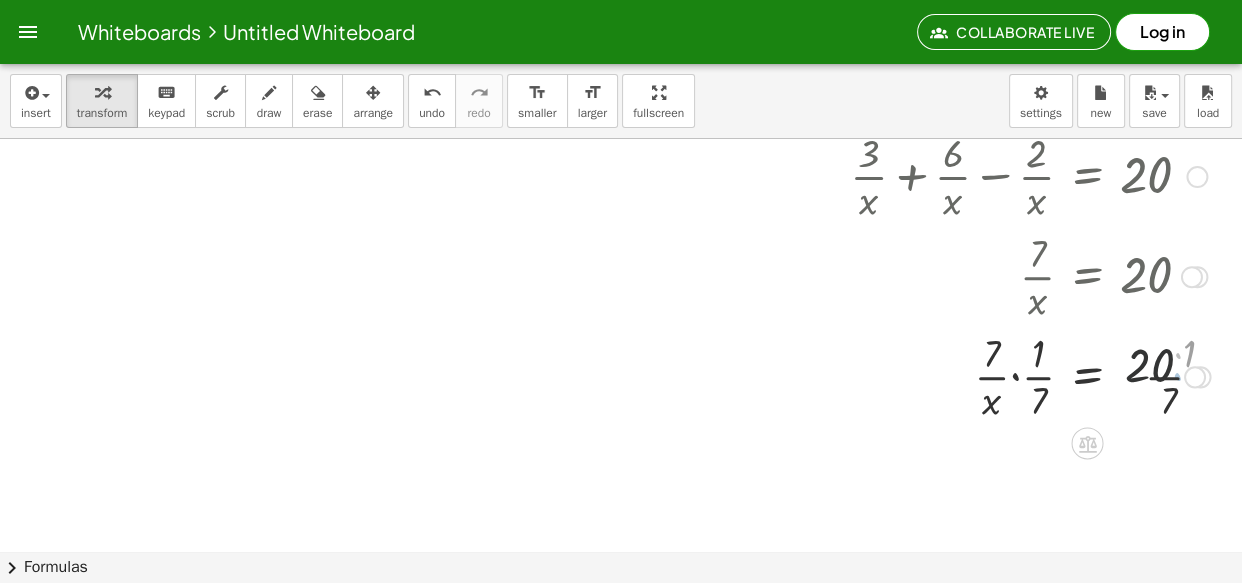 click at bounding box center [1030, 375] 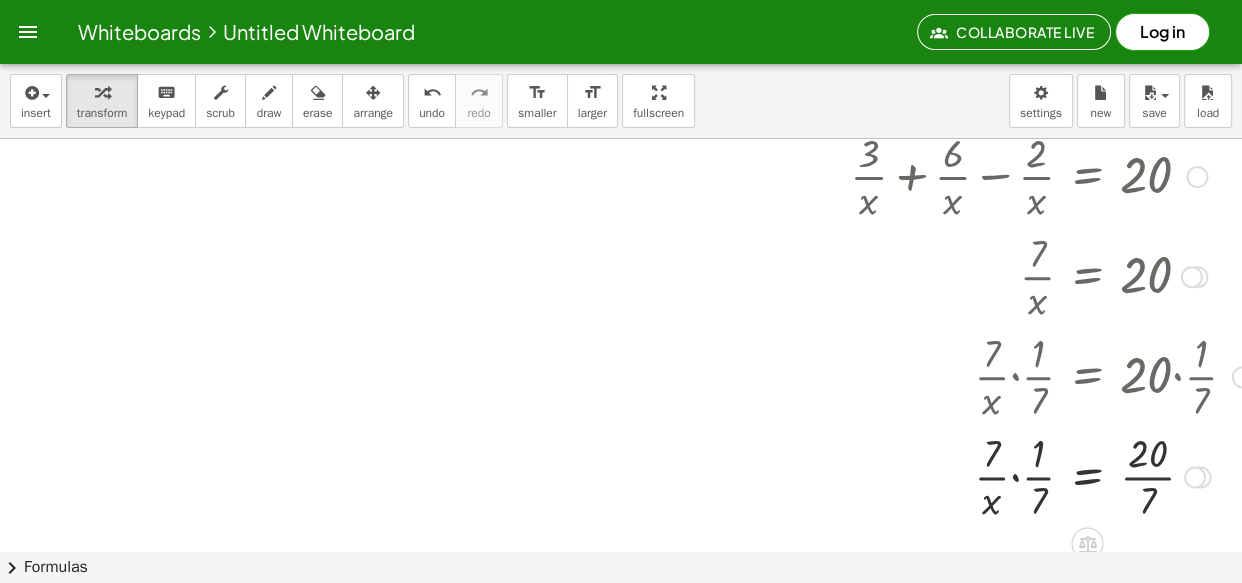 click at bounding box center [1051, 475] 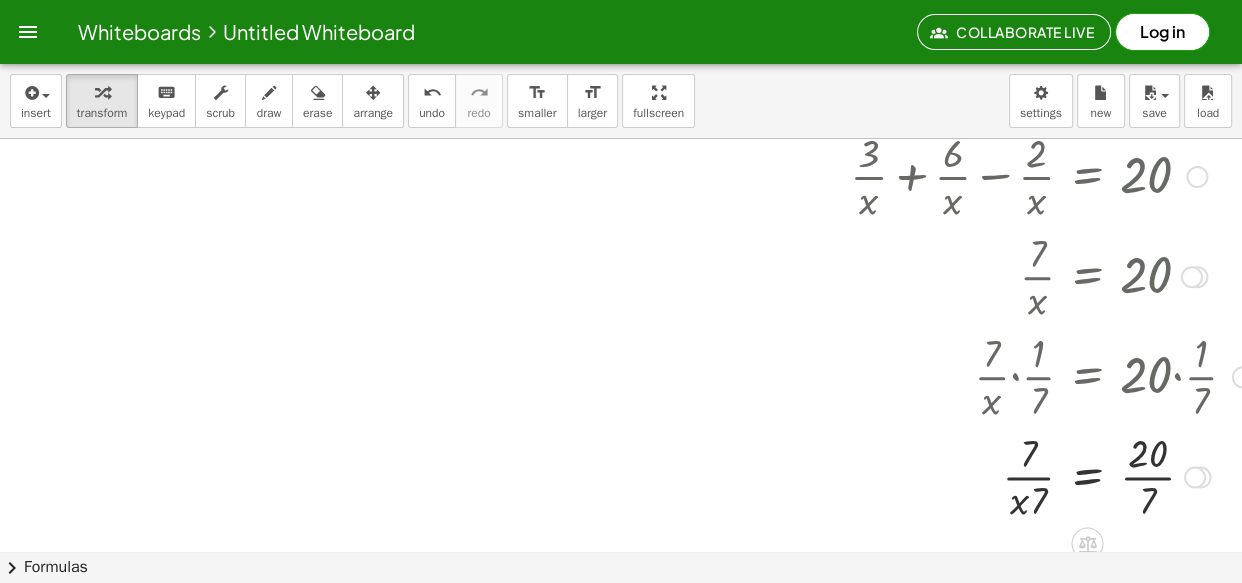 click at bounding box center (1051, 475) 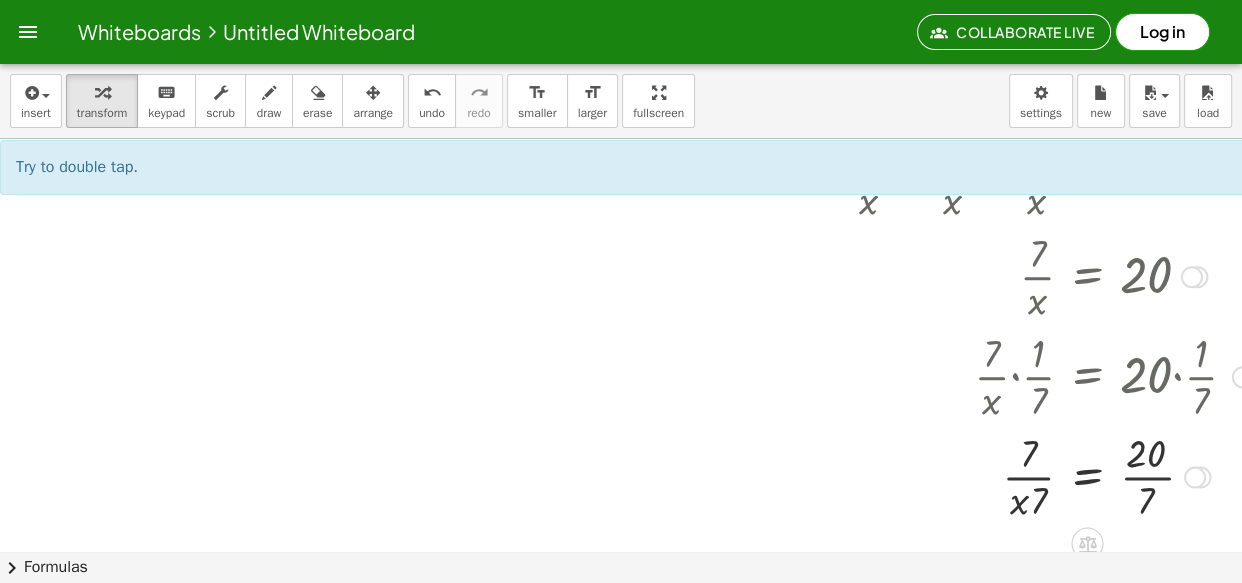 click at bounding box center (1051, 475) 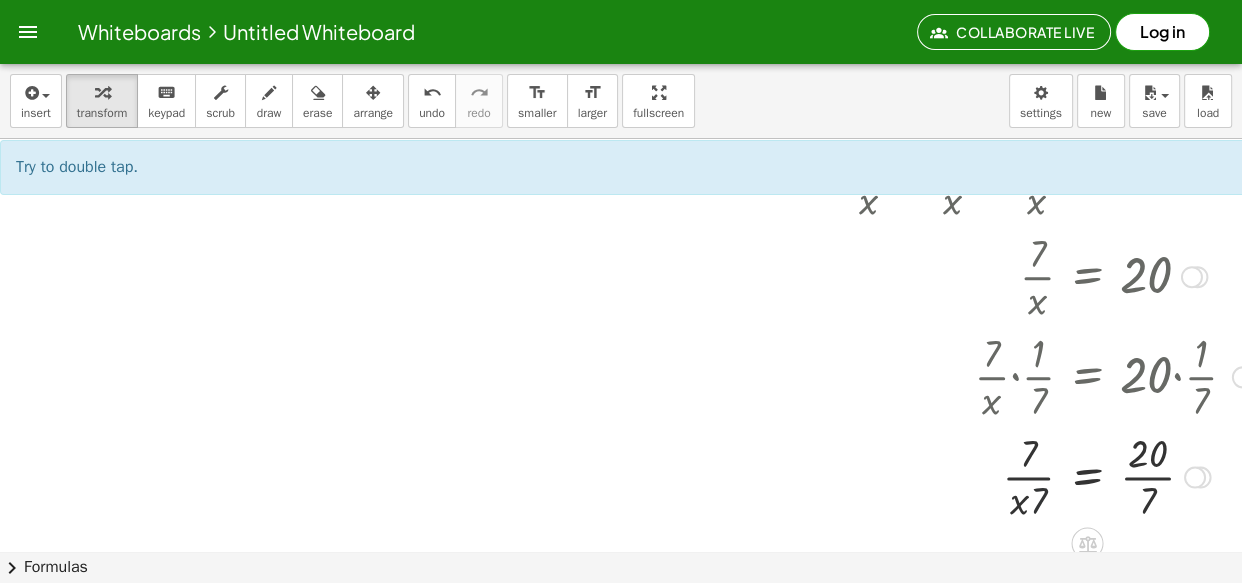 click at bounding box center [1051, 475] 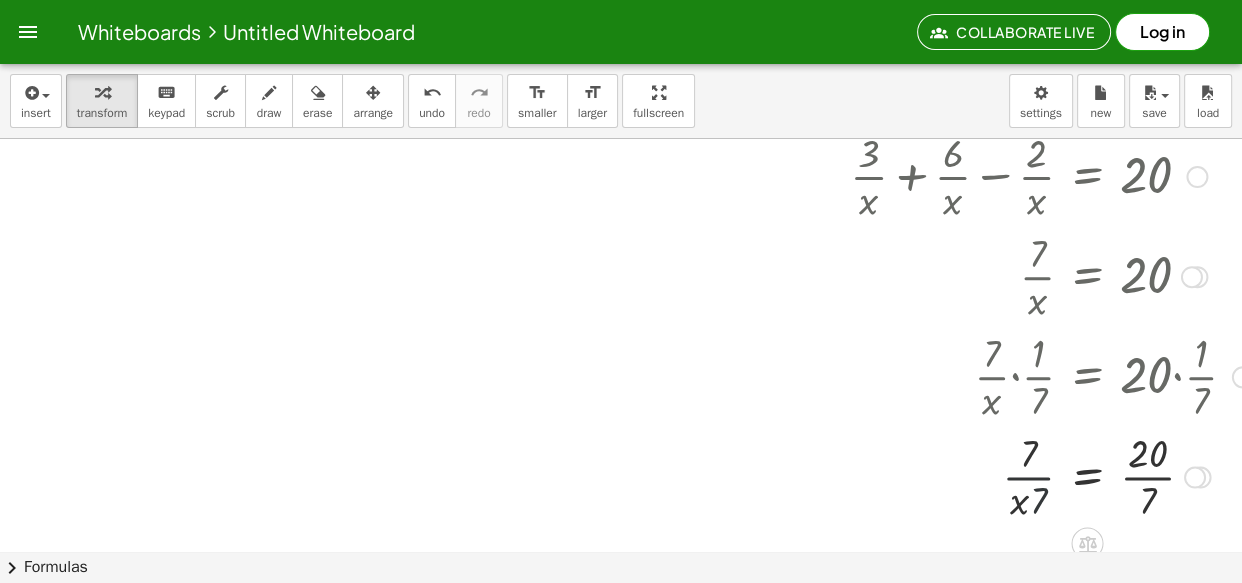 drag, startPoint x: 1040, startPoint y: 464, endPoint x: 1039, endPoint y: 438, distance: 26.019224 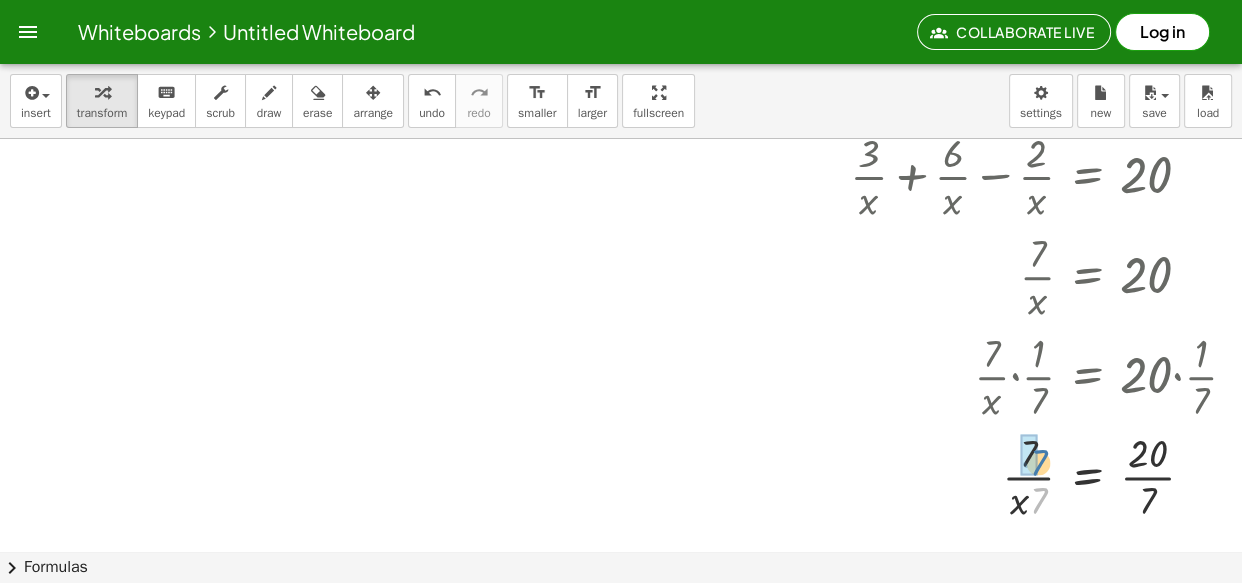 drag, startPoint x: 1035, startPoint y: 500, endPoint x: 1035, endPoint y: 450, distance: 50 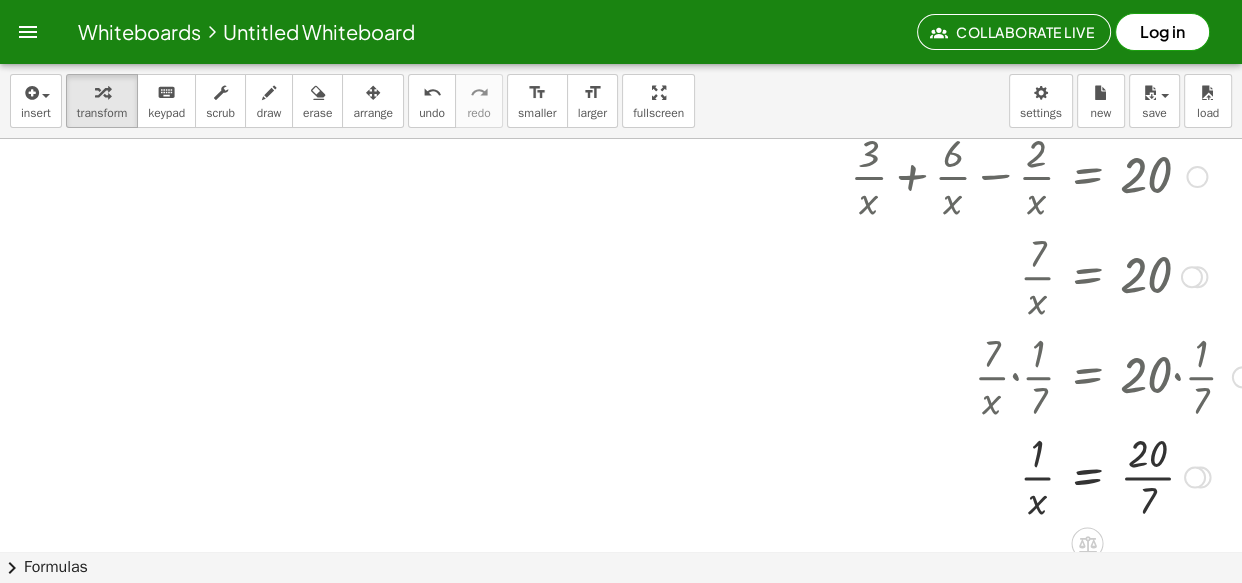 click at bounding box center (1051, 475) 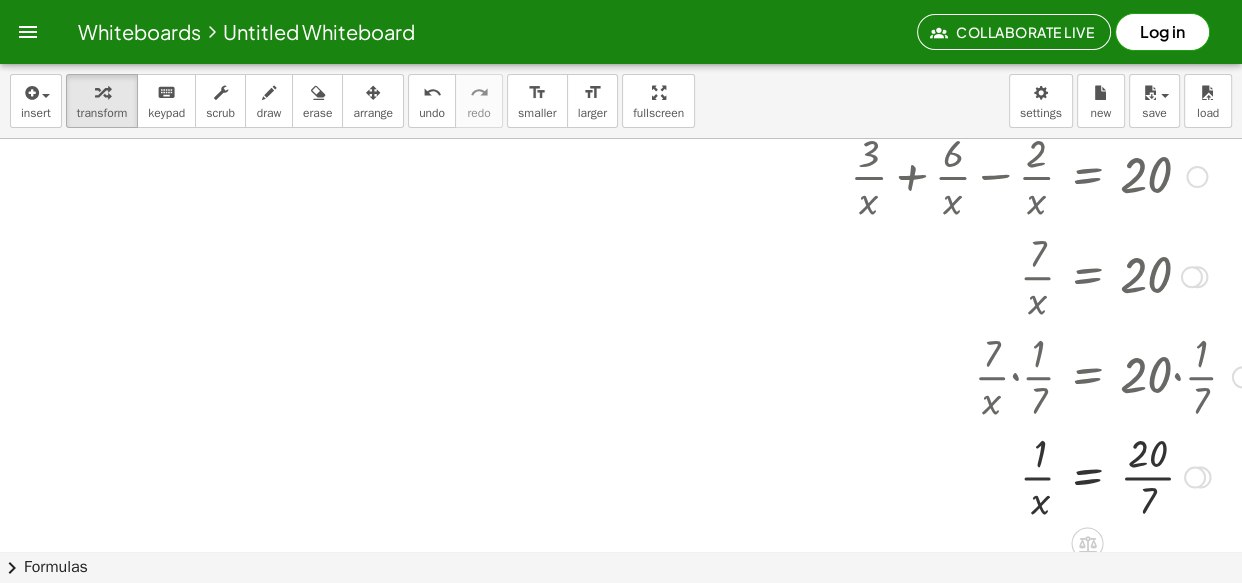 click at bounding box center (1051, 475) 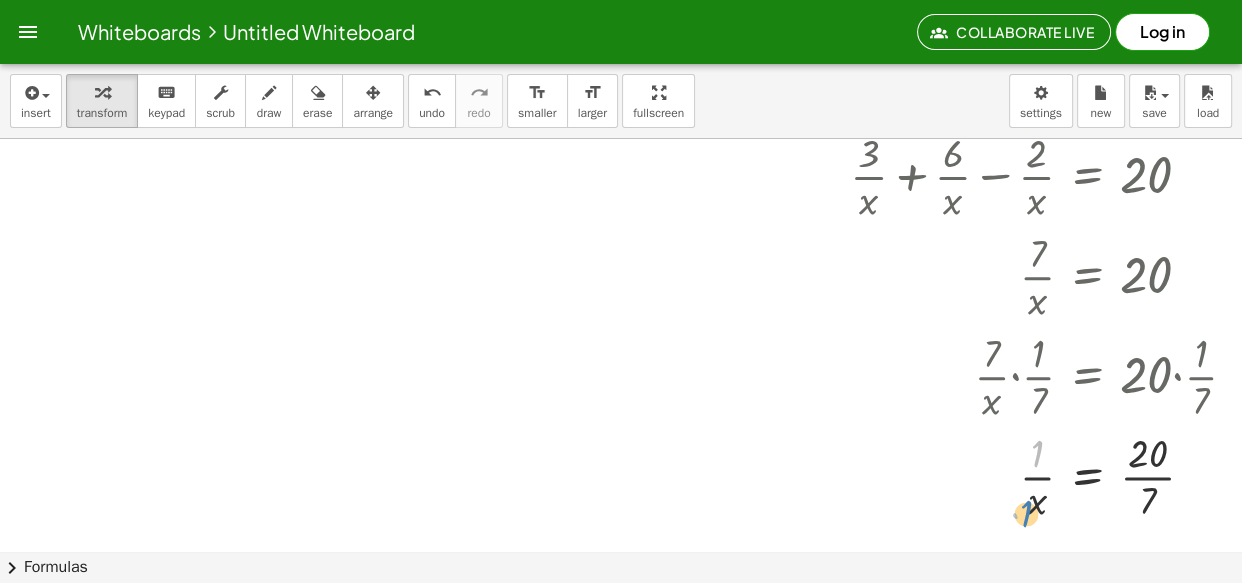 drag, startPoint x: 1036, startPoint y: 459, endPoint x: 1014, endPoint y: 522, distance: 66.730804 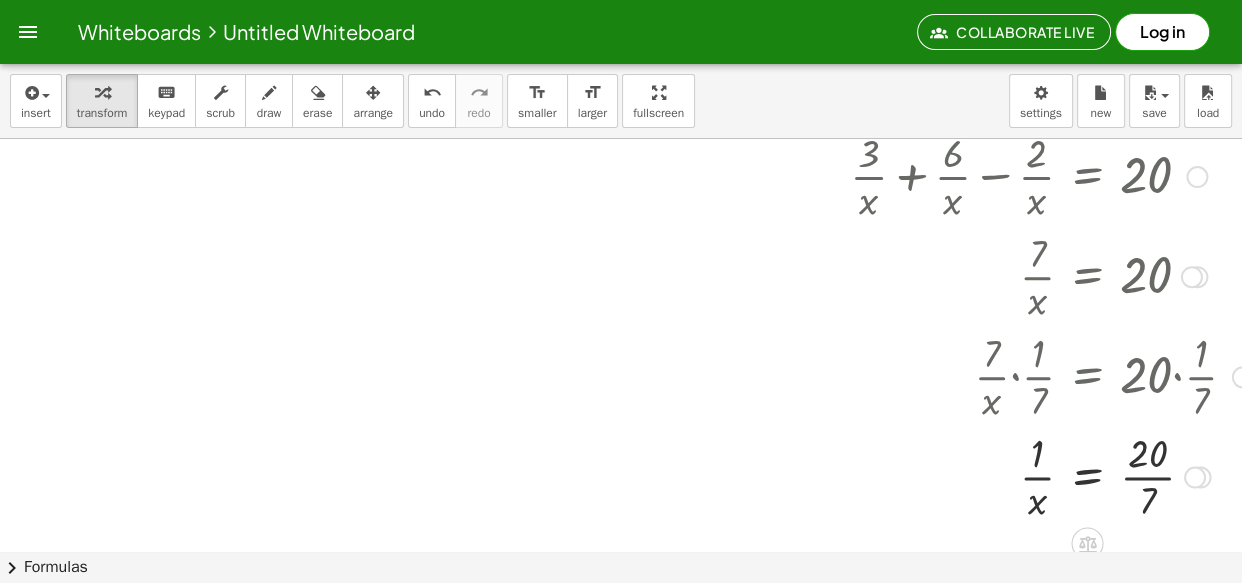 click at bounding box center (1051, 475) 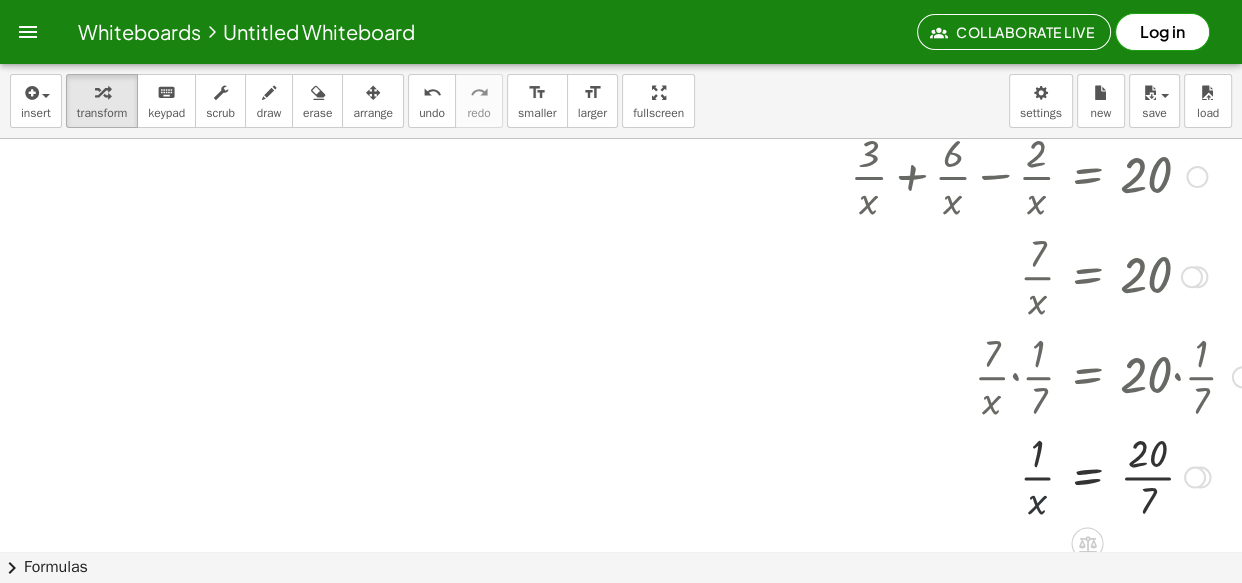 click at bounding box center [1051, 475] 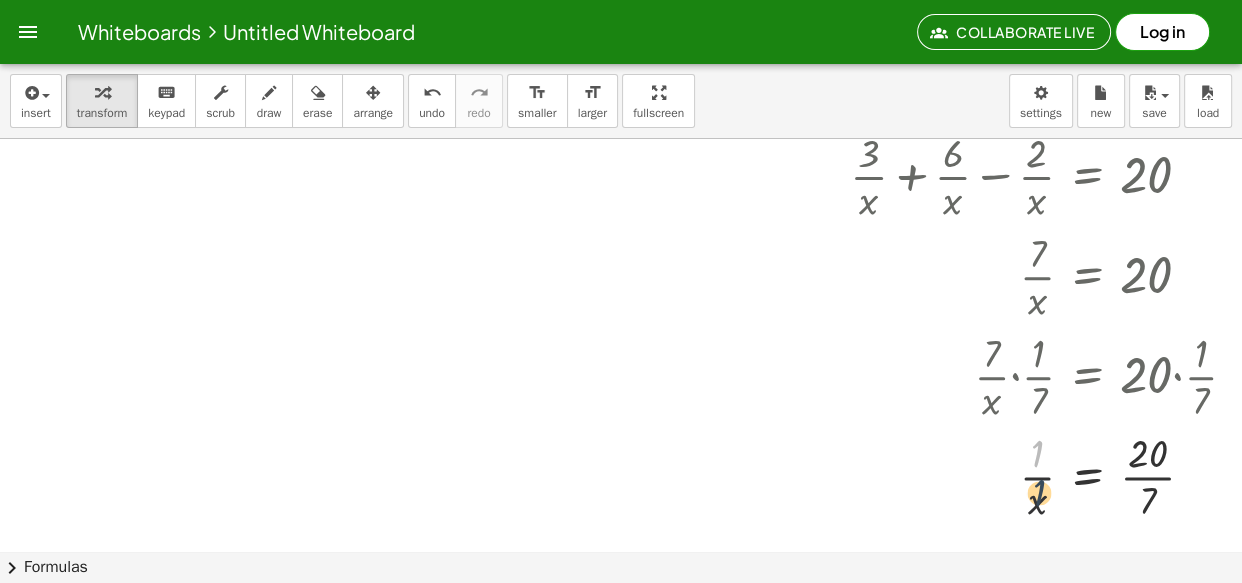 drag, startPoint x: 1048, startPoint y: 440, endPoint x: 1050, endPoint y: 483, distance: 43.046486 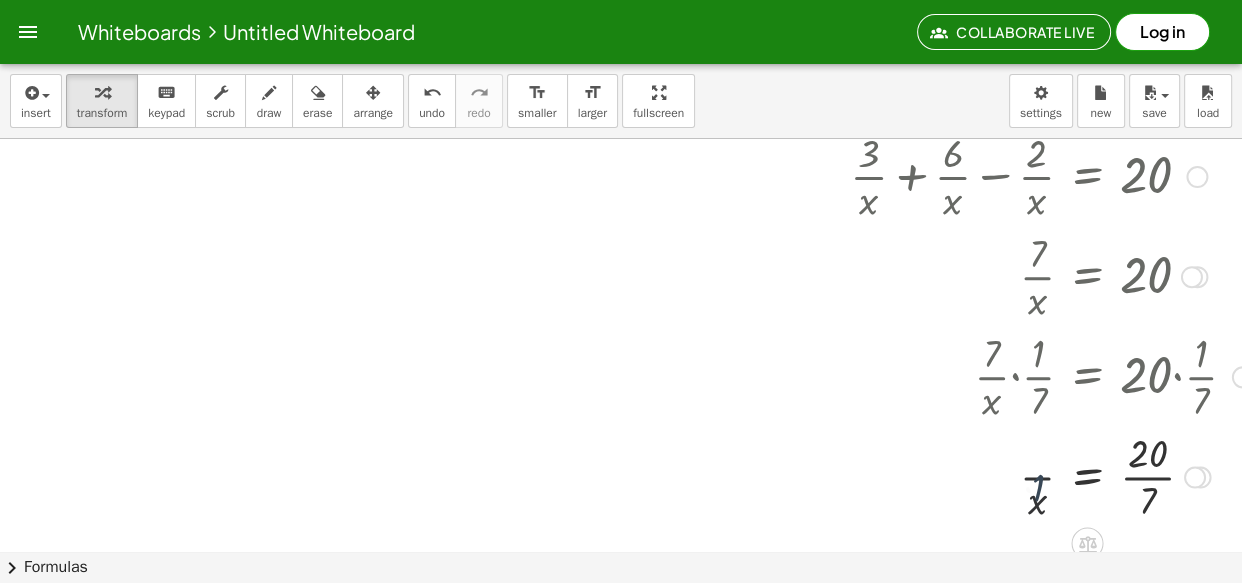 click at bounding box center (1051, 475) 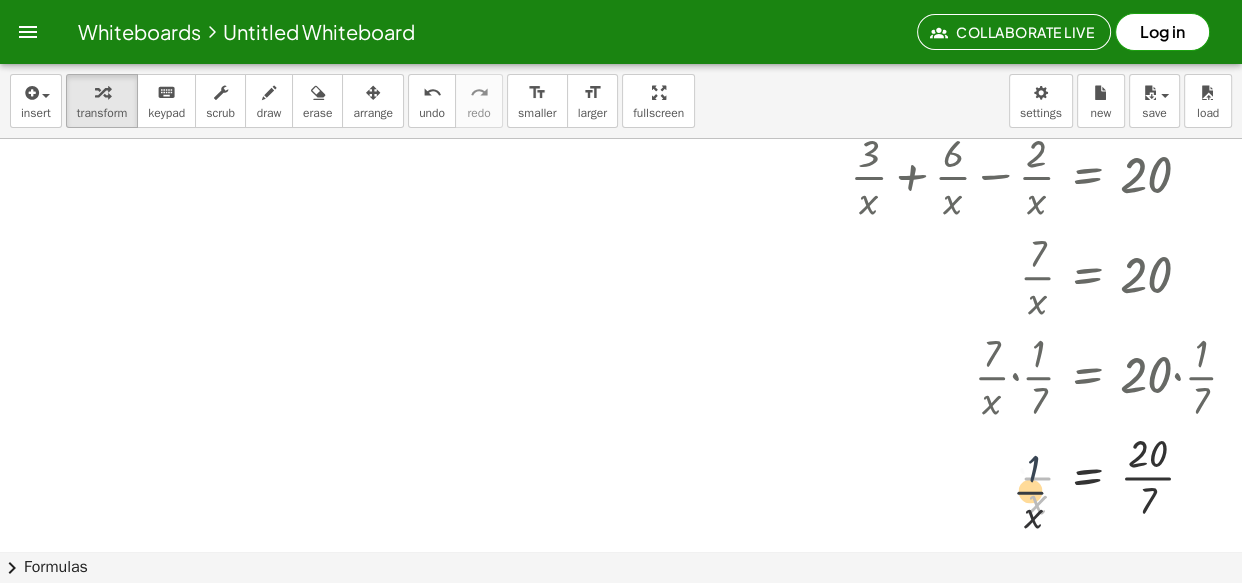 drag, startPoint x: 1050, startPoint y: 478, endPoint x: 1032, endPoint y: 518, distance: 43.863426 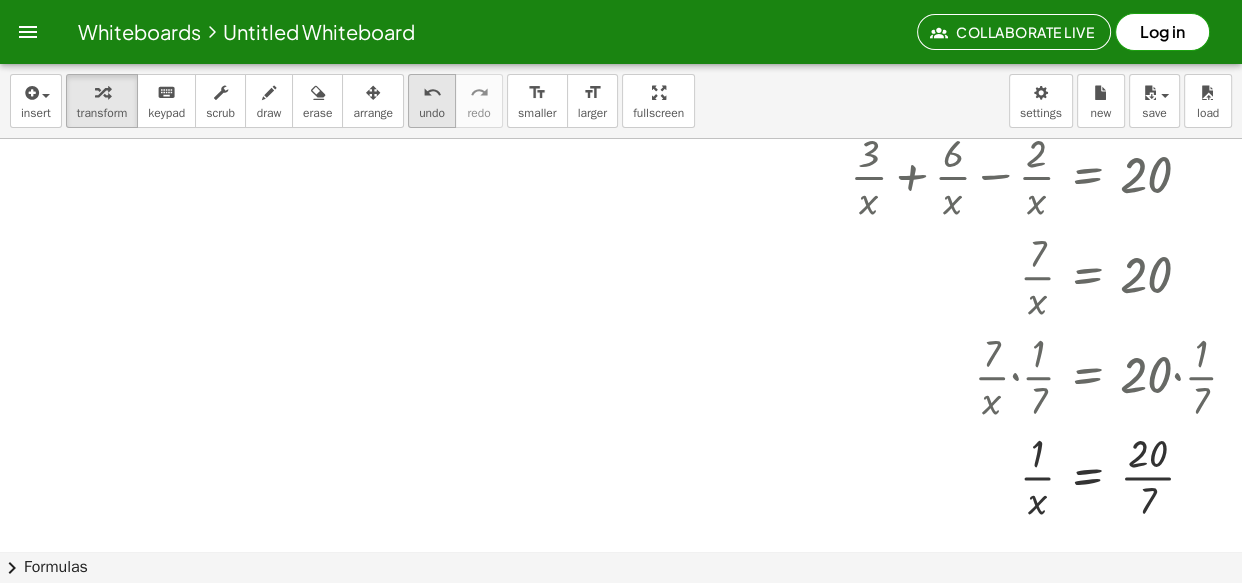 click on "undo" at bounding box center (432, 92) 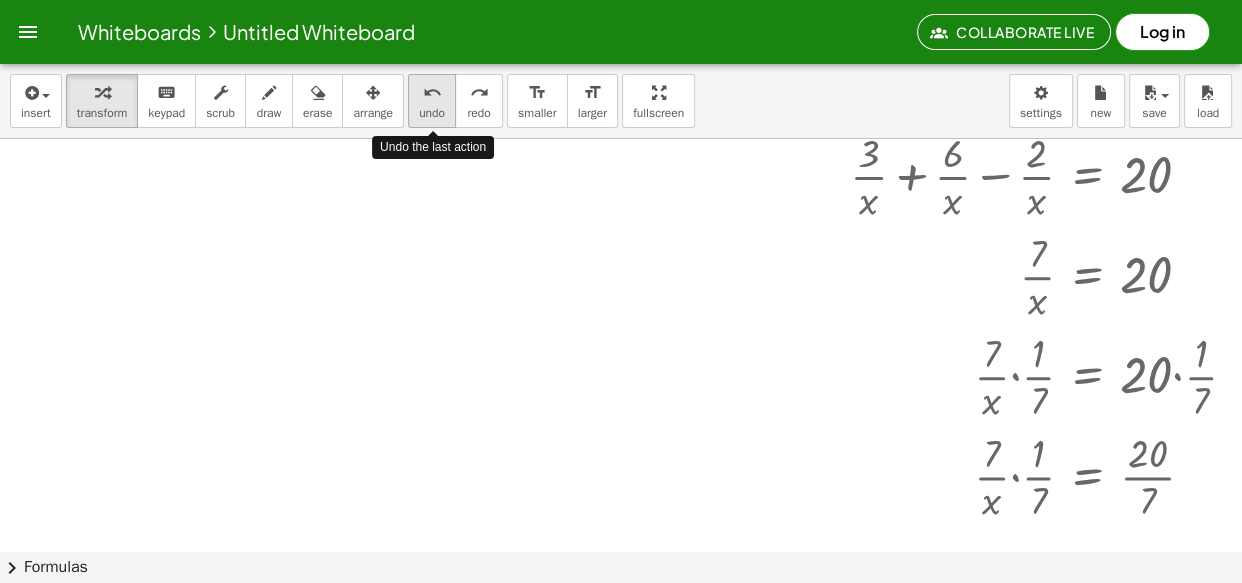 click on "undo" at bounding box center [432, 92] 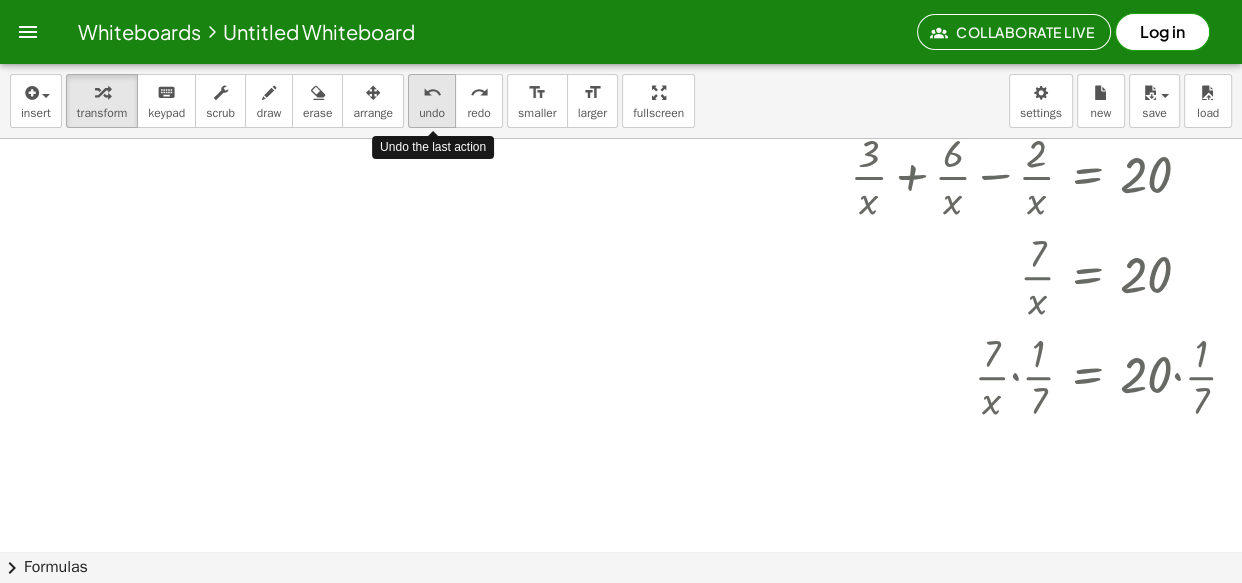 click on "undo" at bounding box center (432, 92) 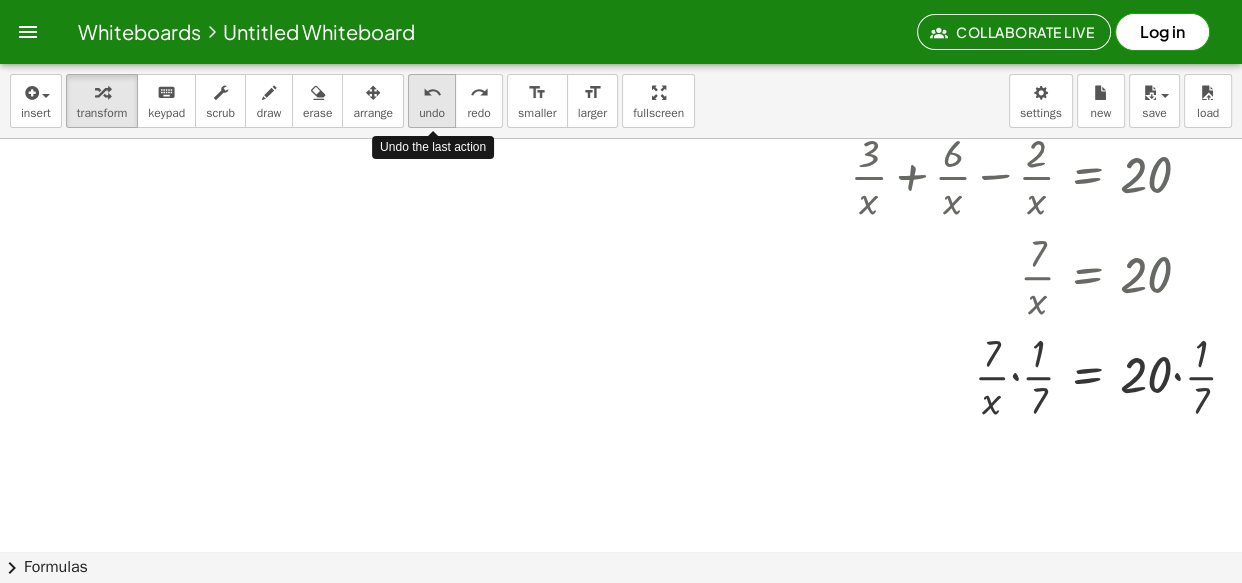 click on "undo" at bounding box center [432, 92] 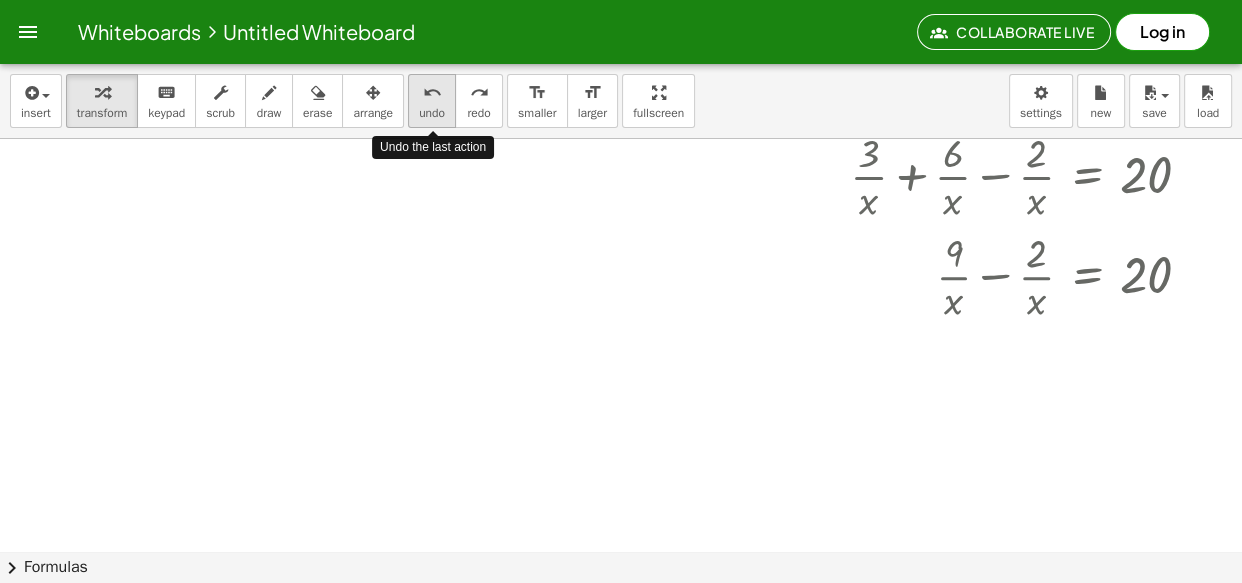 click on "undo" at bounding box center (432, 92) 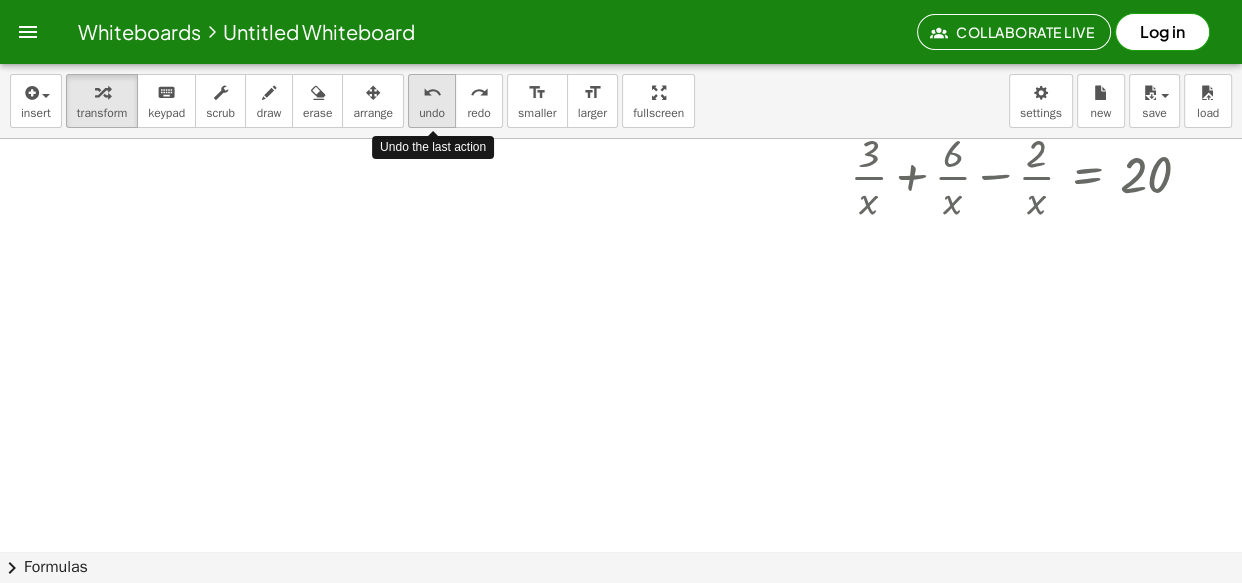 click on "undo" at bounding box center (432, 93) 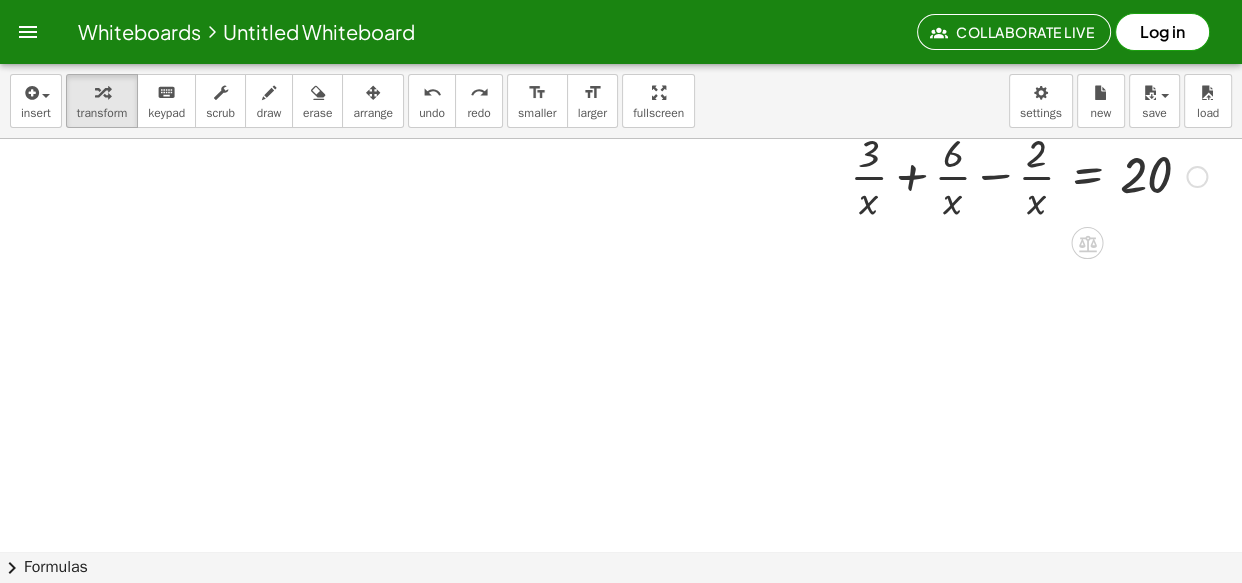drag, startPoint x: 973, startPoint y: 180, endPoint x: 1003, endPoint y: 183, distance: 30.149628 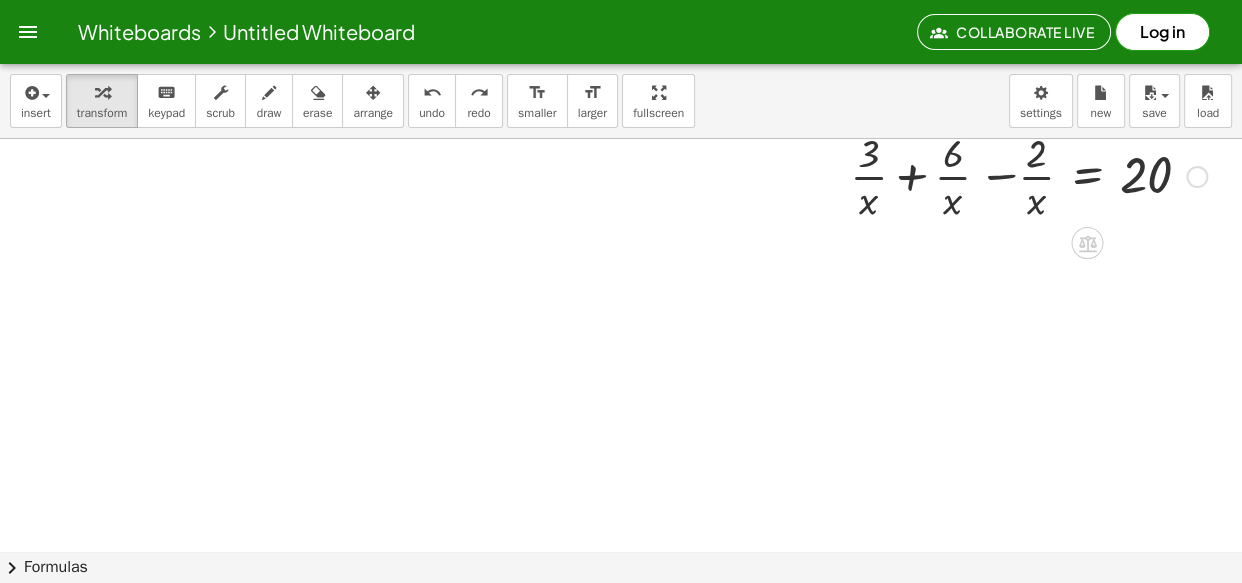 click at bounding box center [1028, 175] 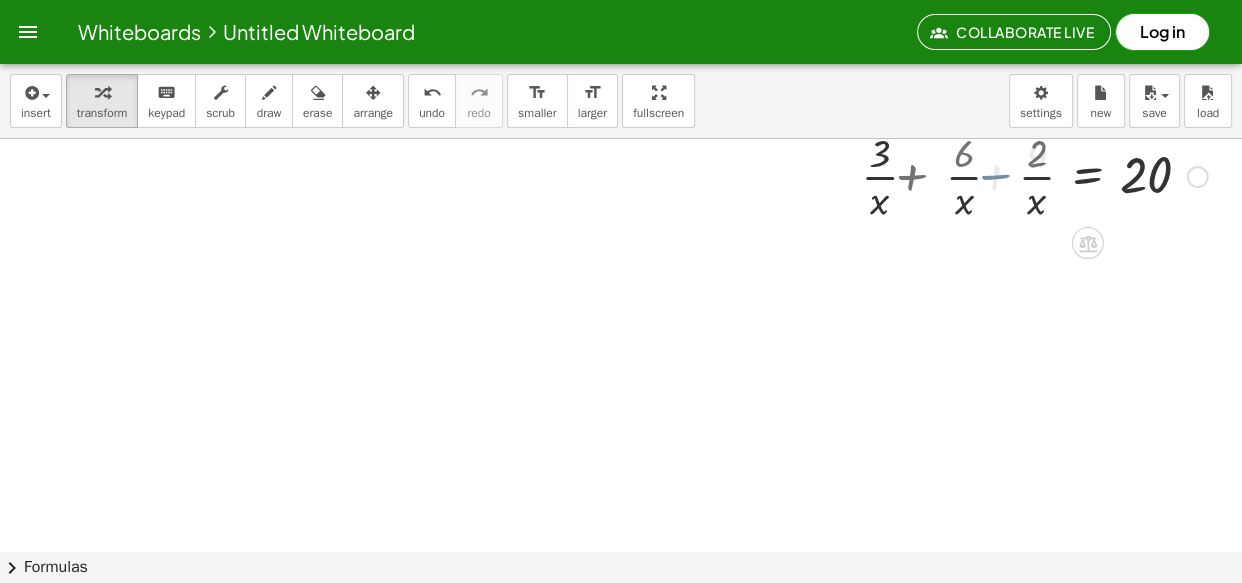 click at bounding box center (1071, 175) 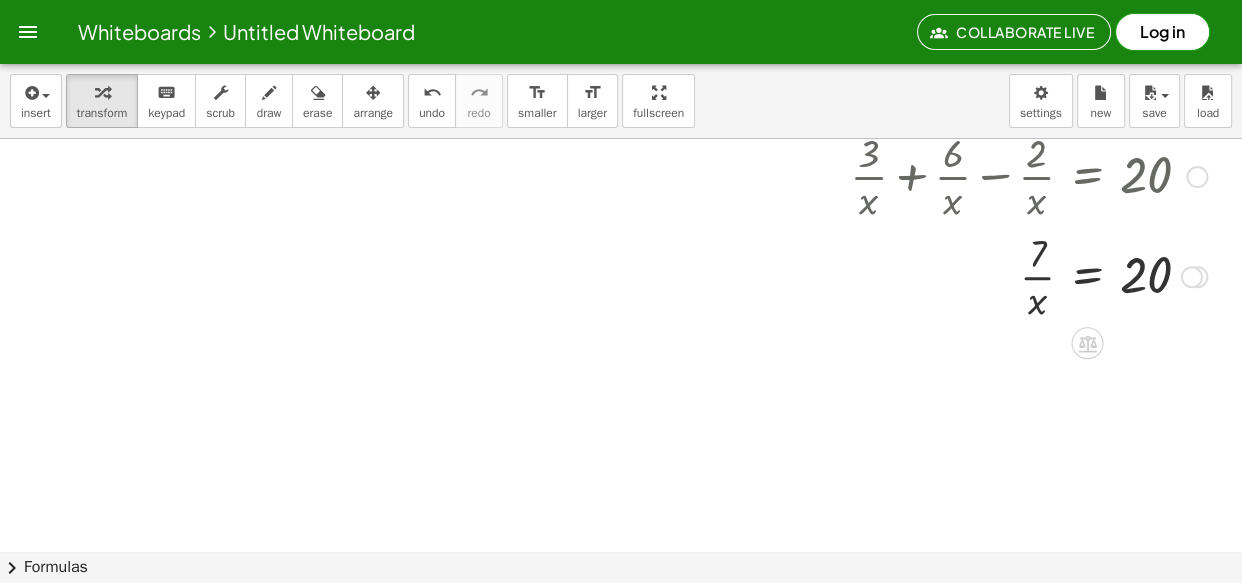 click at bounding box center [1028, 275] 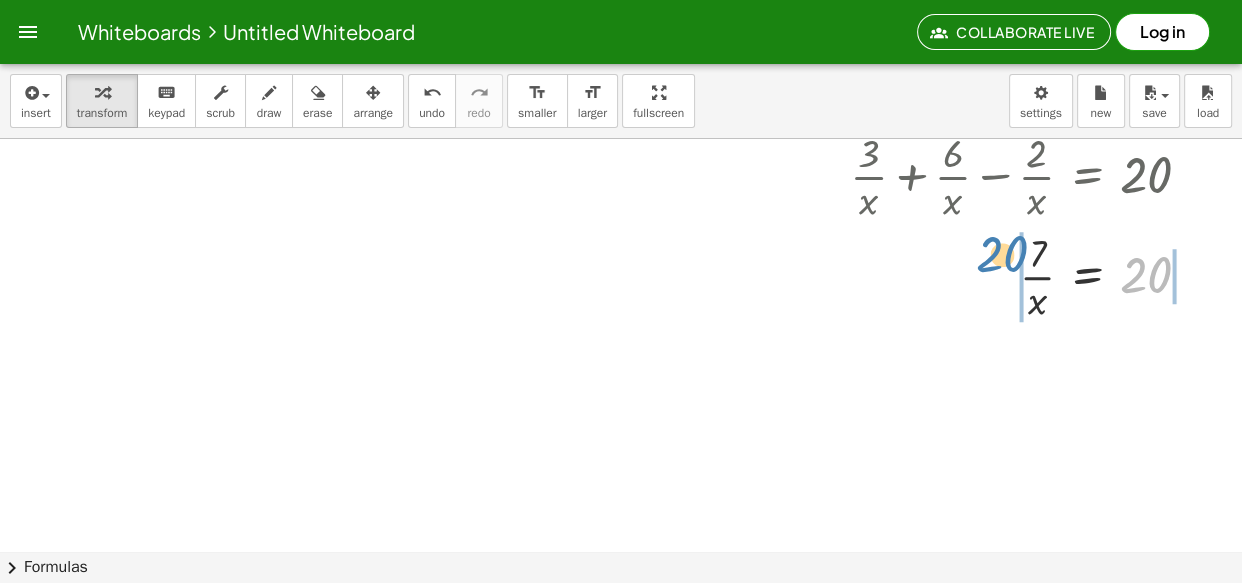 drag, startPoint x: 1151, startPoint y: 267, endPoint x: 1006, endPoint y: 246, distance: 146.5128 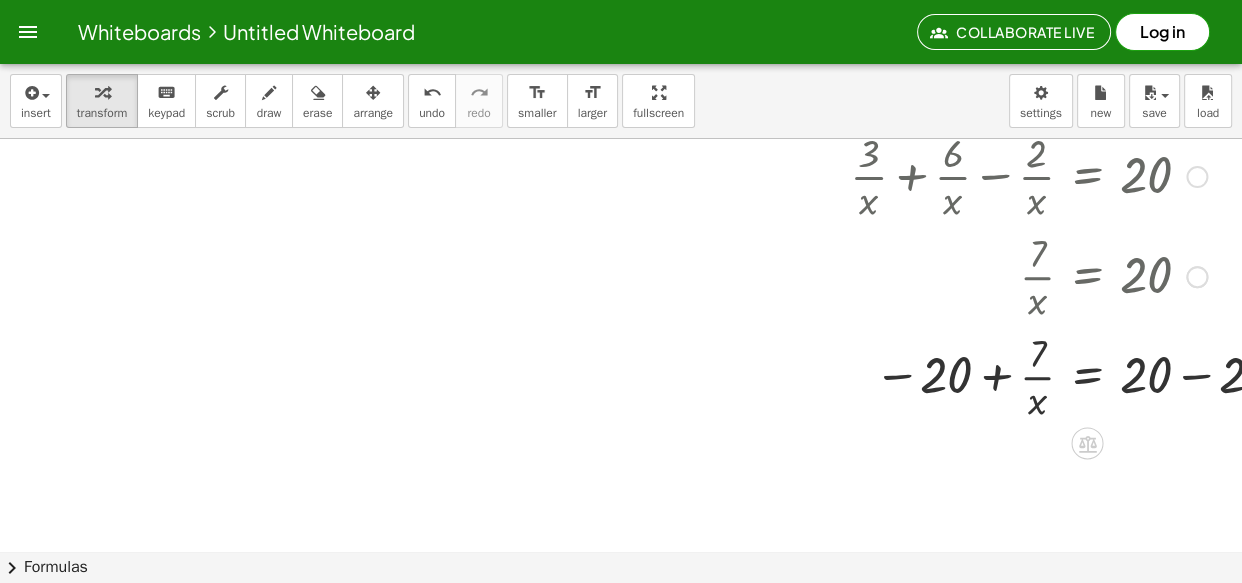 click at bounding box center (1074, 375) 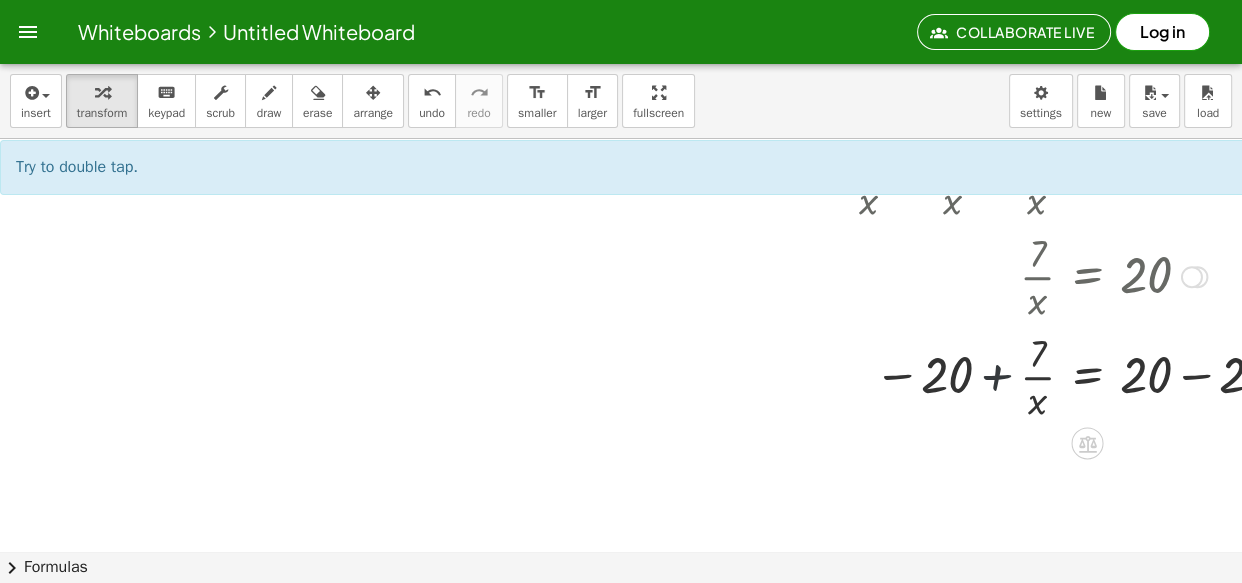 click at bounding box center [1074, 375] 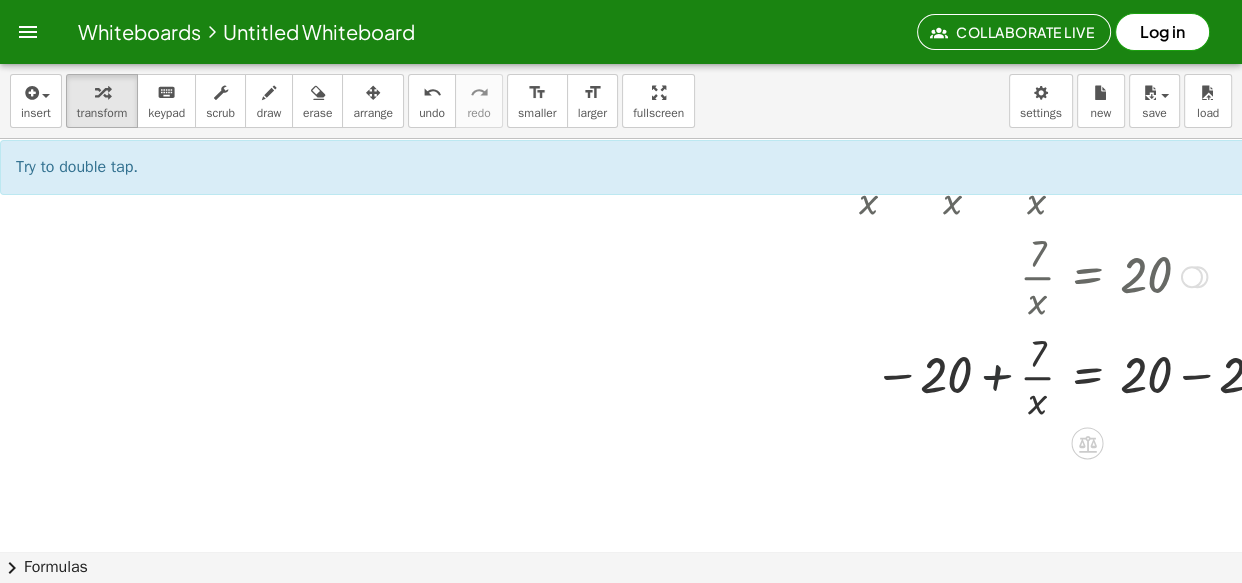 drag, startPoint x: 1120, startPoint y: 380, endPoint x: 1169, endPoint y: 386, distance: 49.365982 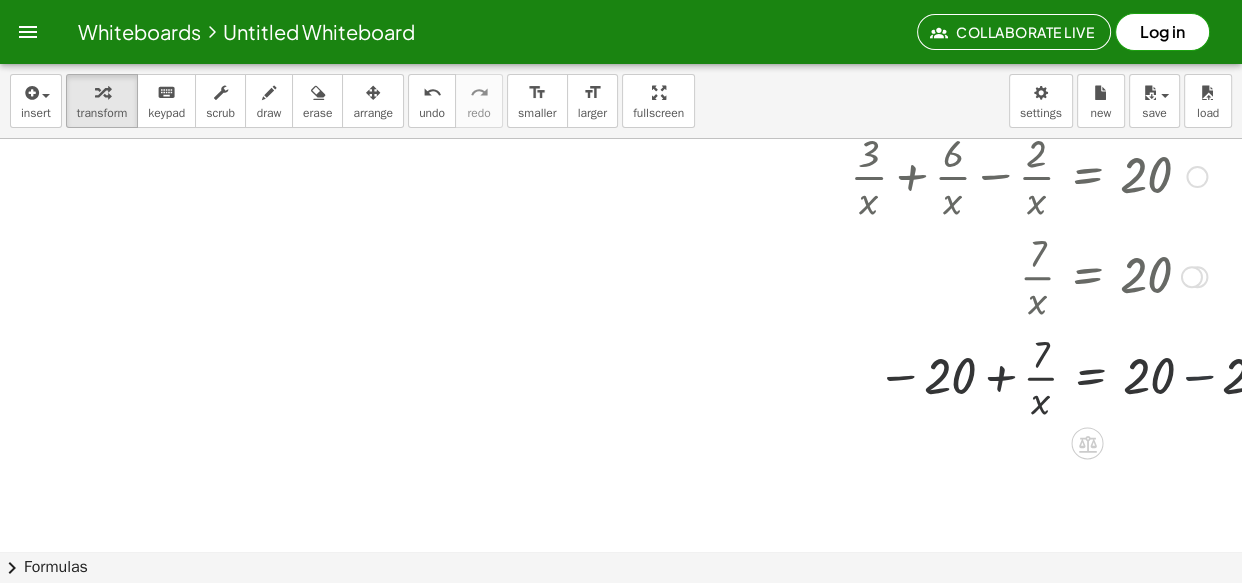 click at bounding box center [1074, 375] 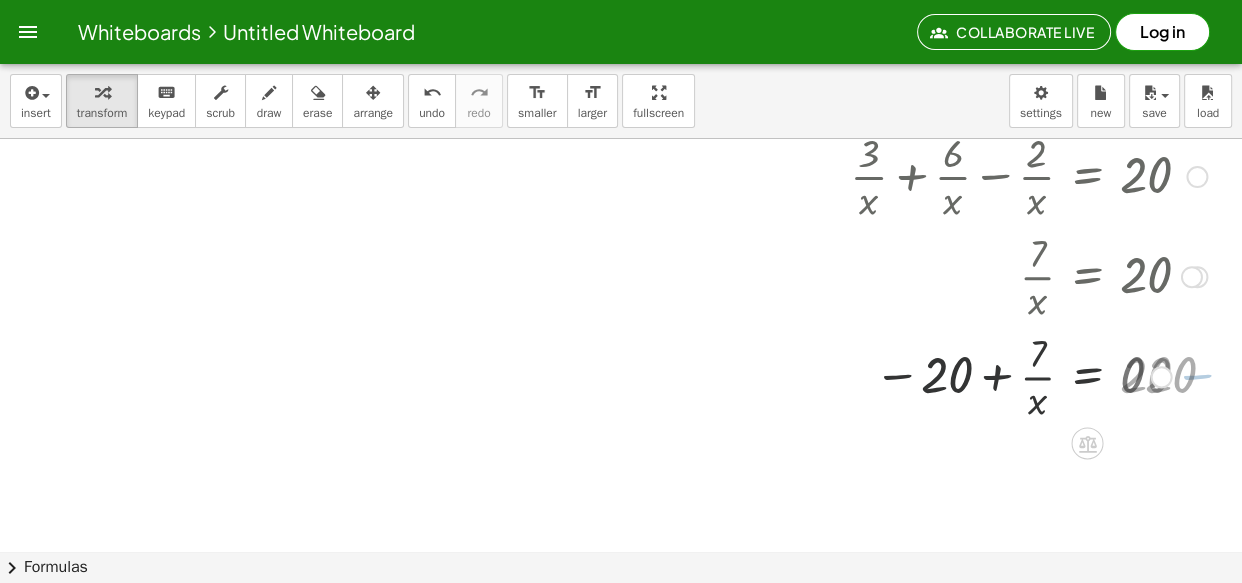 click at bounding box center [1028, 375] 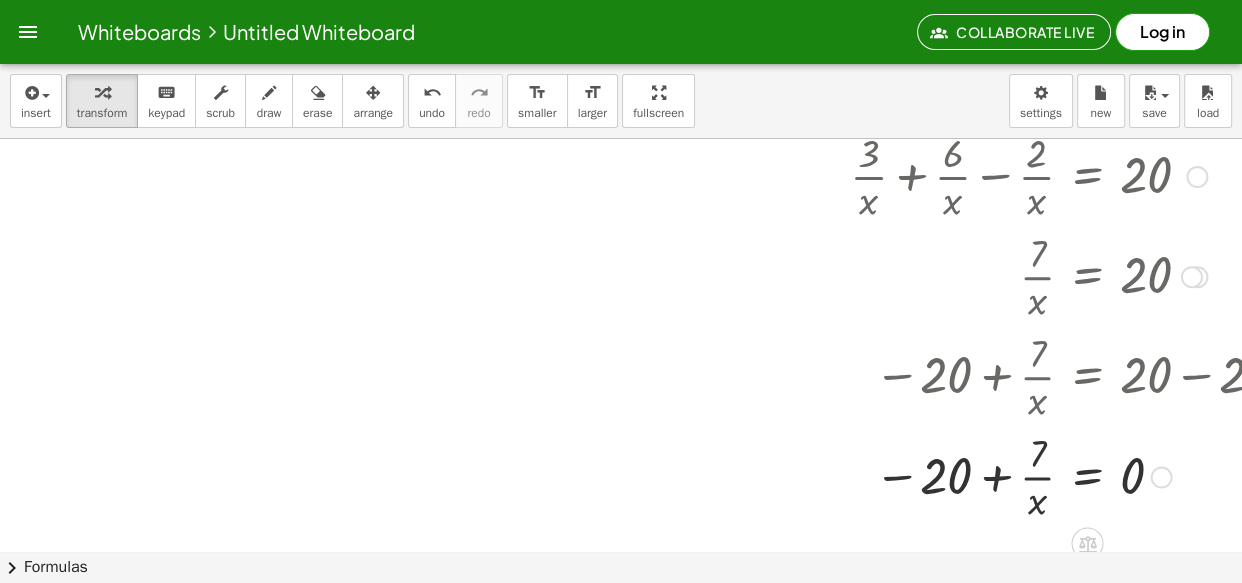 click at bounding box center (1074, 475) 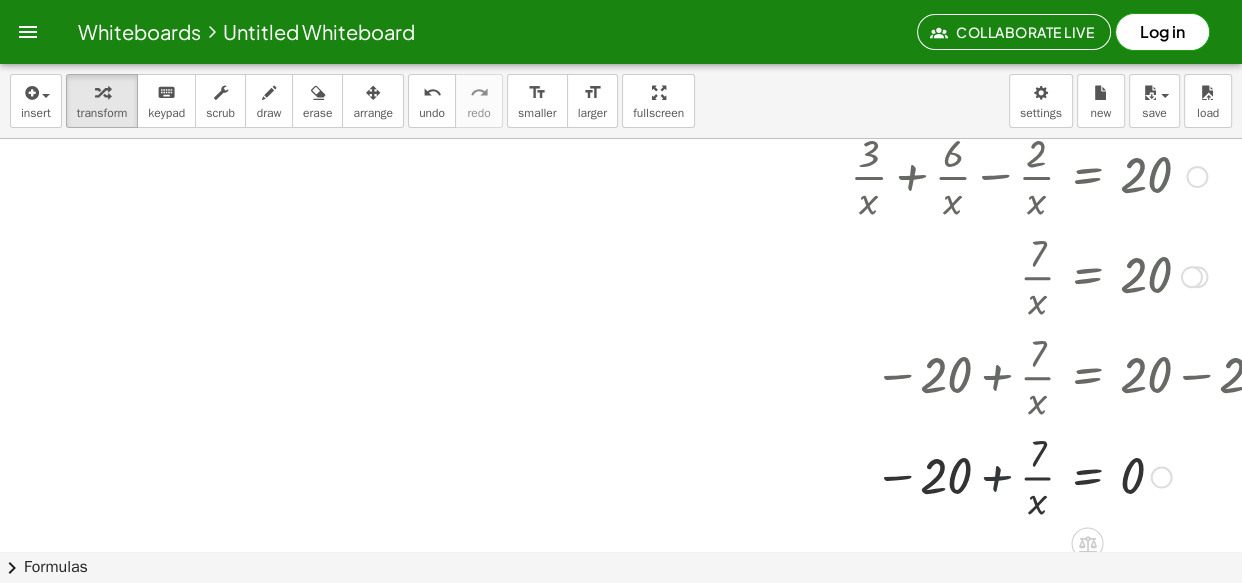 click at bounding box center [1074, 475] 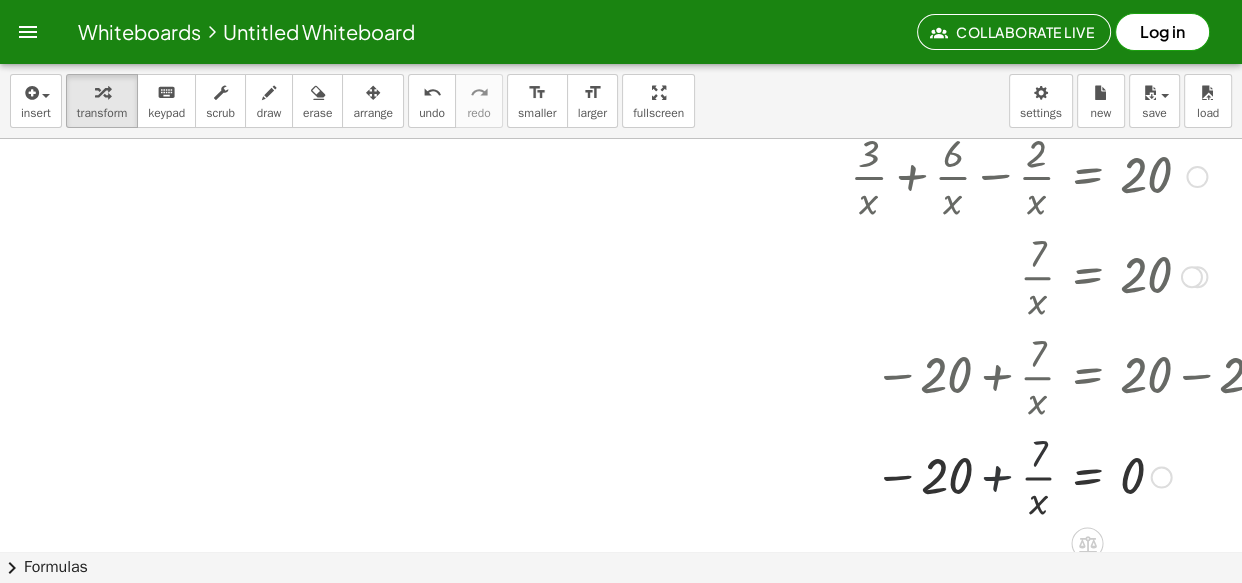 click at bounding box center [1074, 475] 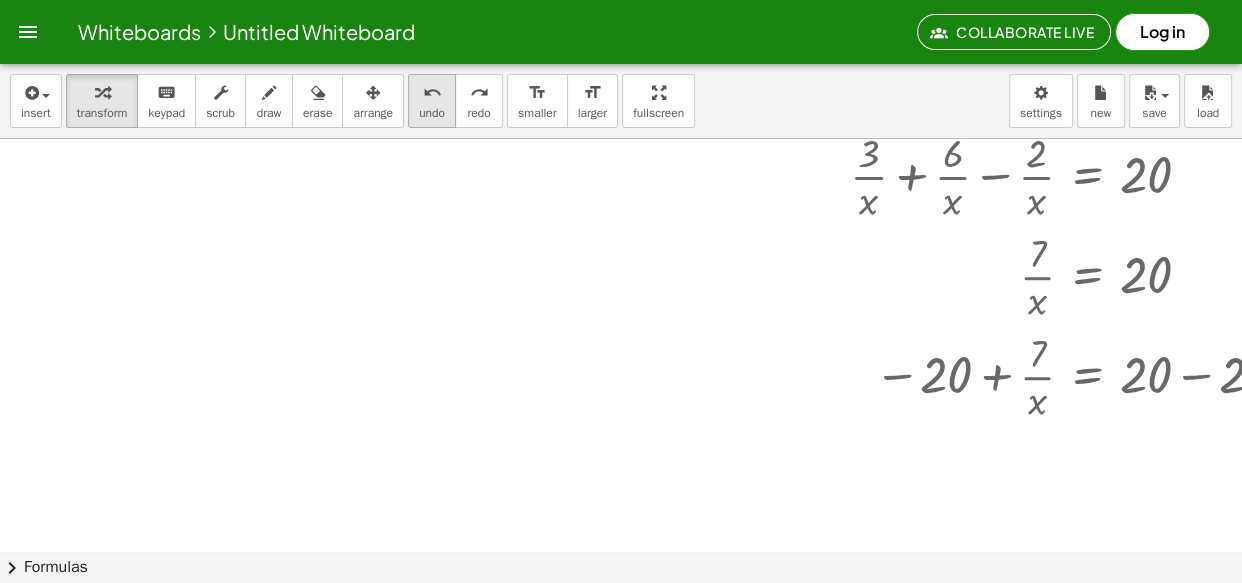 click on "undo undo" at bounding box center (432, 101) 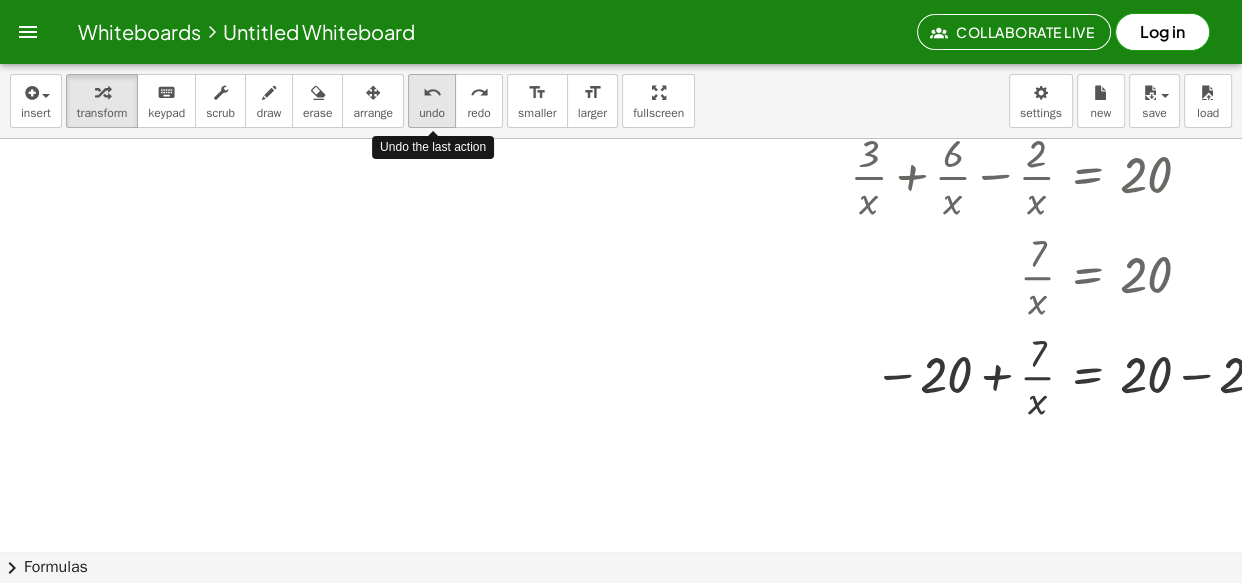 click on "undo undo" at bounding box center [432, 101] 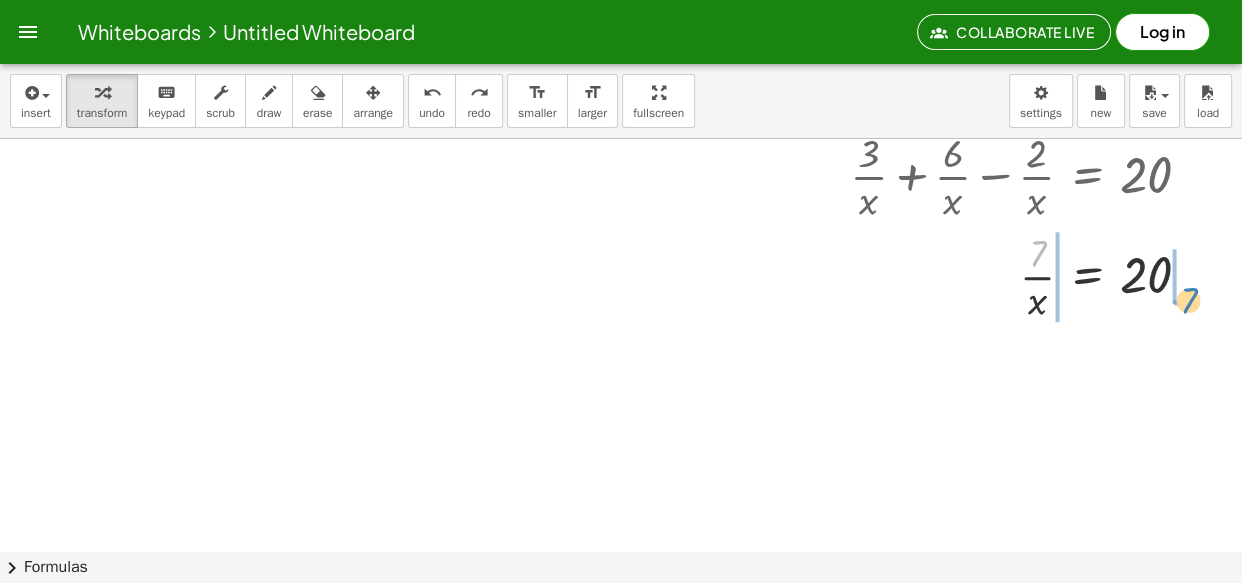 drag, startPoint x: 1047, startPoint y: 260, endPoint x: 1198, endPoint y: 286, distance: 153.22206 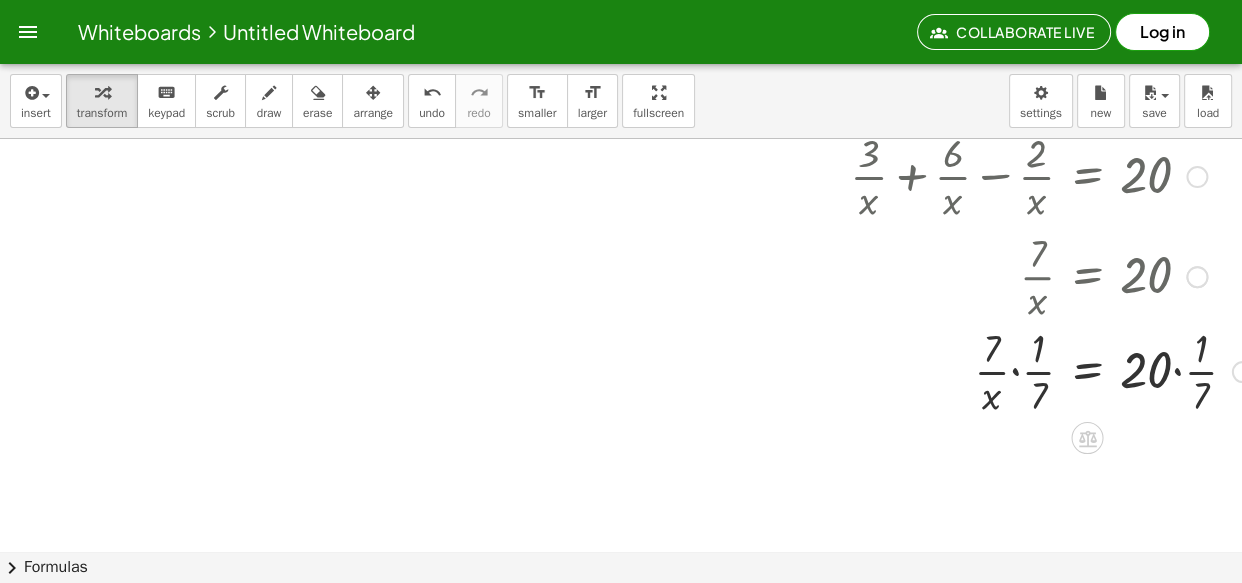 click at bounding box center (1197, 277) 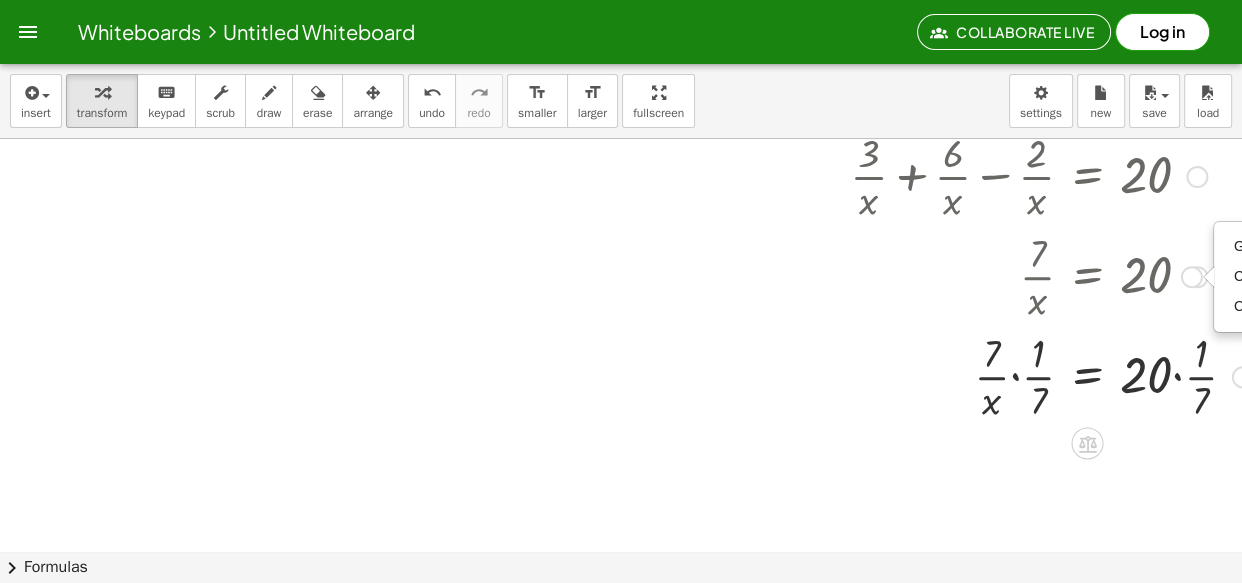 click at bounding box center (1051, 375) 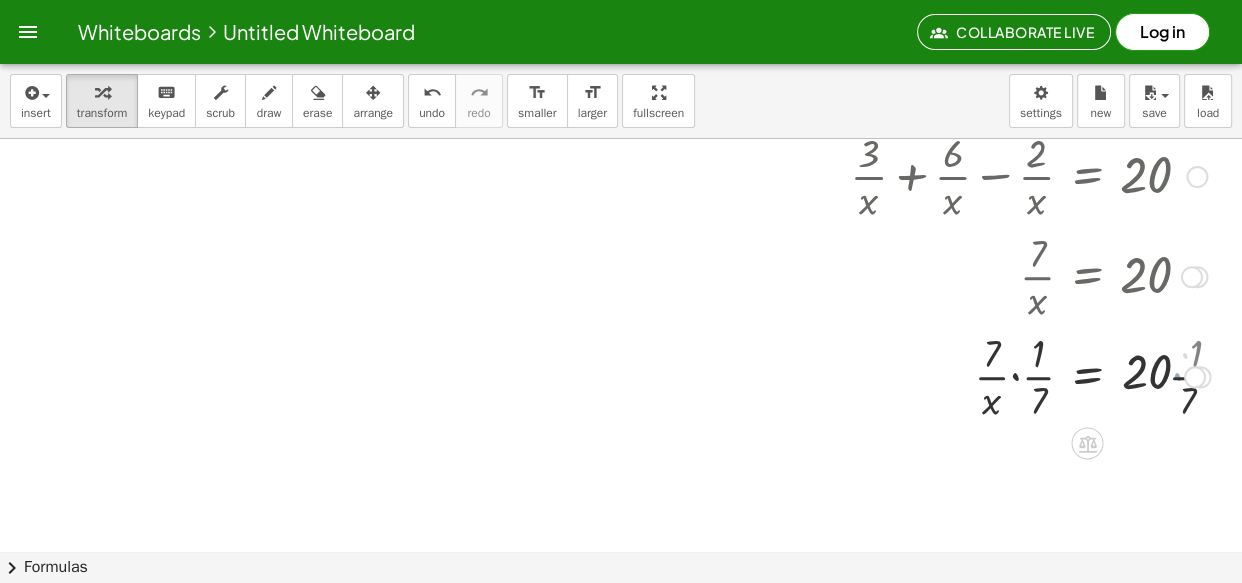 click at bounding box center [1030, 375] 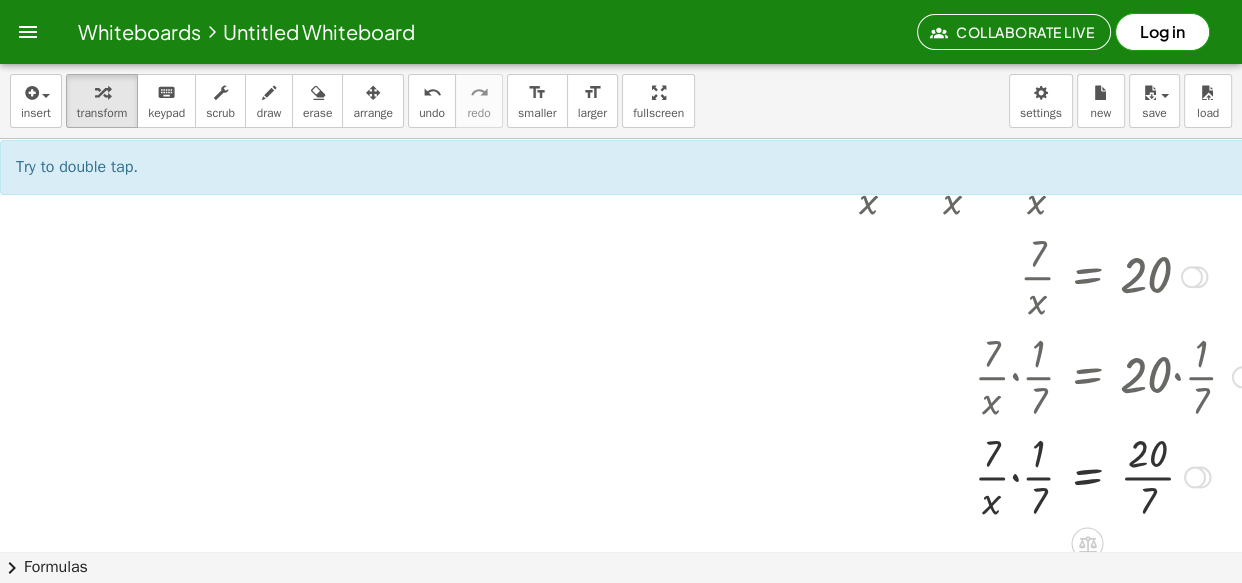 click at bounding box center [1051, 475] 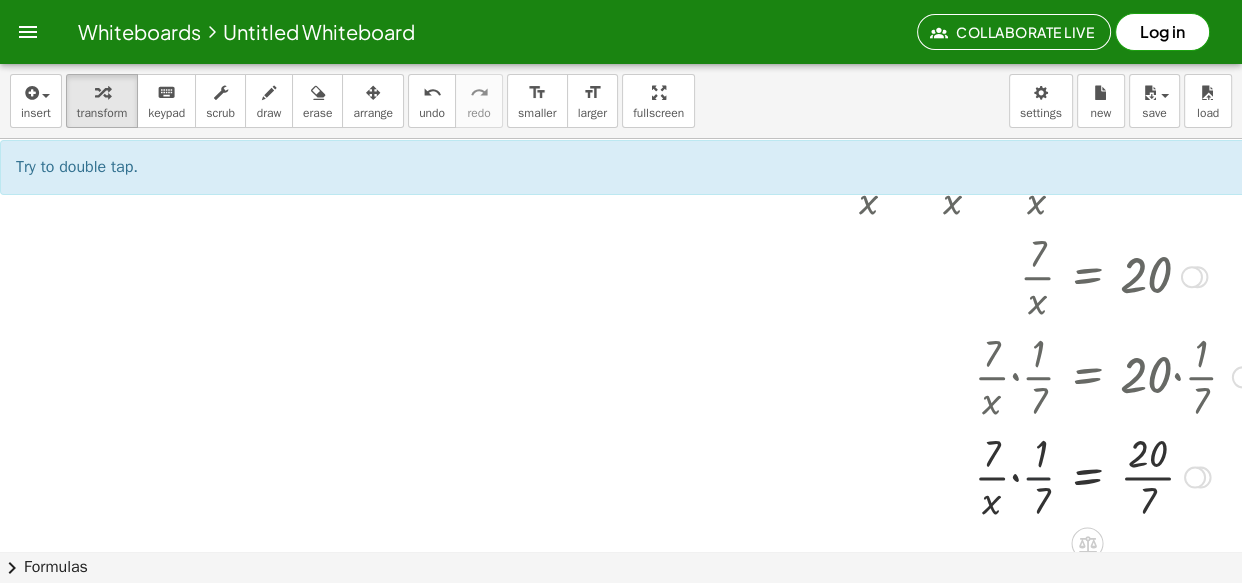 click at bounding box center [1051, 475] 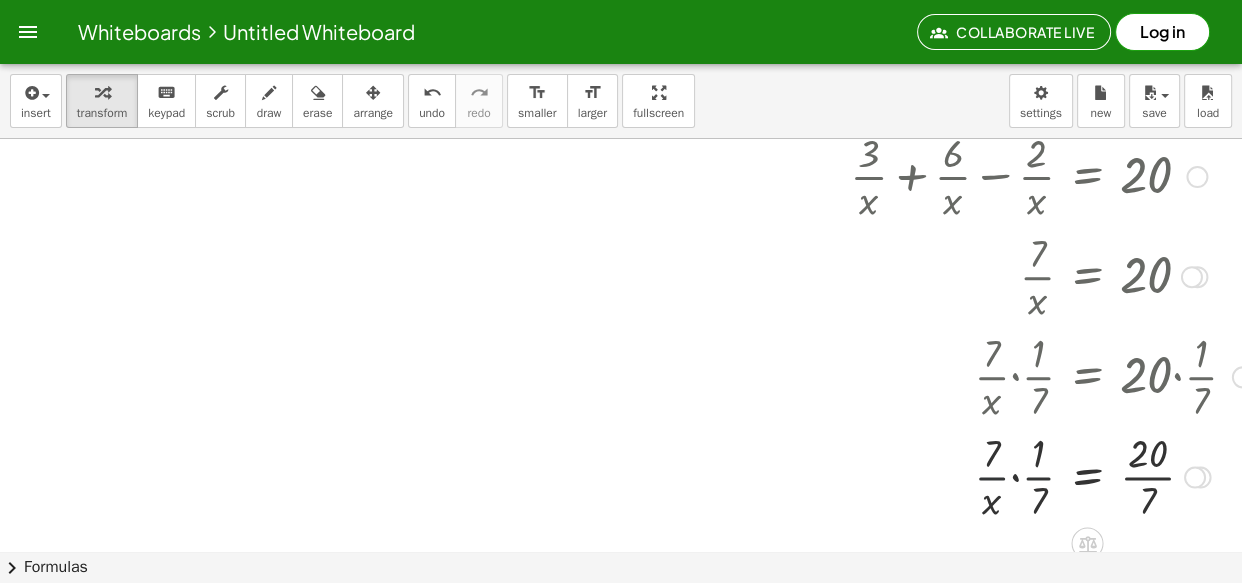 click at bounding box center (1051, 475) 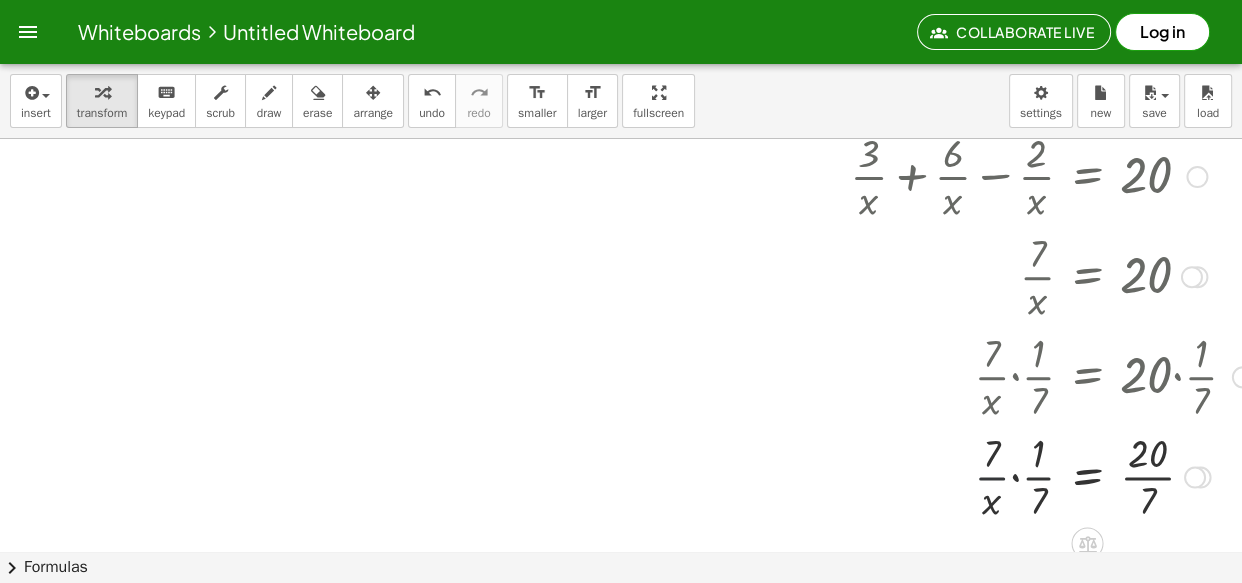 click at bounding box center [1051, 475] 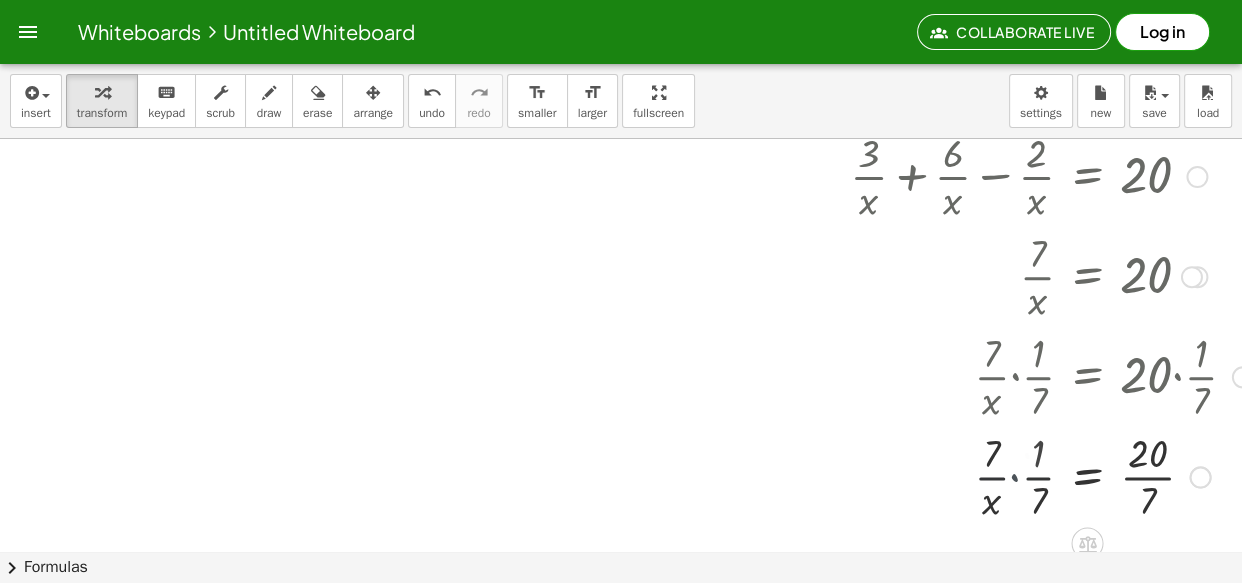 click at bounding box center [1051, 475] 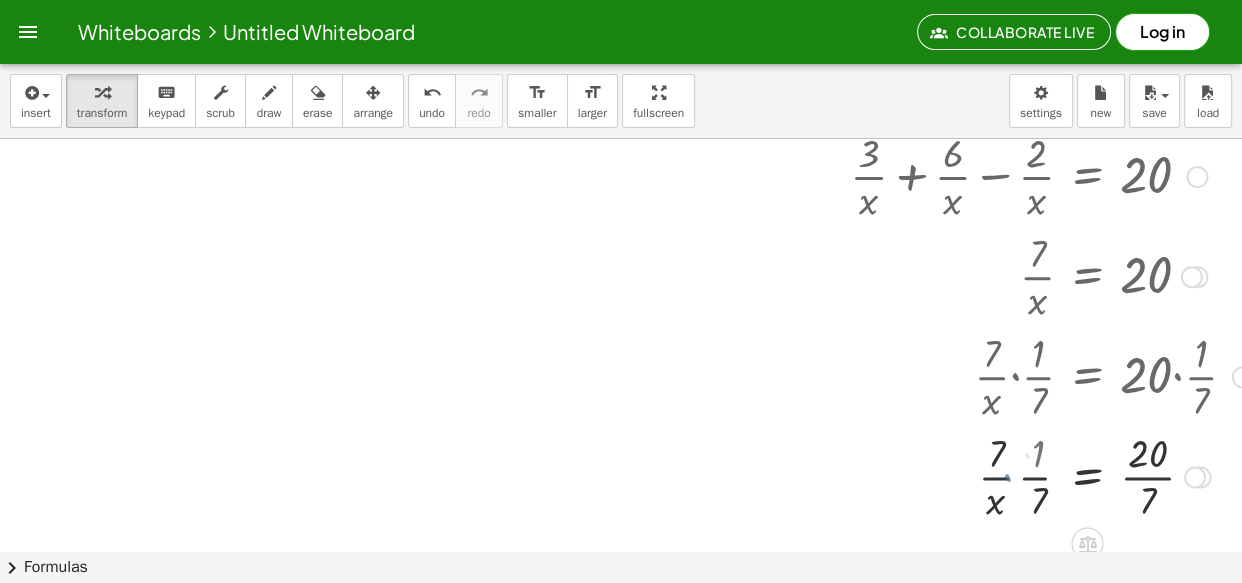 click at bounding box center (1051, 475) 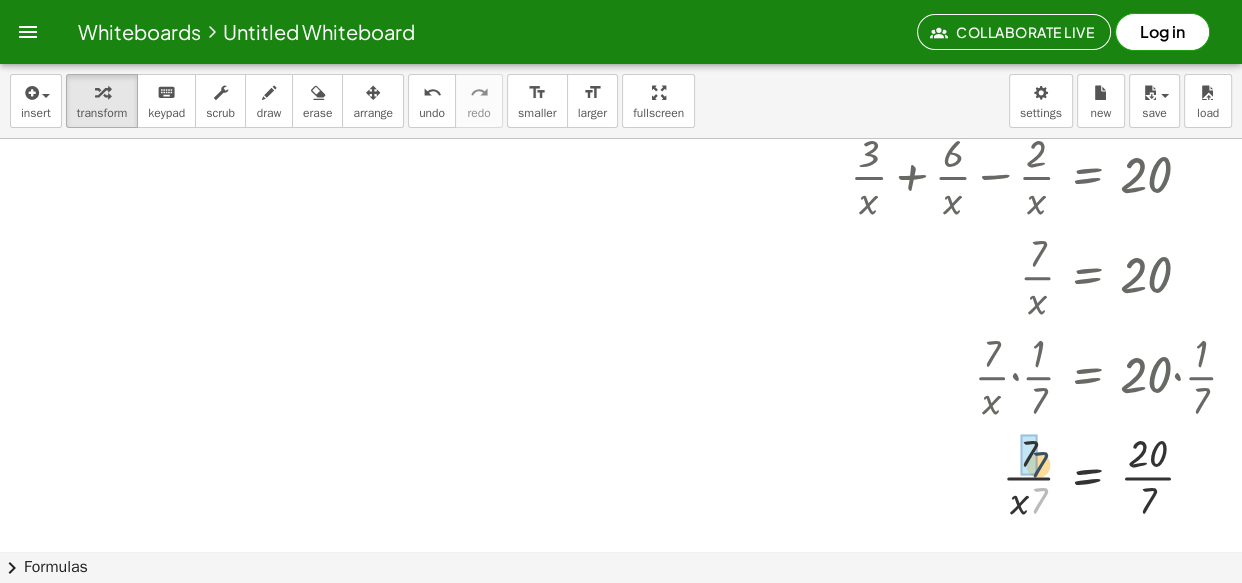 drag, startPoint x: 1042, startPoint y: 490, endPoint x: 1042, endPoint y: 442, distance: 48 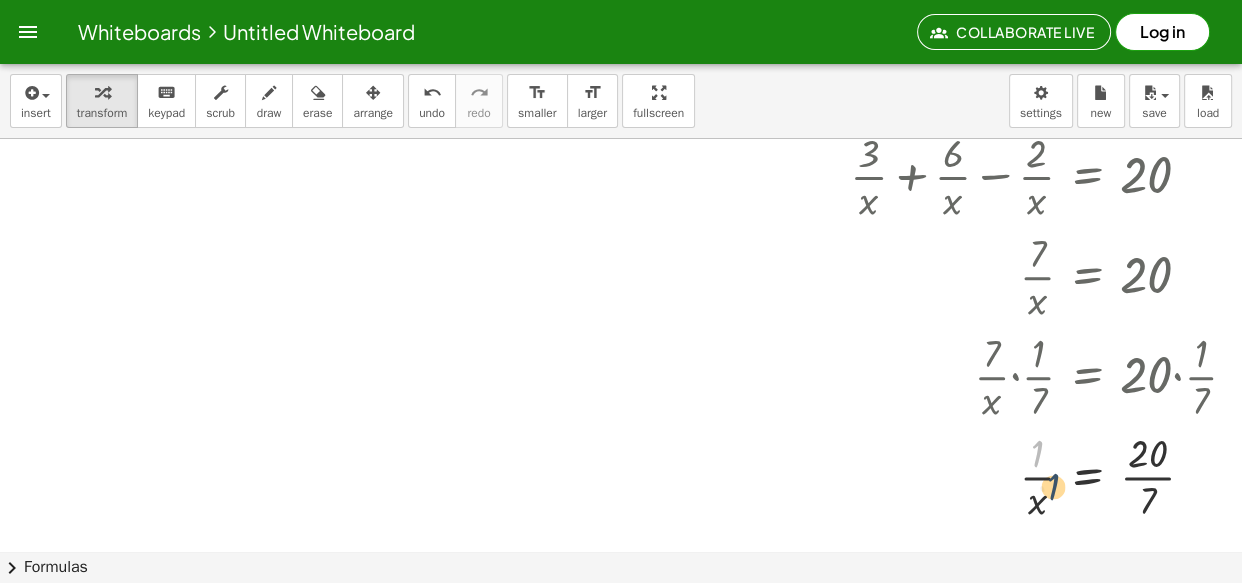 drag, startPoint x: 1035, startPoint y: 445, endPoint x: 1054, endPoint y: 482, distance: 41.59327 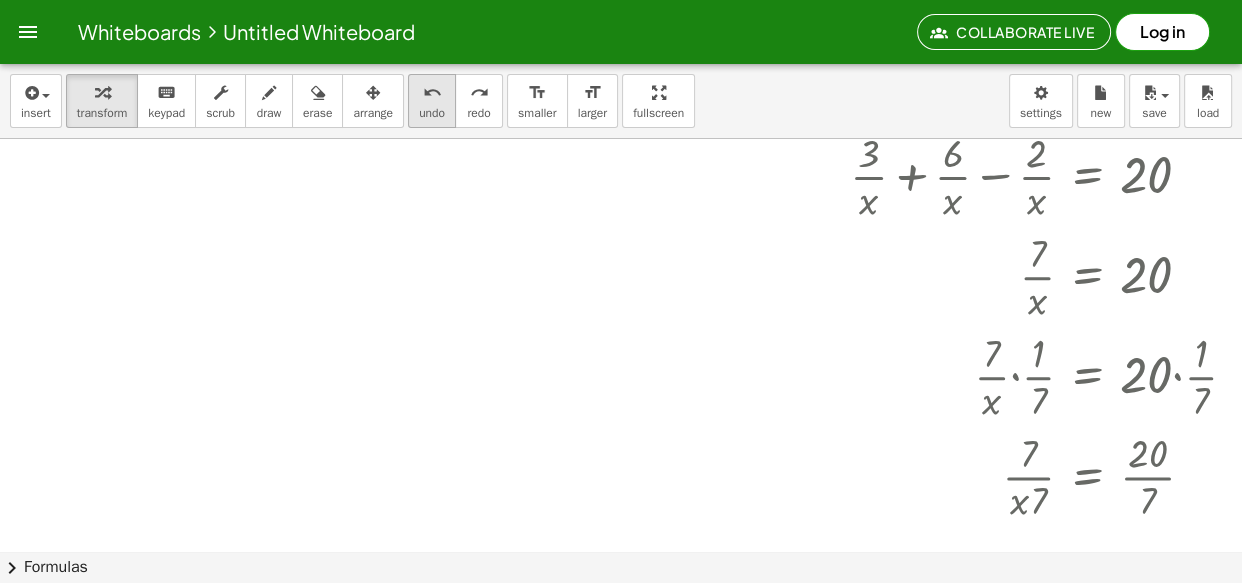 click on "undo" at bounding box center (432, 93) 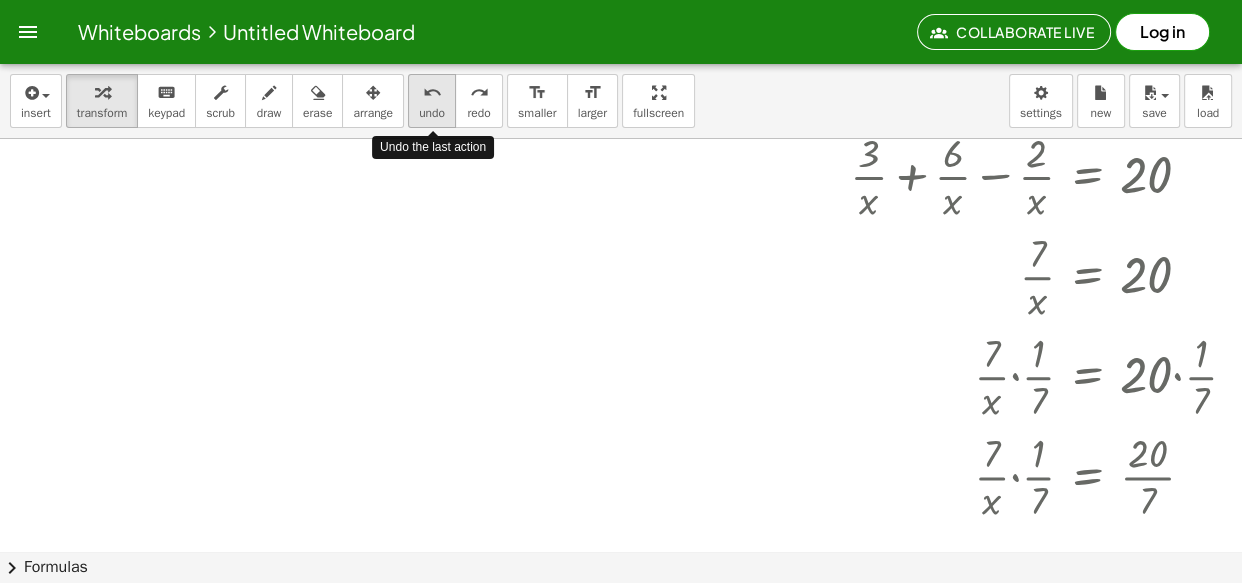 click on "undo" at bounding box center [432, 93] 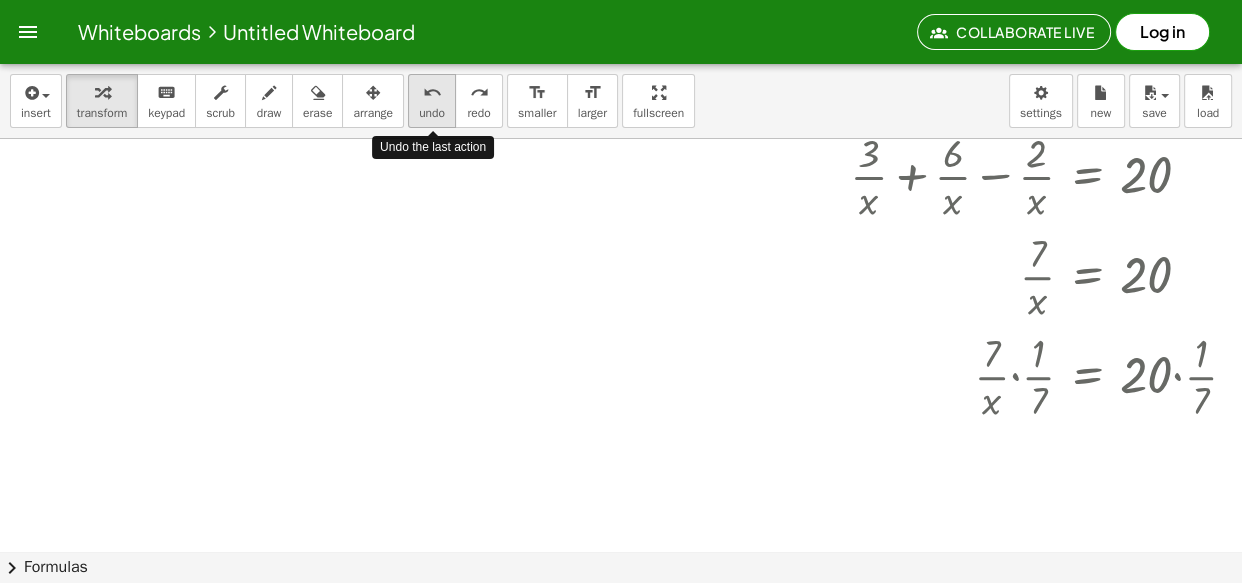 click on "undo" at bounding box center (432, 93) 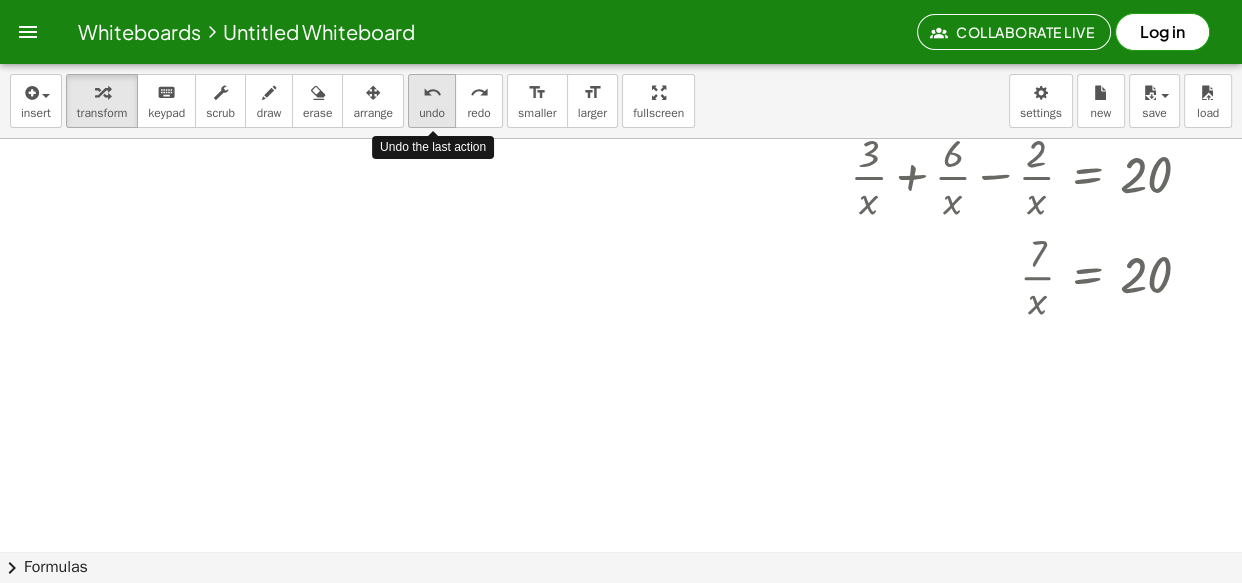 click on "undo" at bounding box center [432, 93] 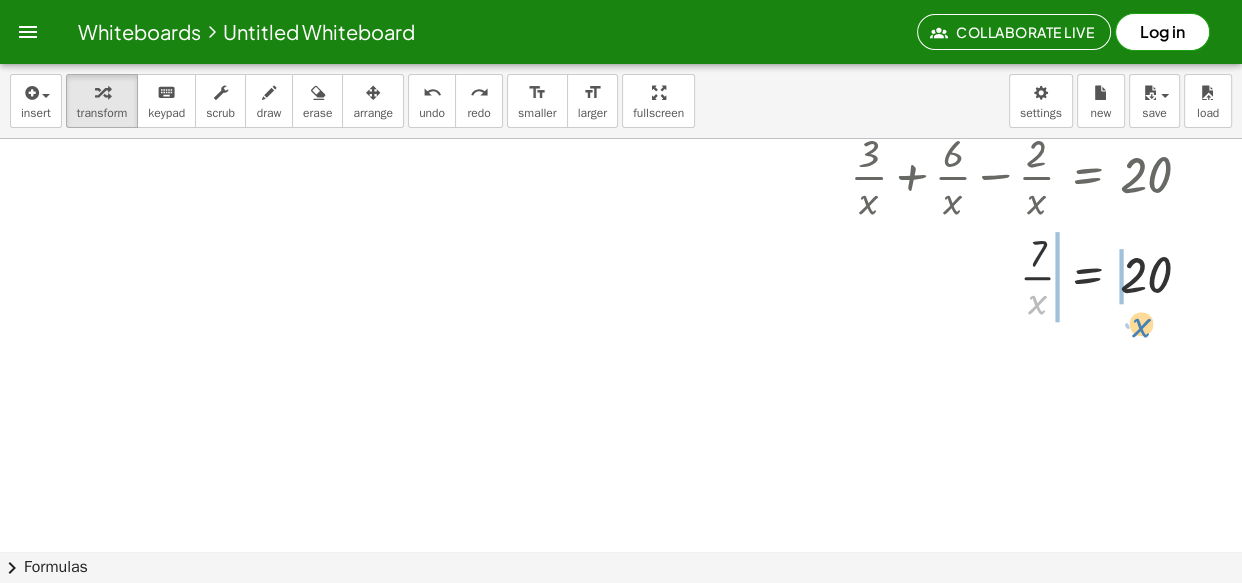 drag, startPoint x: 1033, startPoint y: 309, endPoint x: 1138, endPoint y: 333, distance: 107.70794 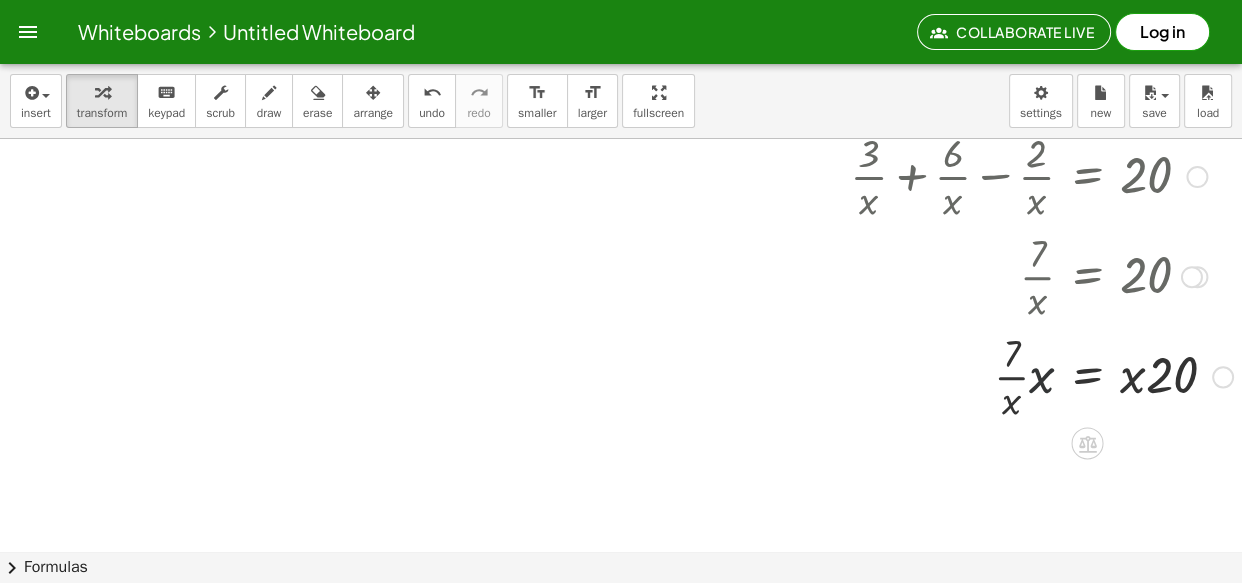 click at bounding box center [1041, 375] 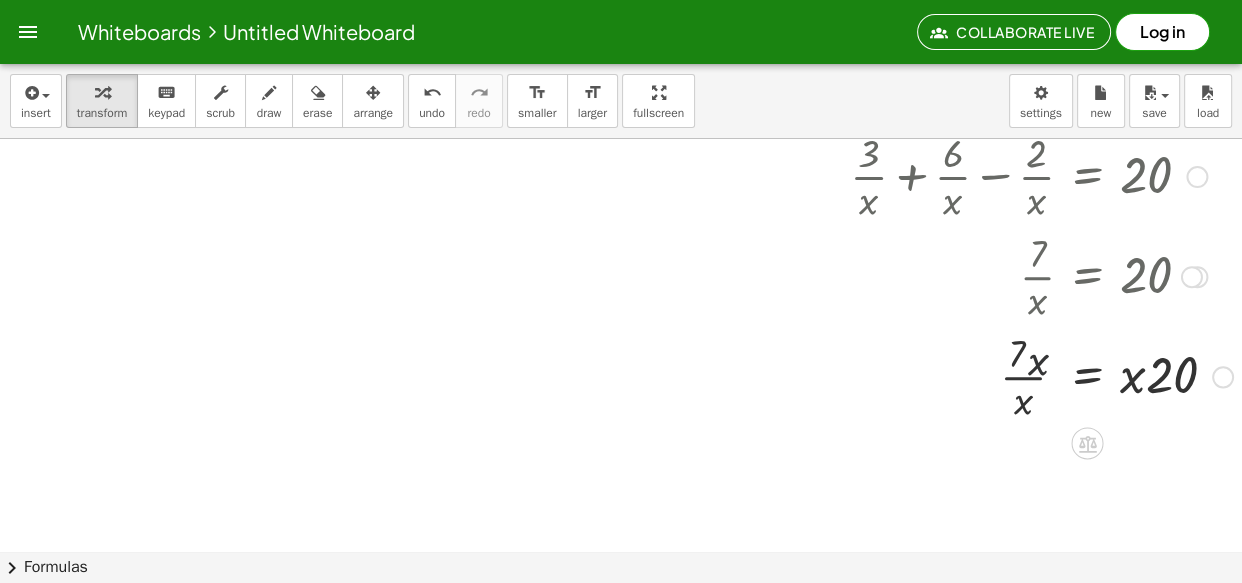 click at bounding box center (1041, 375) 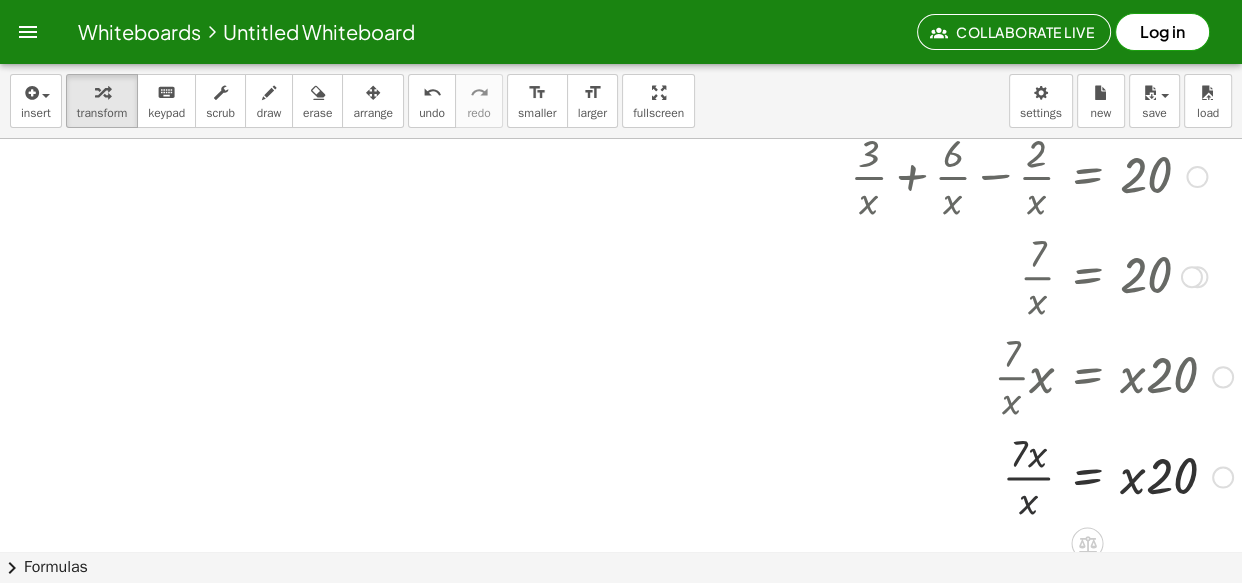 click at bounding box center (1041, 475) 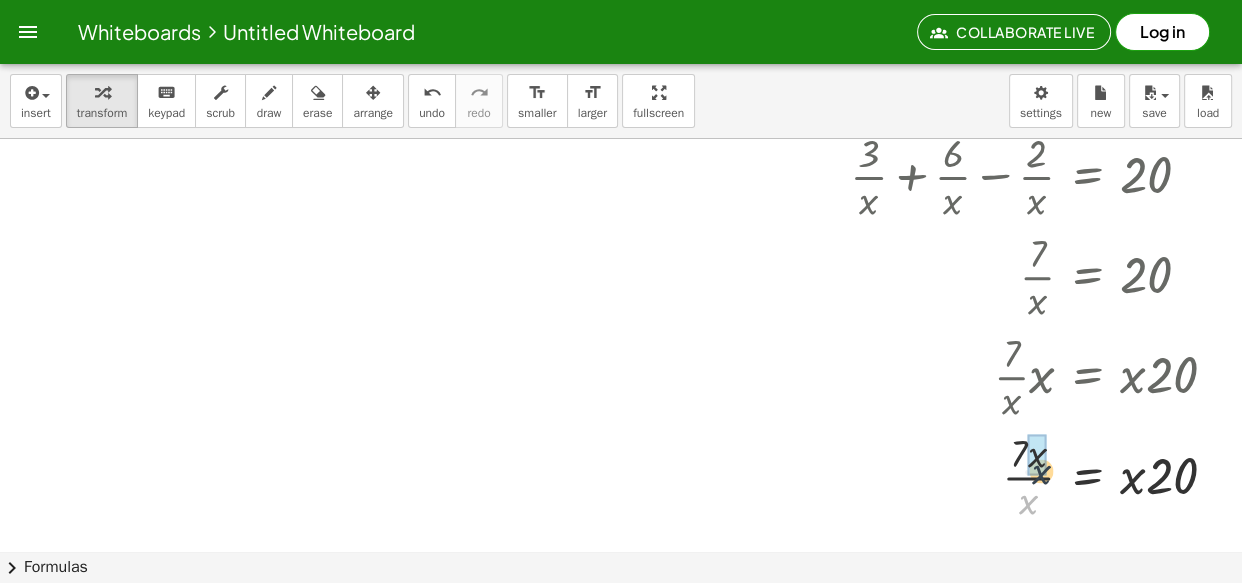 drag, startPoint x: 1028, startPoint y: 506, endPoint x: 1041, endPoint y: 475, distance: 33.61547 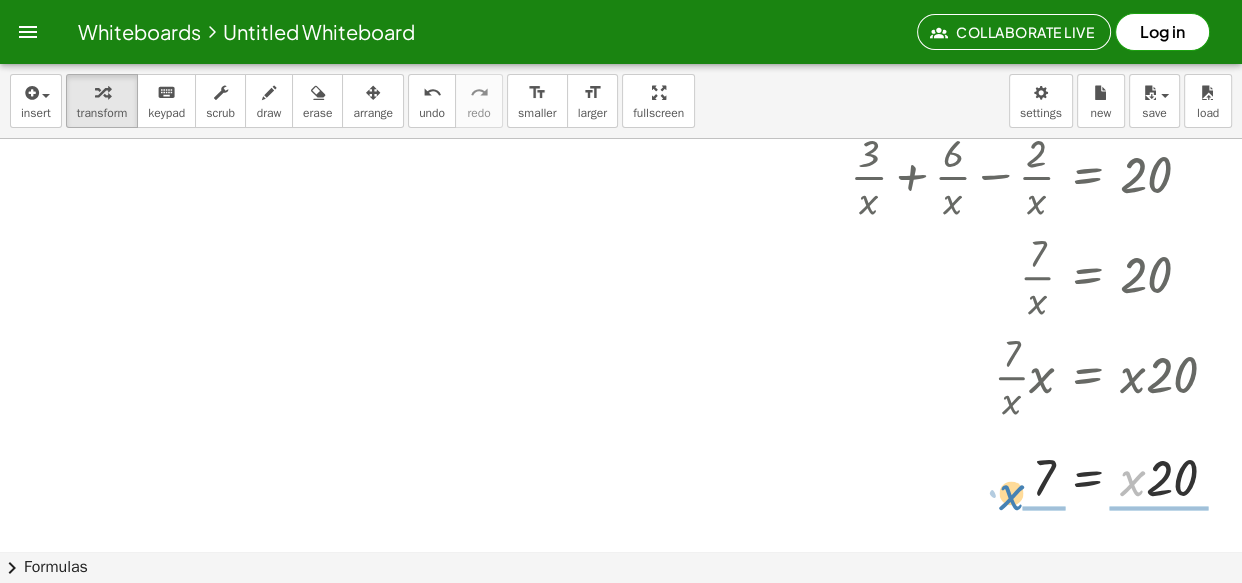 drag, startPoint x: 1135, startPoint y: 474, endPoint x: 1015, endPoint y: 498, distance: 122.376465 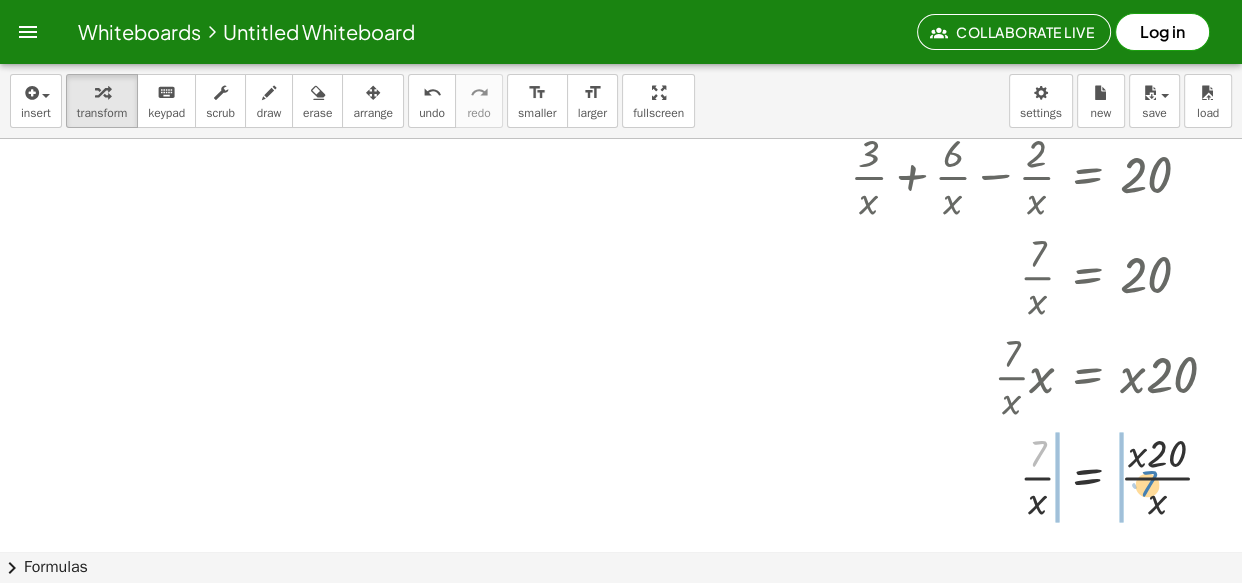 drag, startPoint x: 1019, startPoint y: 457, endPoint x: 1135, endPoint y: 461, distance: 116.06895 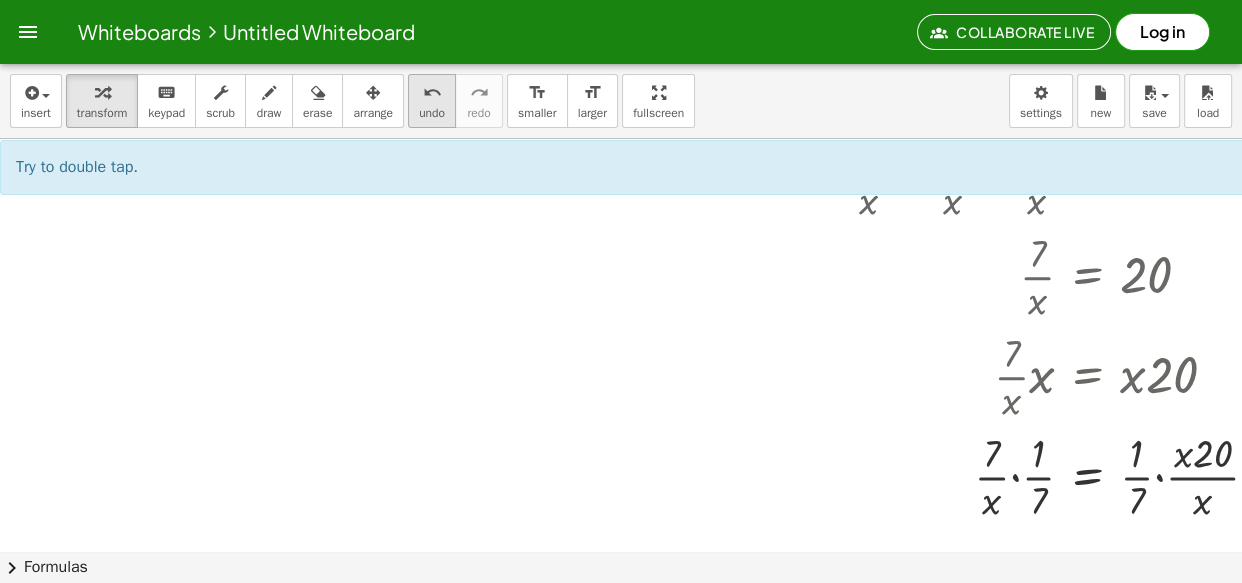 click on "undo" at bounding box center [432, 93] 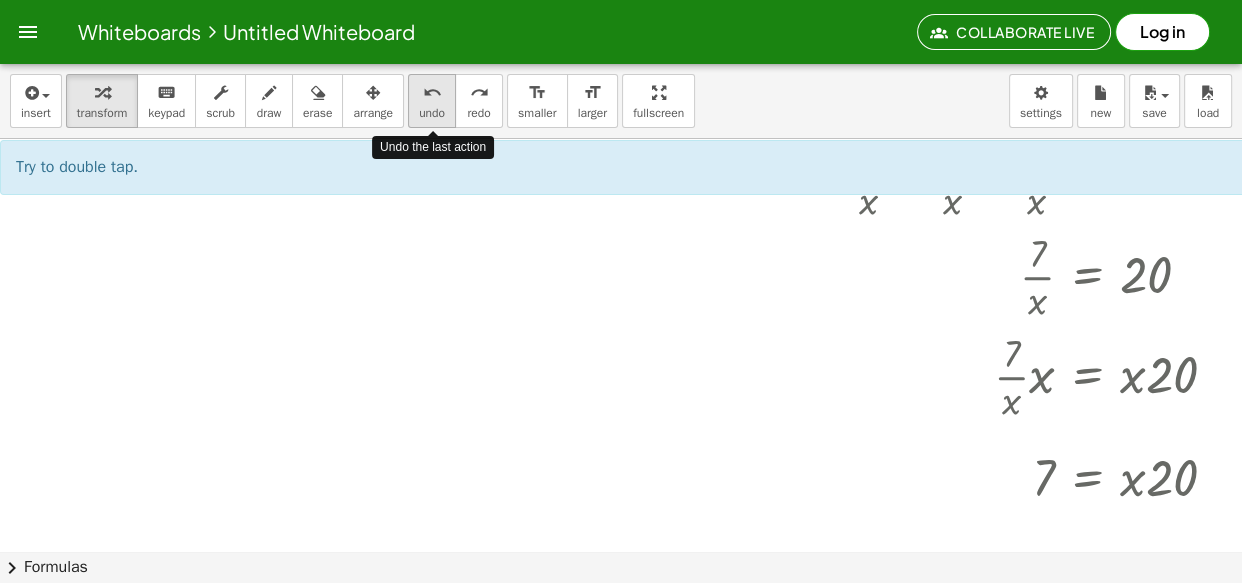 click on "undo" at bounding box center (432, 93) 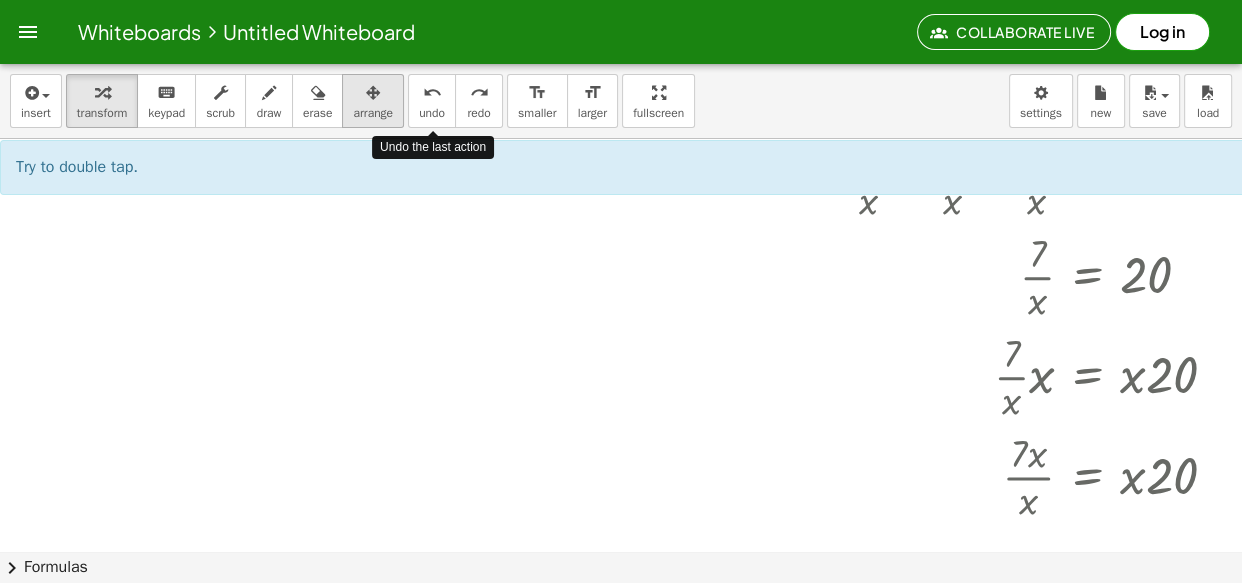 drag, startPoint x: 427, startPoint y: 102, endPoint x: 371, endPoint y: 83, distance: 59.135437 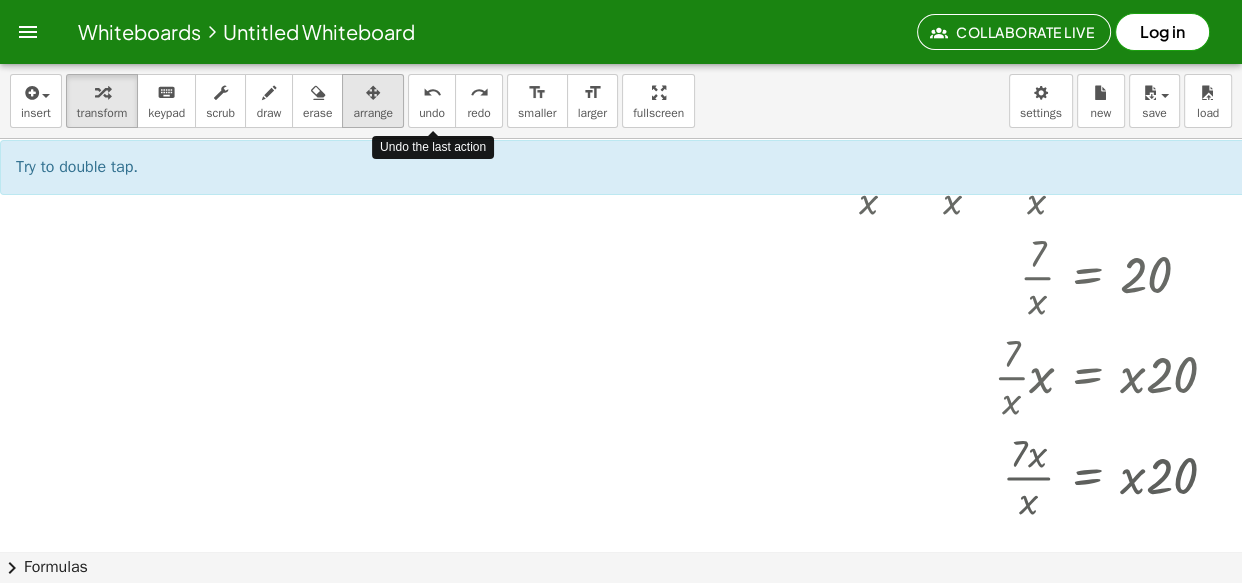 click at bounding box center [373, 93] 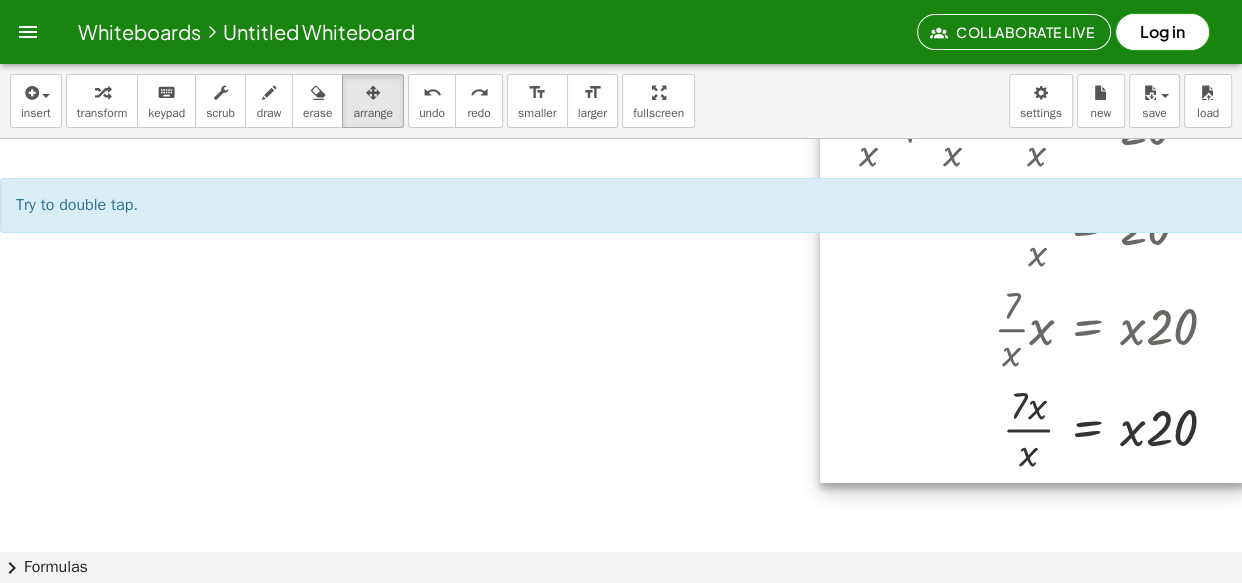 scroll, scrollTop: 272, scrollLeft: 0, axis: vertical 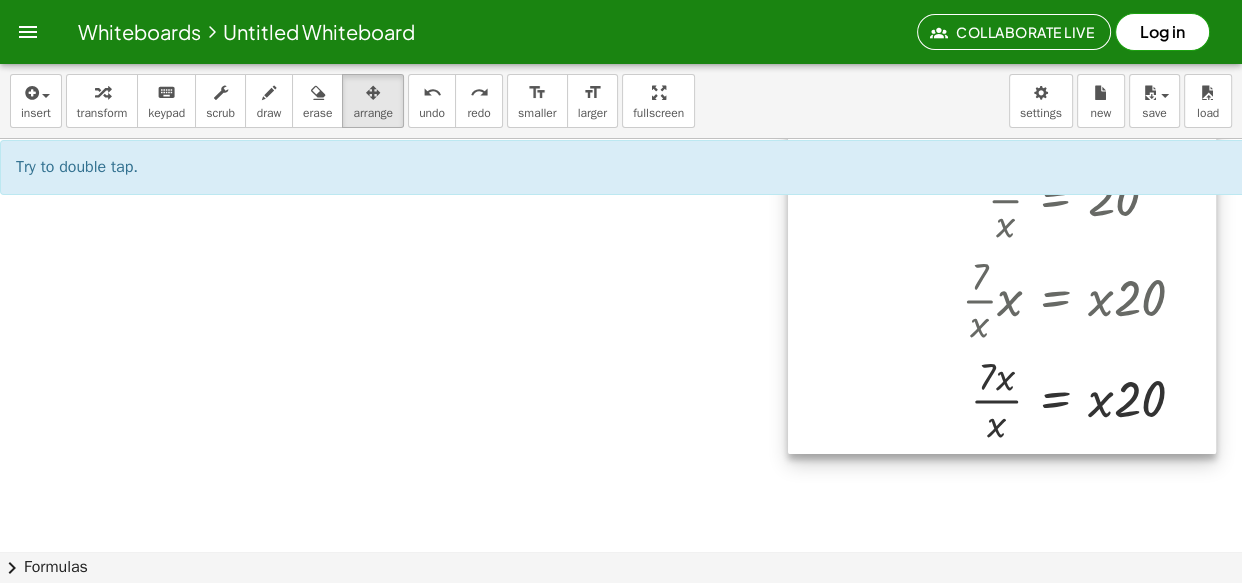 drag, startPoint x: 1128, startPoint y: 402, endPoint x: 1096, endPoint y: 416, distance: 34.928497 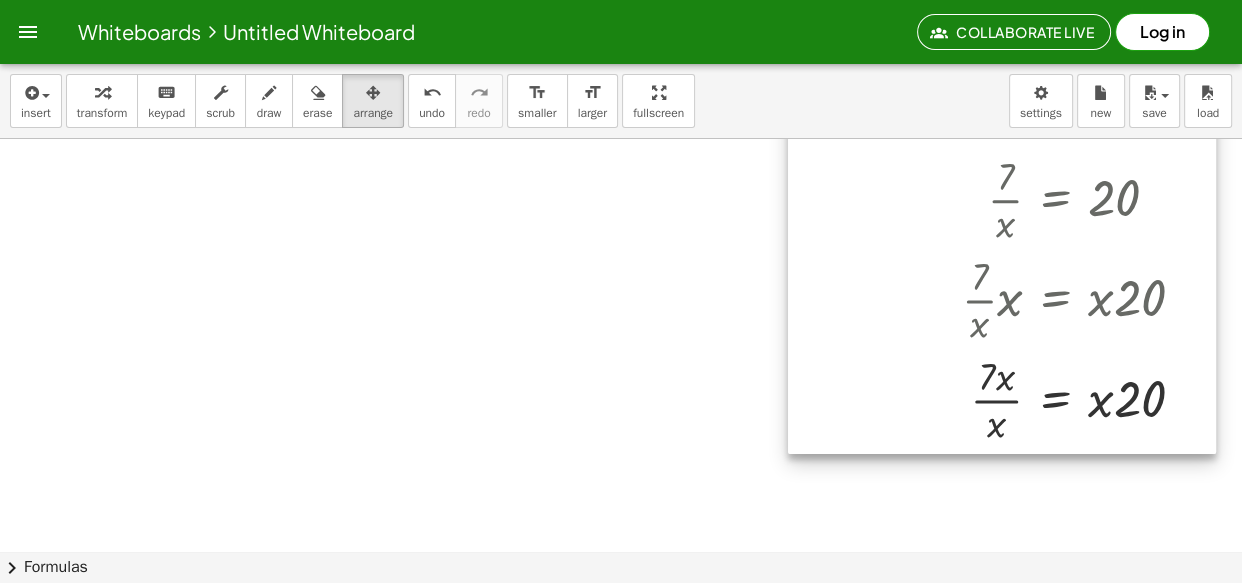 click at bounding box center [1002, 248] 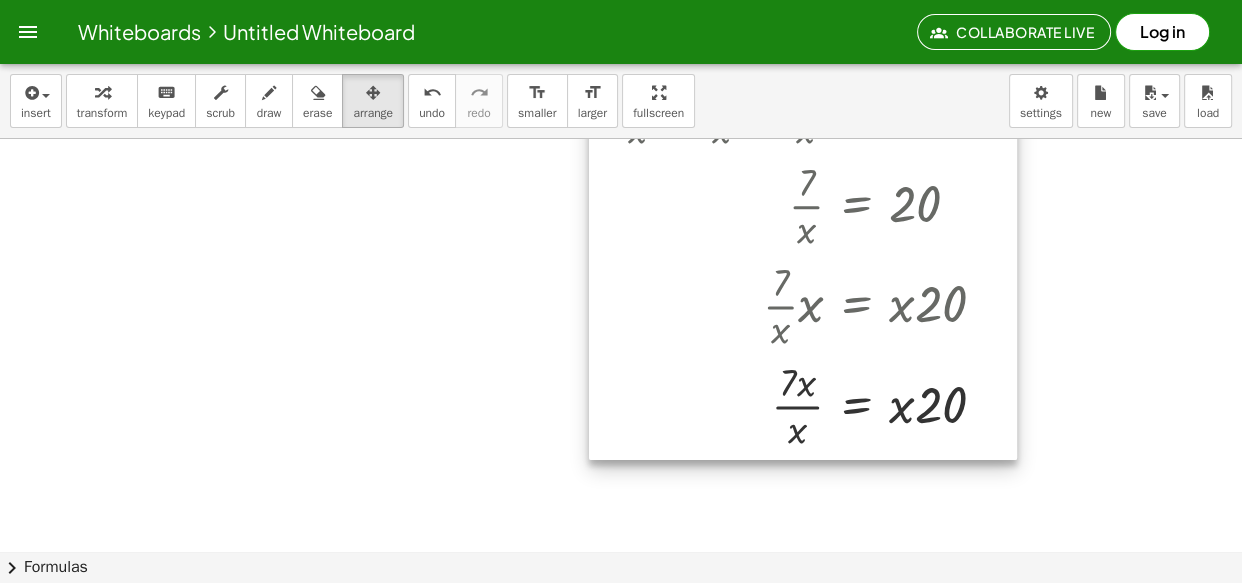 drag, startPoint x: 1101, startPoint y: 404, endPoint x: 899, endPoint y: 410, distance: 202.0891 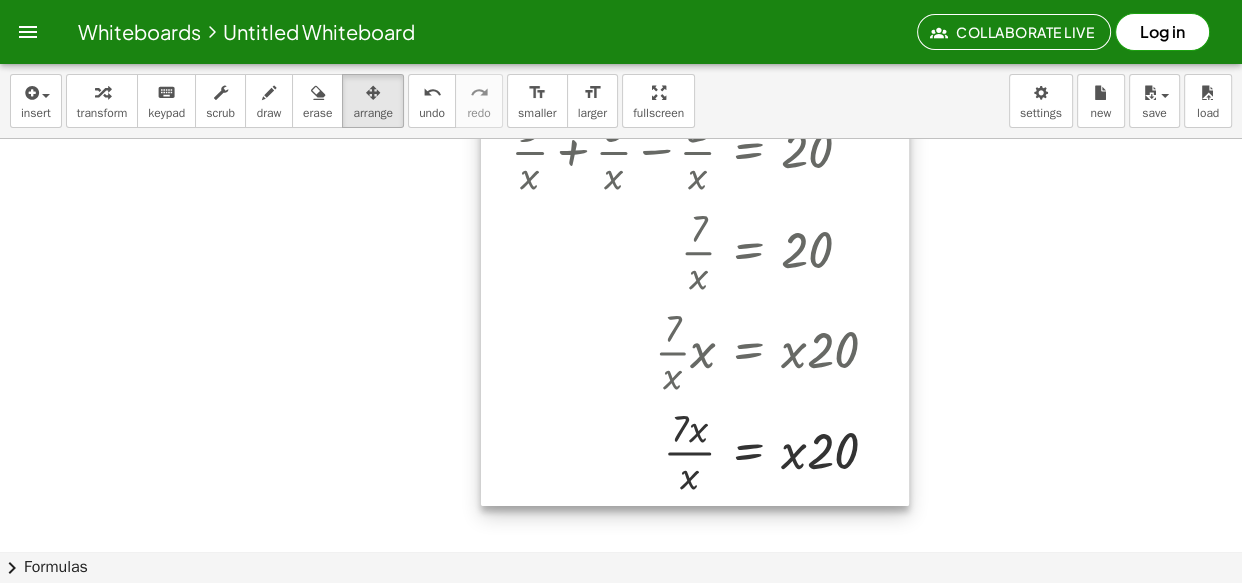 drag, startPoint x: 778, startPoint y: 336, endPoint x: 673, endPoint y: 382, distance: 114.6342 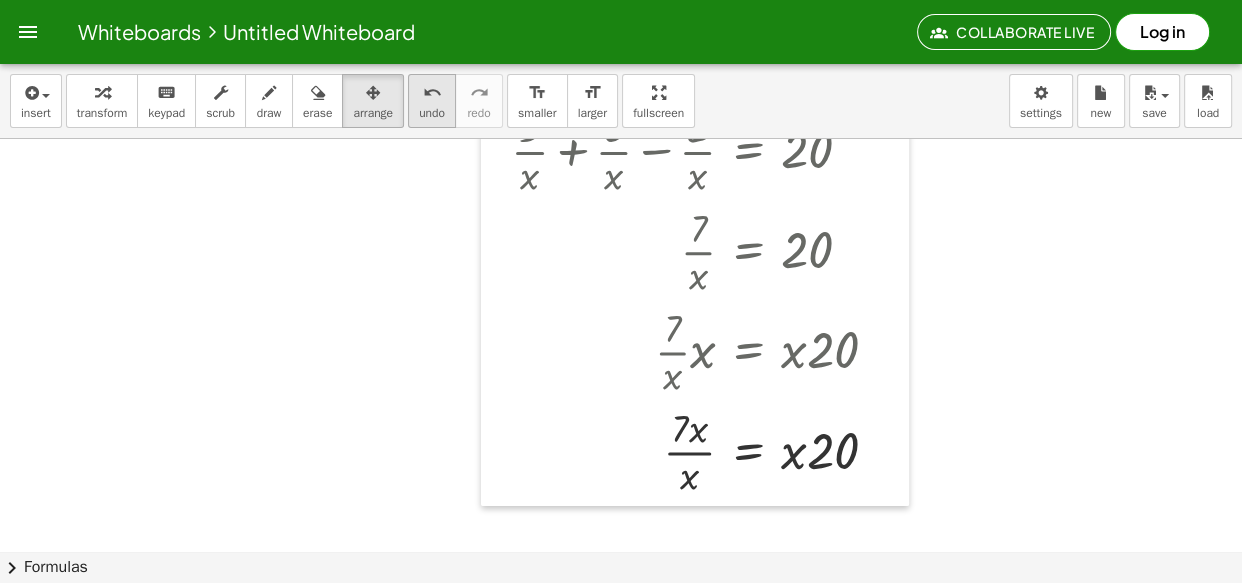 click on "undo" at bounding box center [432, 113] 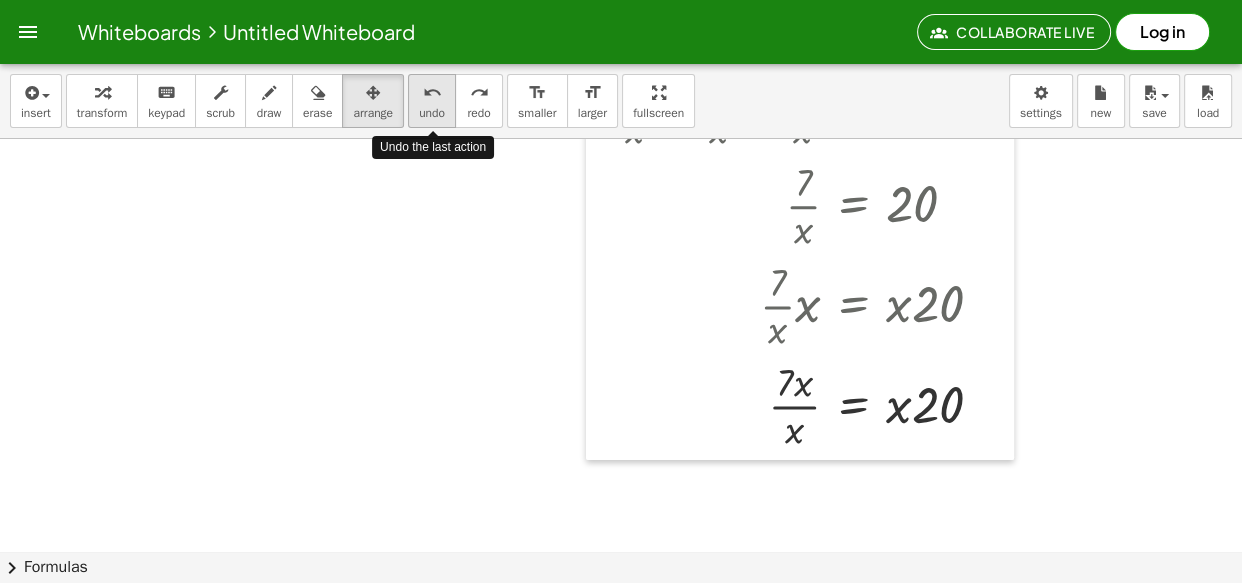 click on "undo" at bounding box center [432, 113] 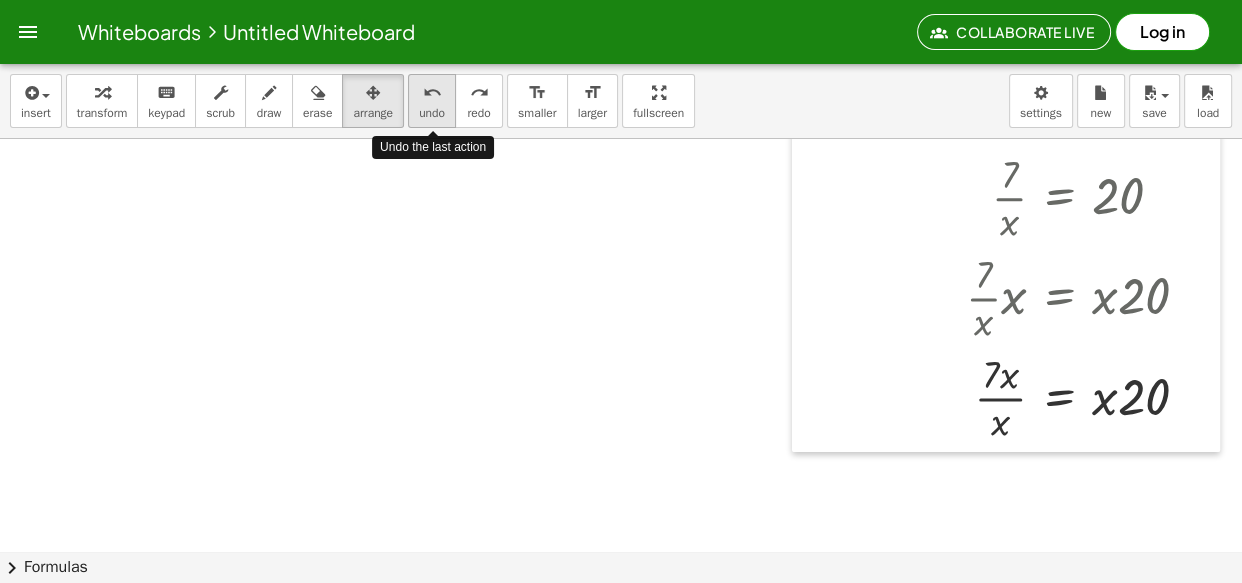 click on "undo" at bounding box center (432, 113) 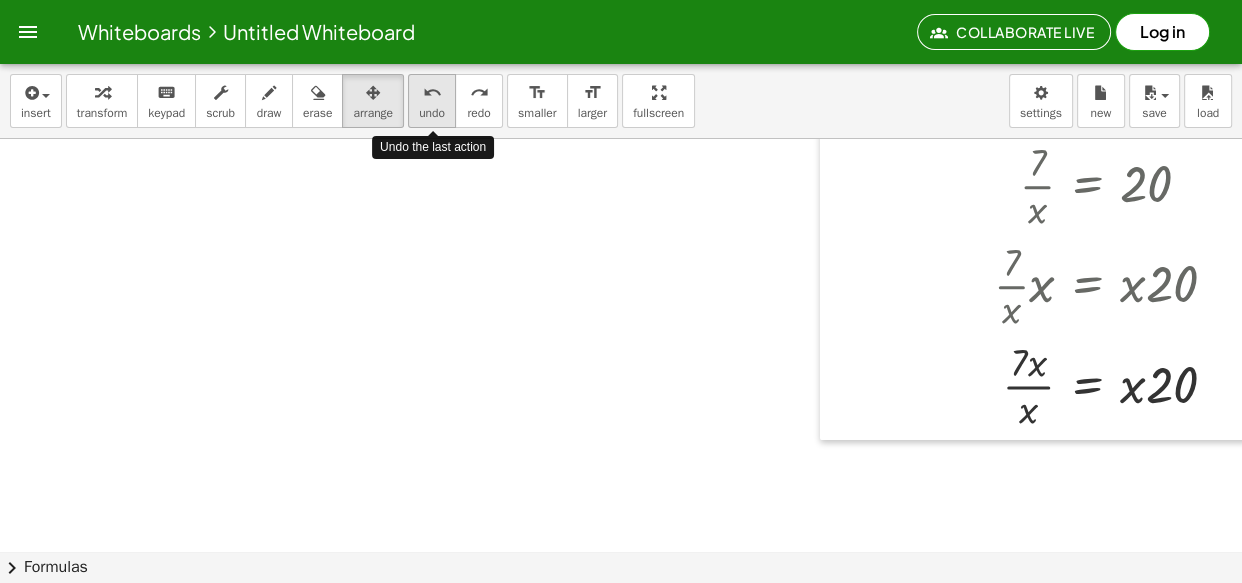 click on "undo" at bounding box center [432, 113] 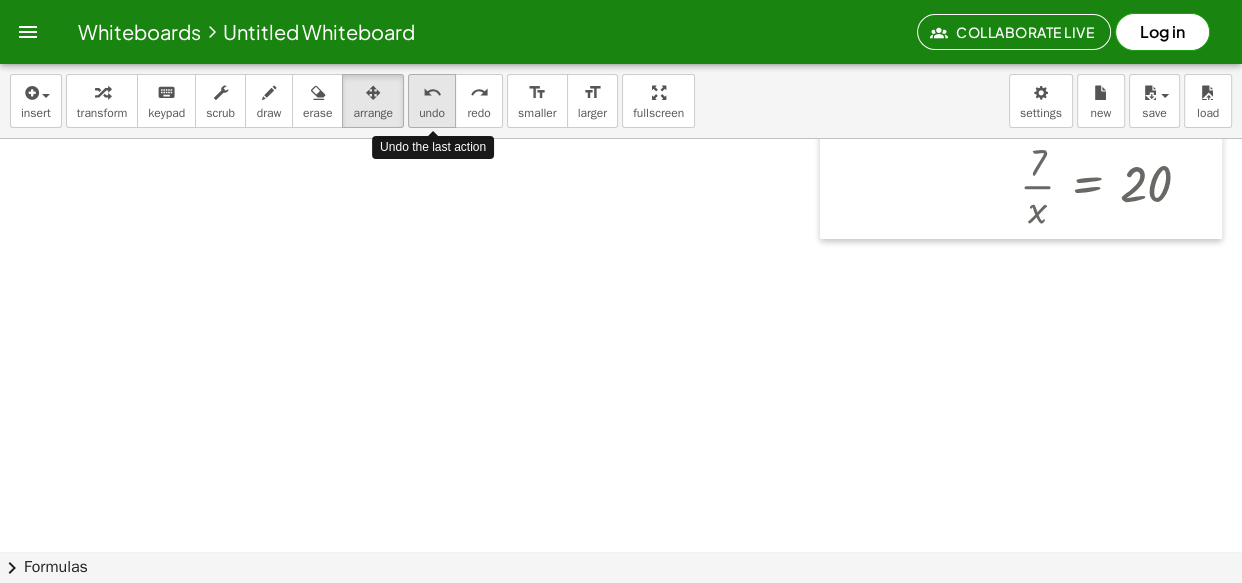 click on "undo" at bounding box center (432, 113) 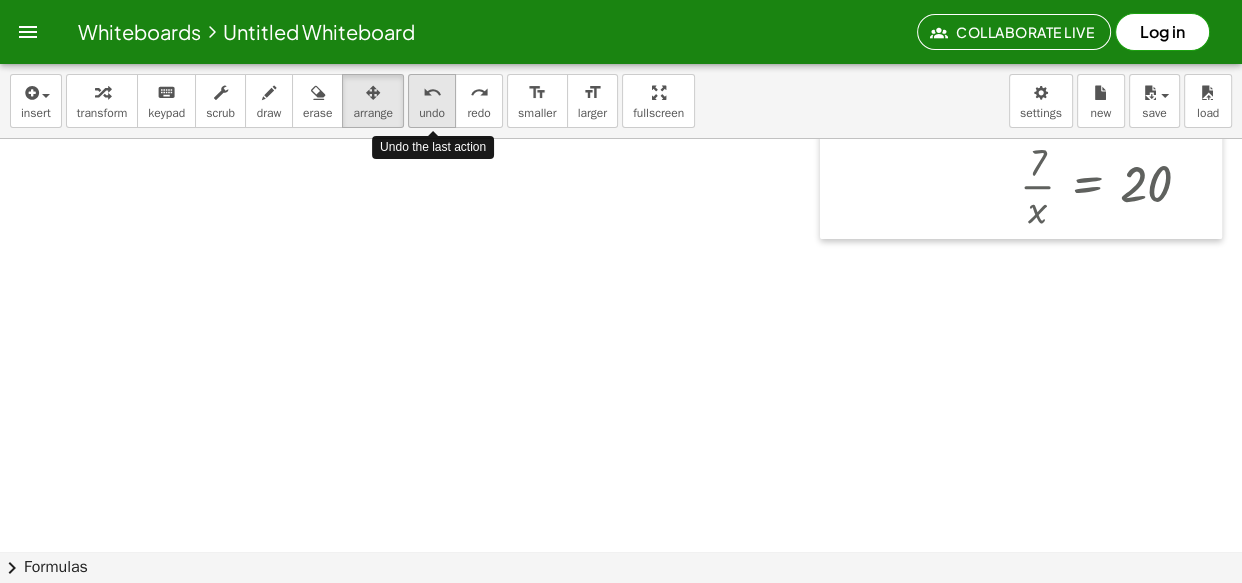 click on "undo" at bounding box center [432, 113] 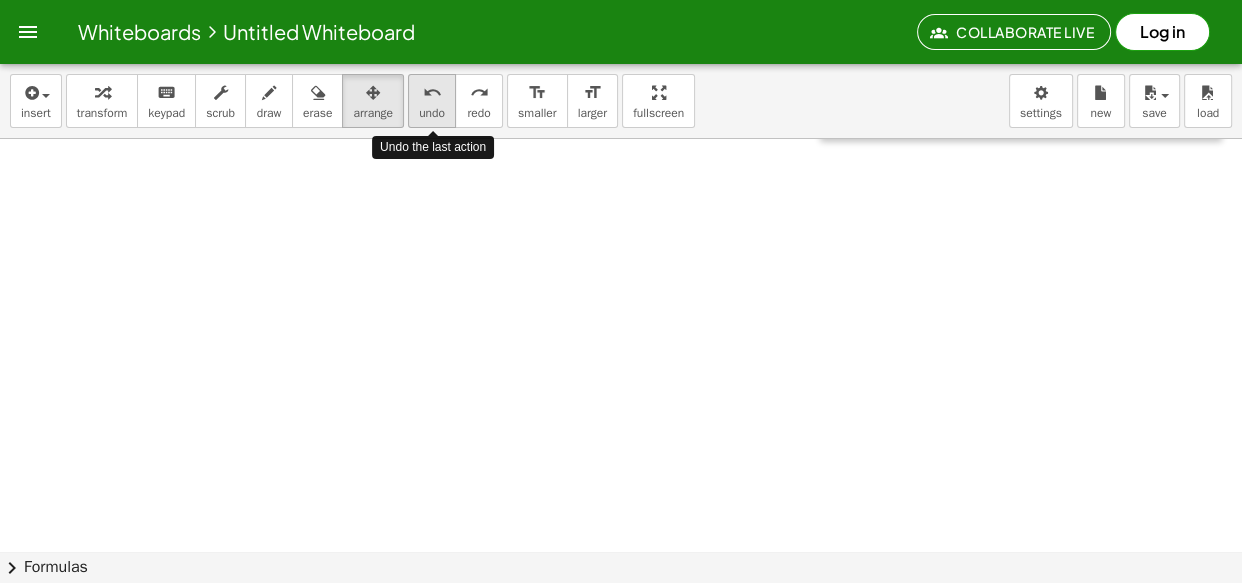 click on "undo" at bounding box center (432, 113) 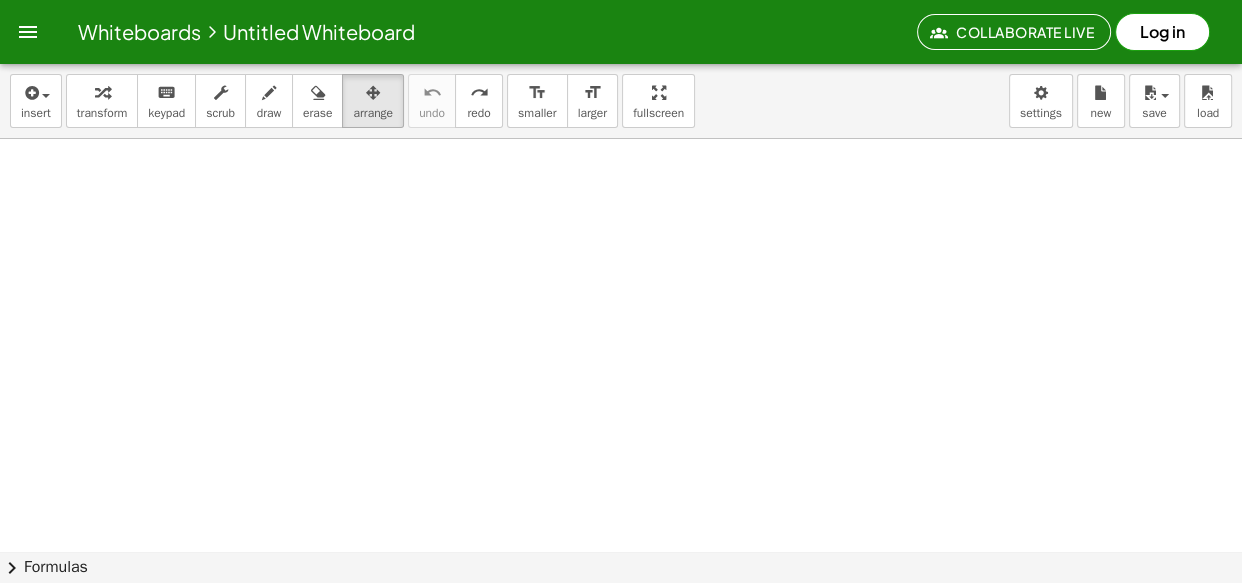 scroll, scrollTop: 0, scrollLeft: 0, axis: both 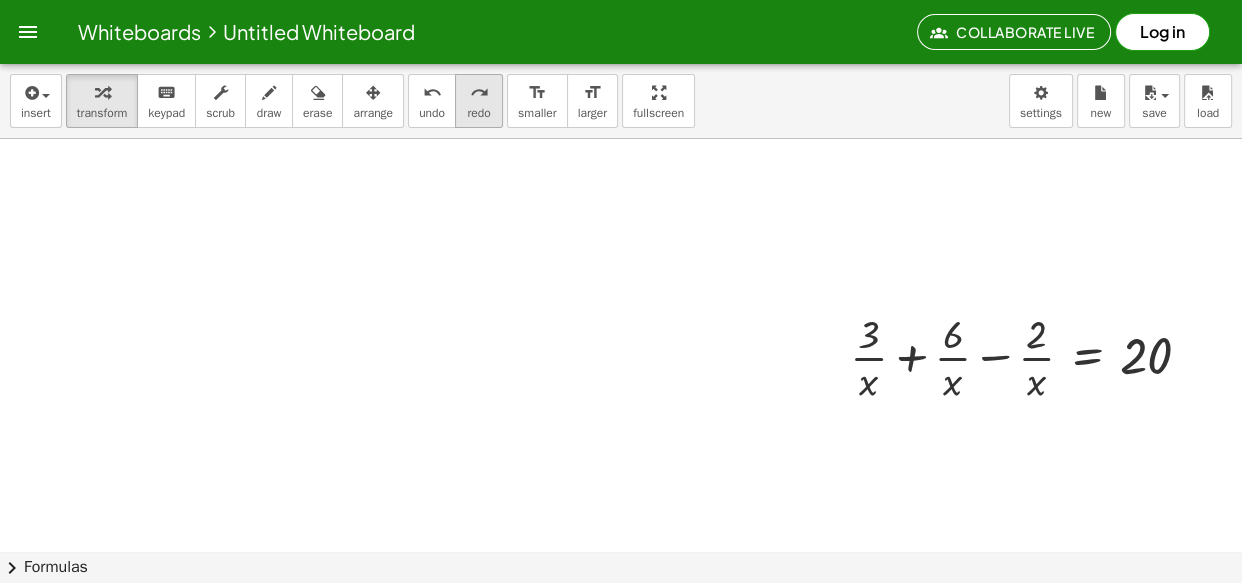 click on "redo" at bounding box center (479, 93) 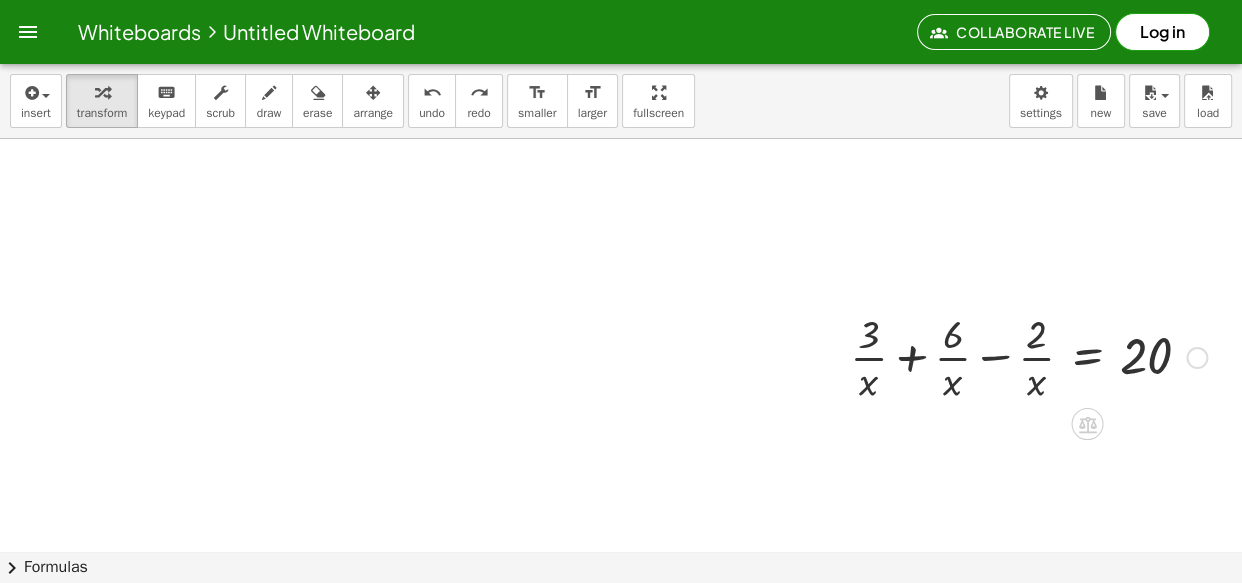 click at bounding box center (1028, 356) 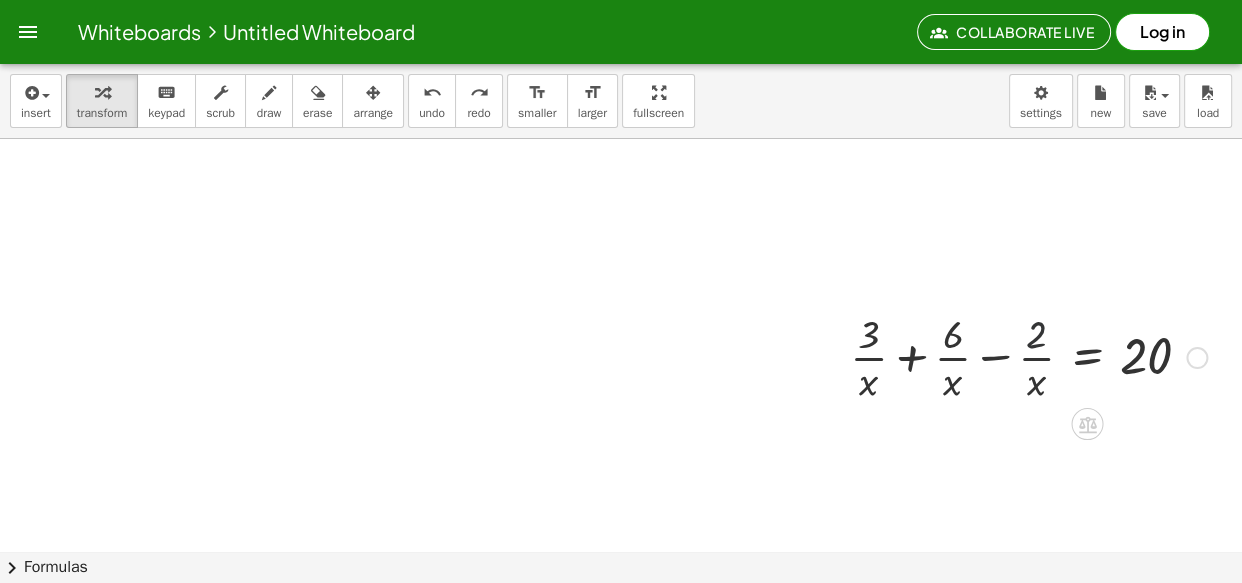 click at bounding box center [1028, 356] 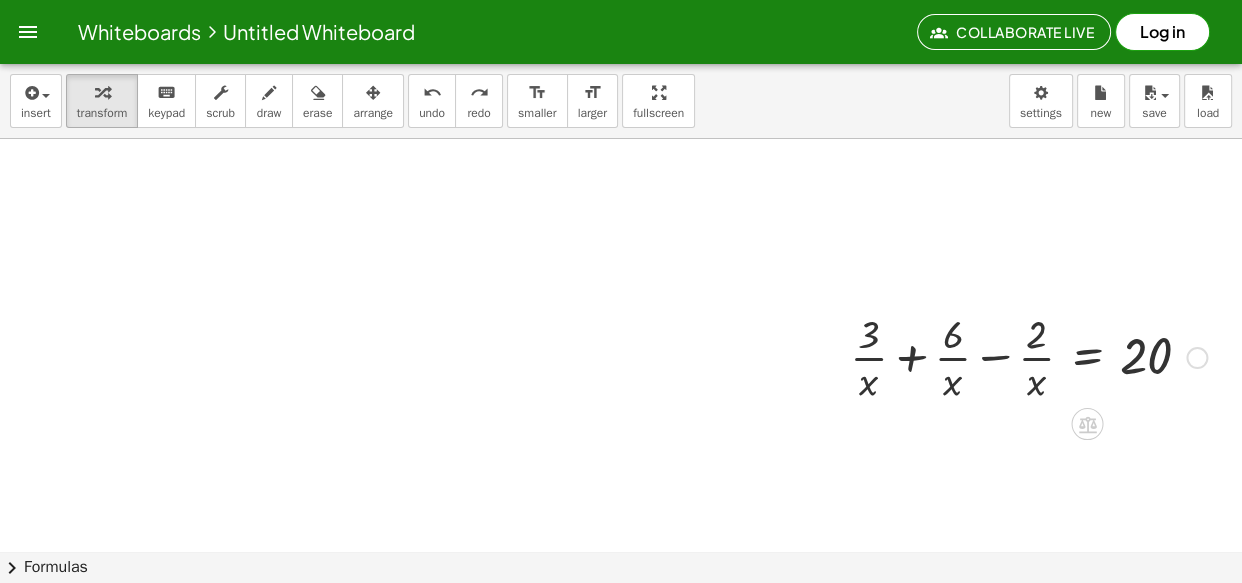 click at bounding box center (1028, 356) 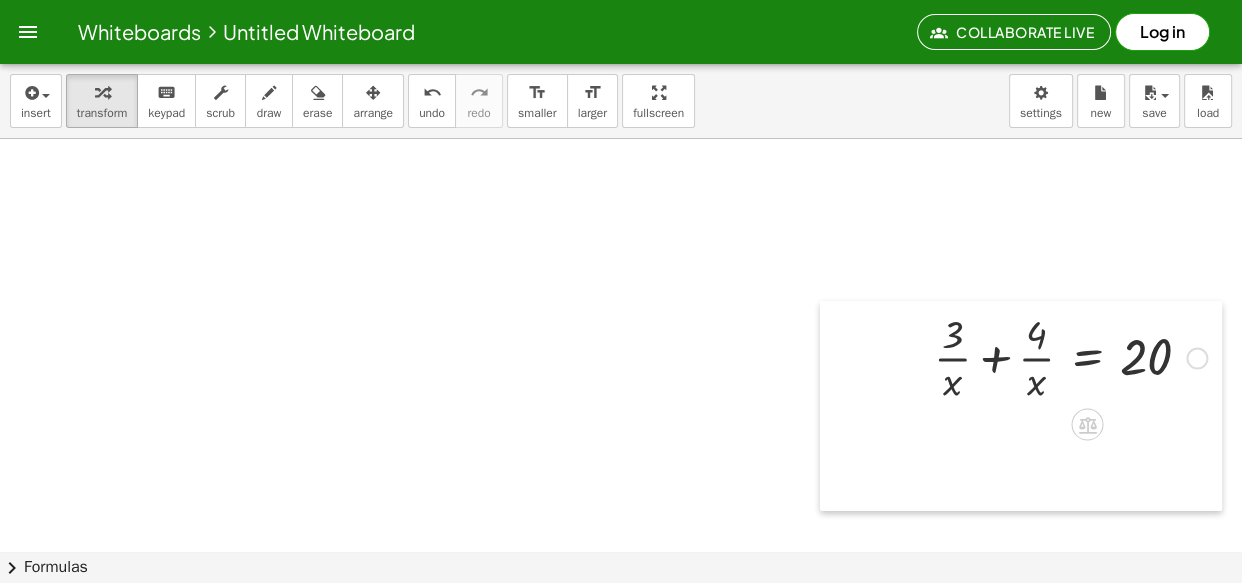 click on "+ · 3 · x + · 6 · x − · 2 · x = 20 + · 3 · x · · x = 20 + 4" at bounding box center [1021, 406] 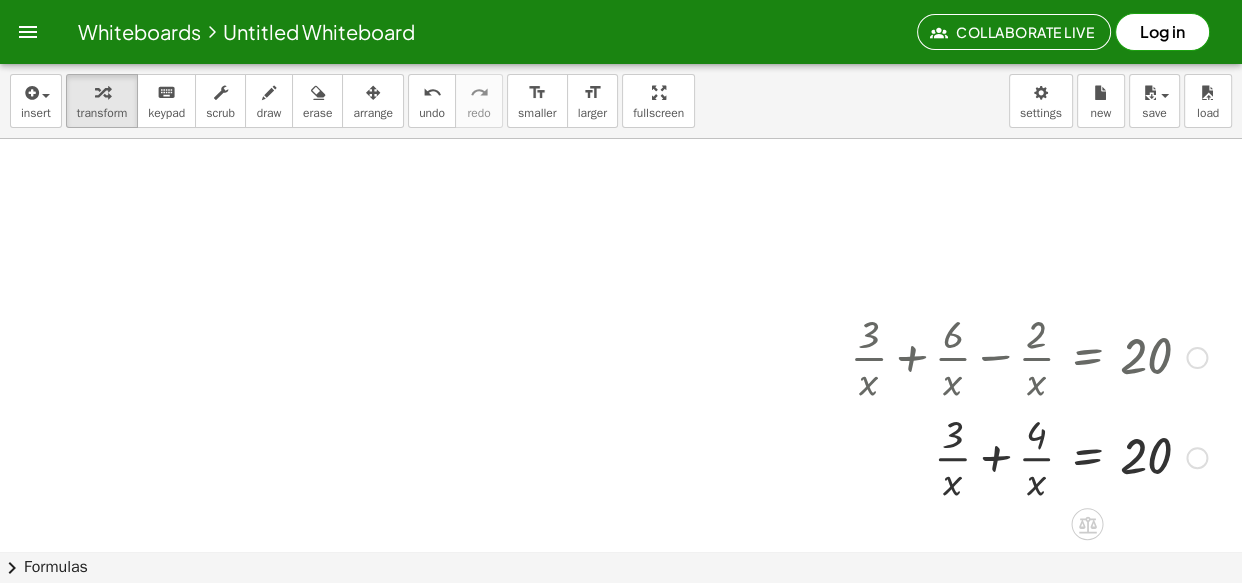 click at bounding box center (1028, 456) 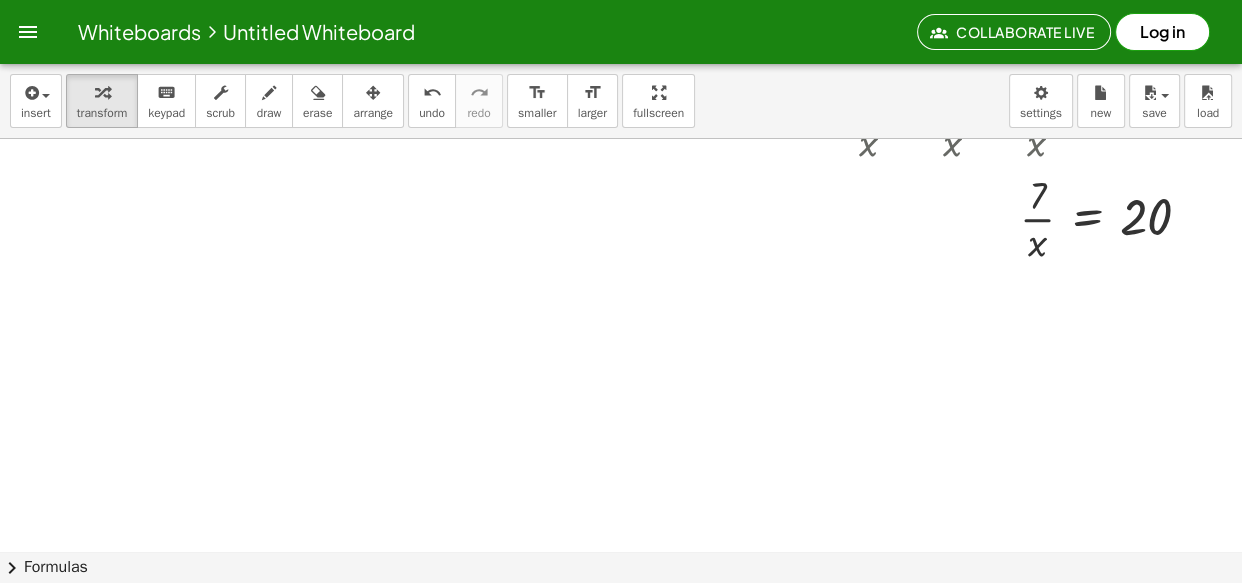 scroll, scrollTop: 272, scrollLeft: 0, axis: vertical 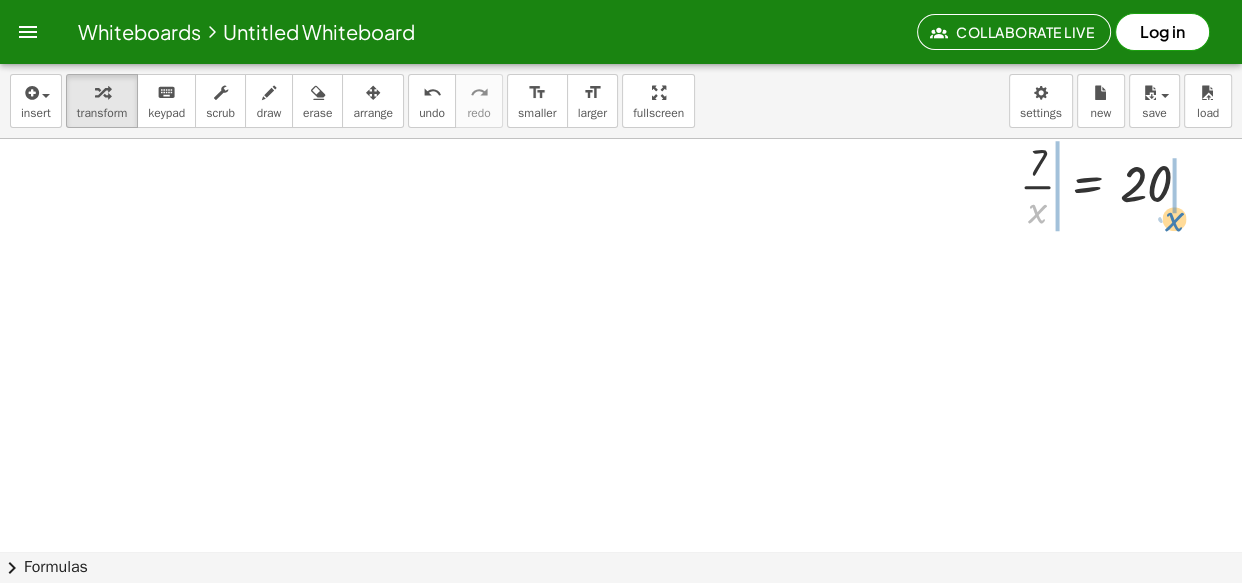 drag, startPoint x: 1036, startPoint y: 228, endPoint x: 1178, endPoint y: 180, distance: 149.8933 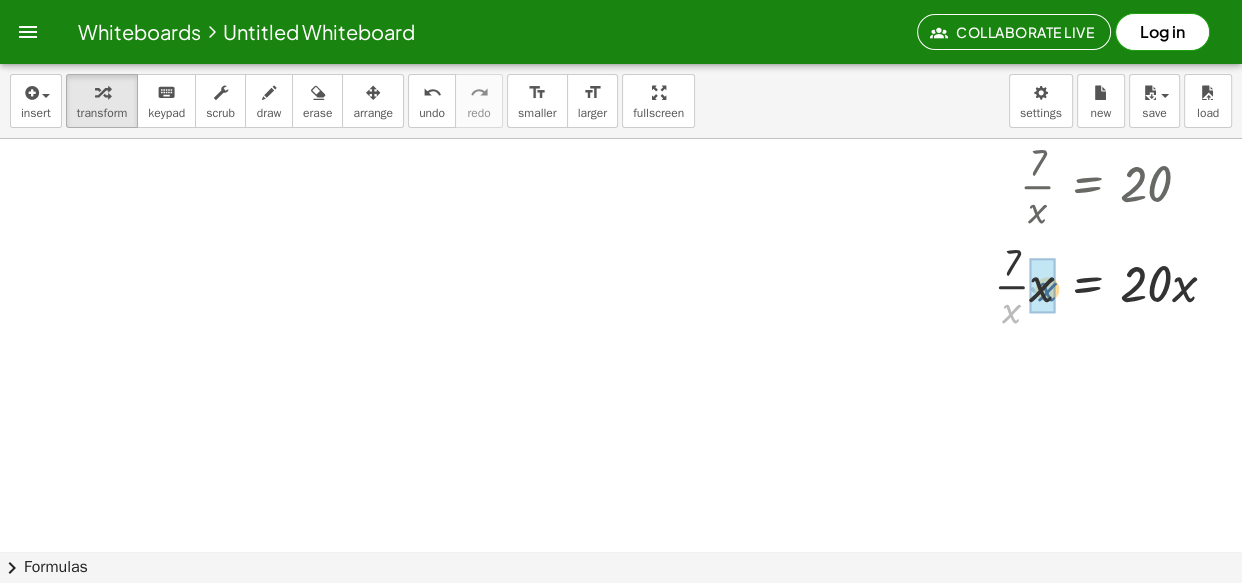 drag, startPoint x: 1006, startPoint y: 314, endPoint x: 1042, endPoint y: 292, distance: 42.190044 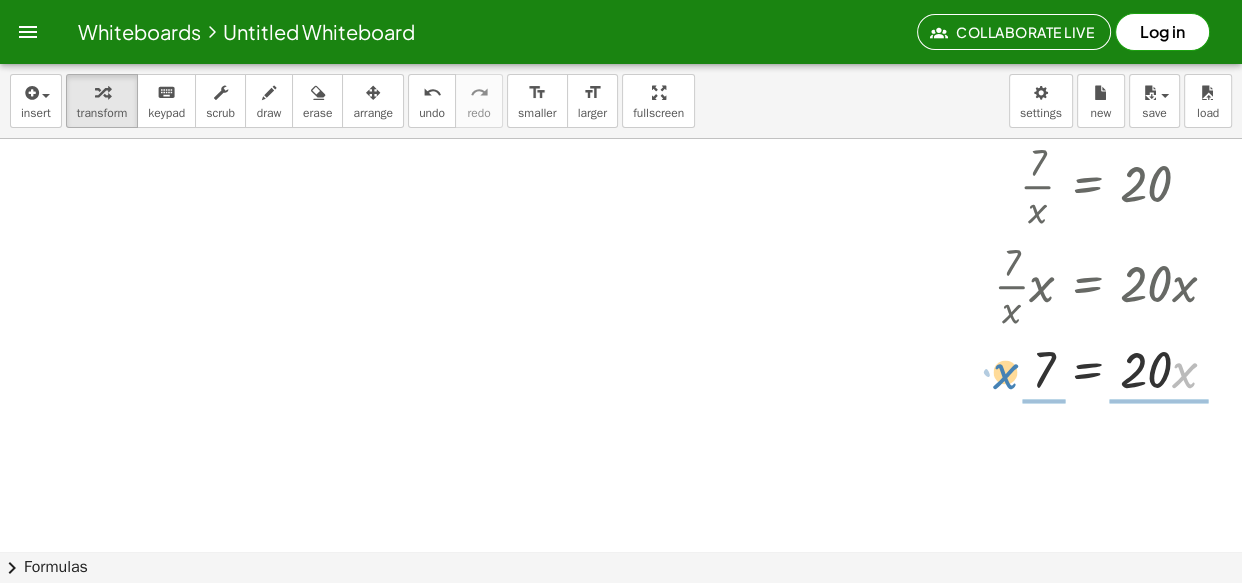 drag, startPoint x: 1183, startPoint y: 377, endPoint x: 1003, endPoint y: 382, distance: 180.06943 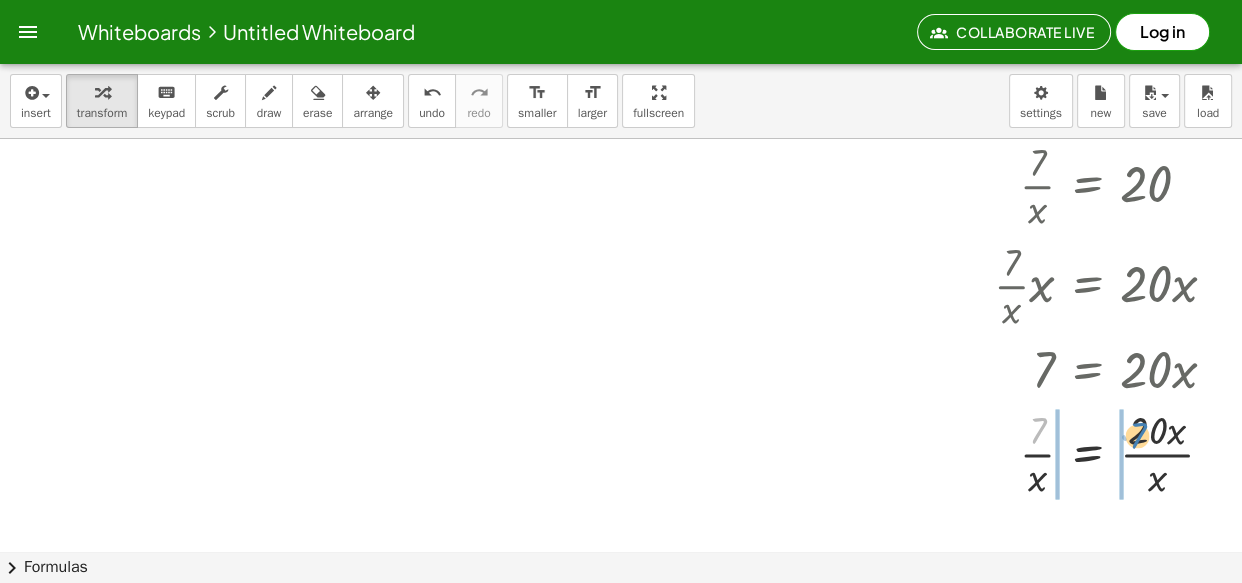 drag, startPoint x: 1035, startPoint y: 433, endPoint x: 1131, endPoint y: 426, distance: 96.25487 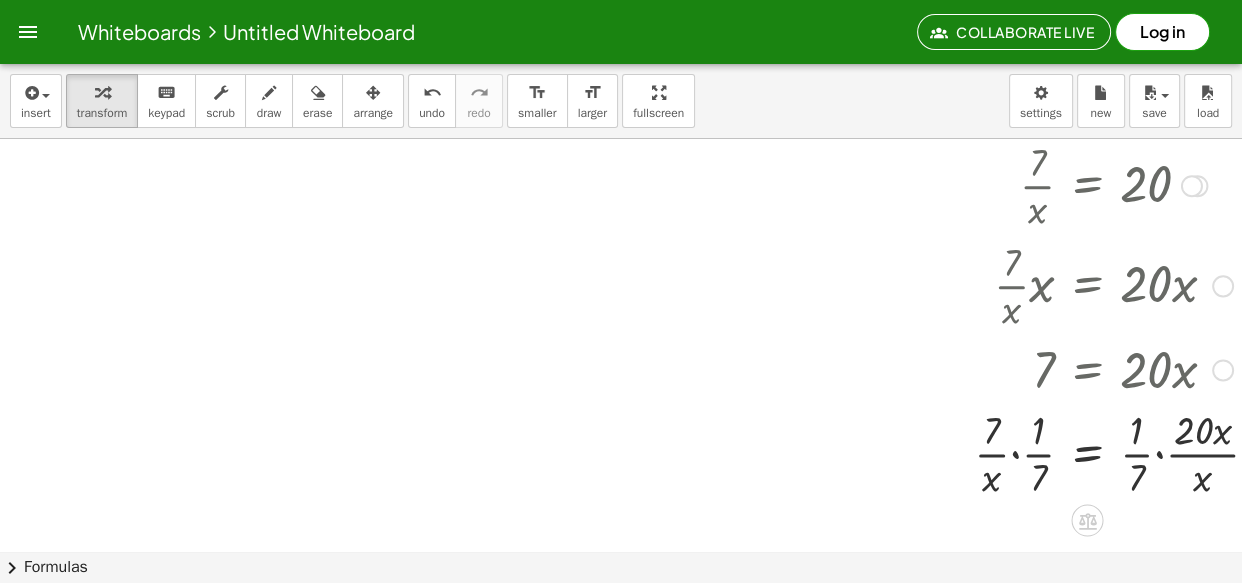 click at bounding box center [1062, 452] 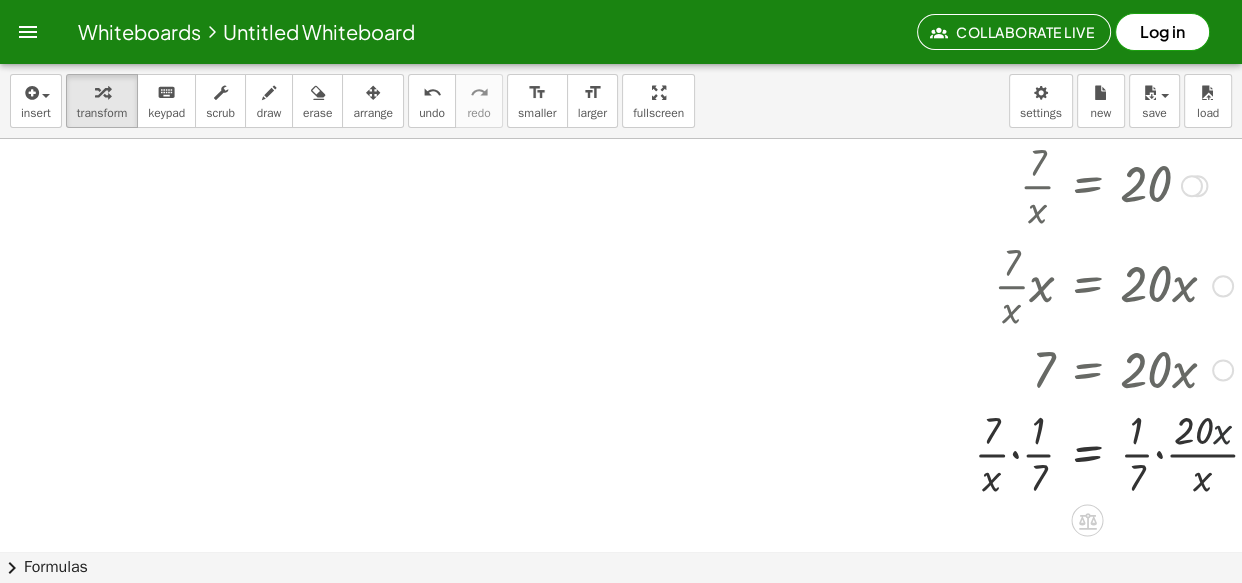 click at bounding box center (1062, 452) 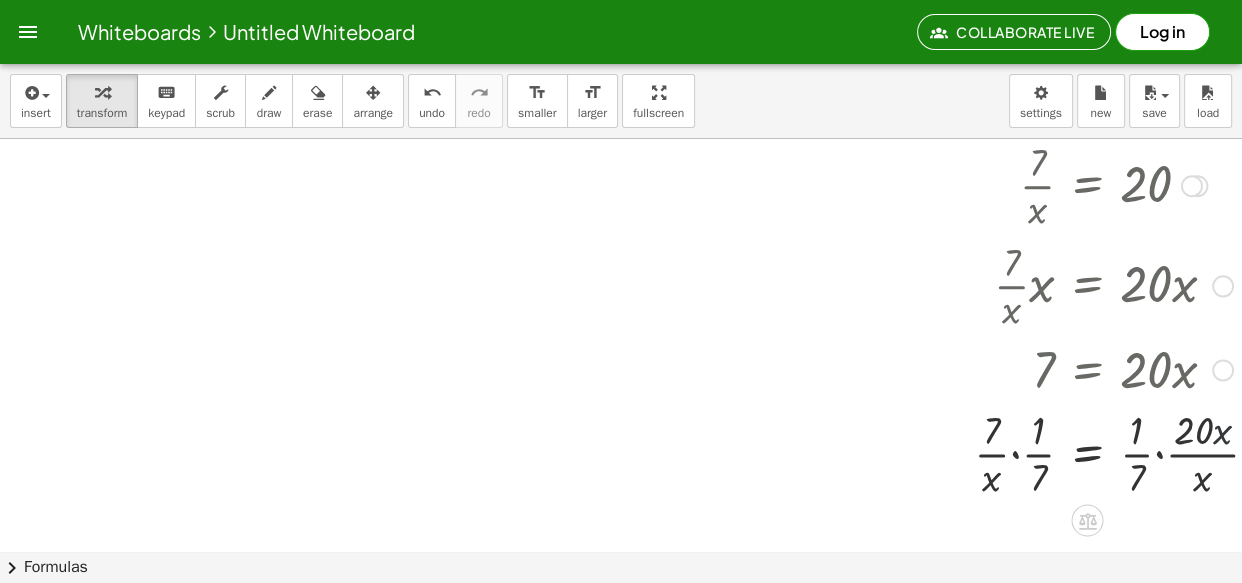 drag, startPoint x: 1218, startPoint y: 433, endPoint x: 1215, endPoint y: 450, distance: 17.262676 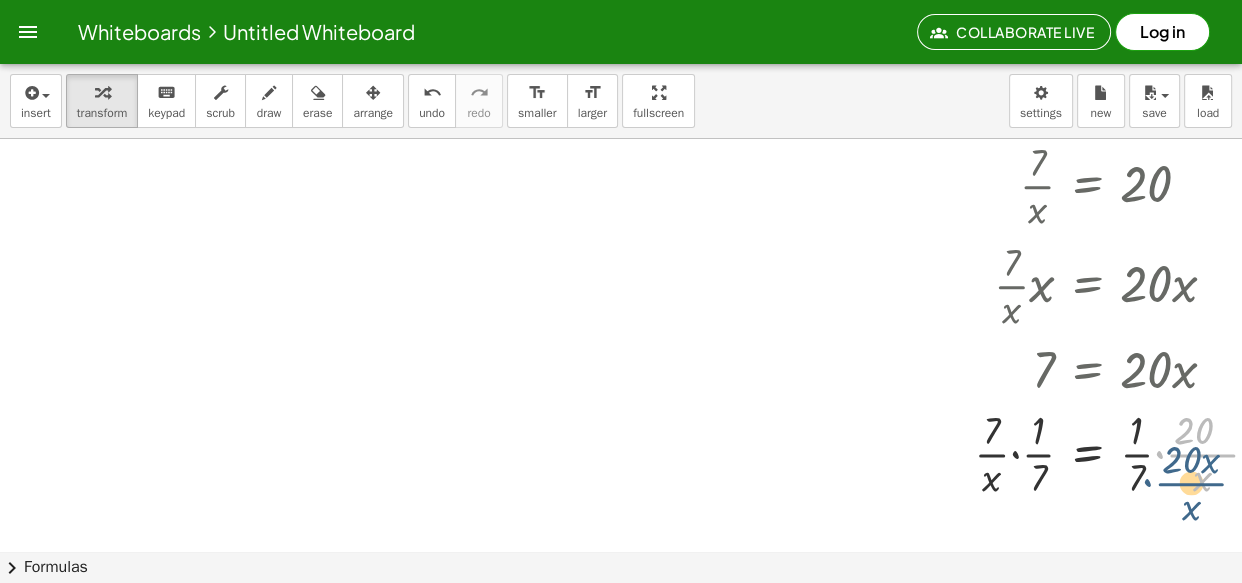 drag, startPoint x: 1212, startPoint y: 461, endPoint x: 1200, endPoint y: 489, distance: 30.463093 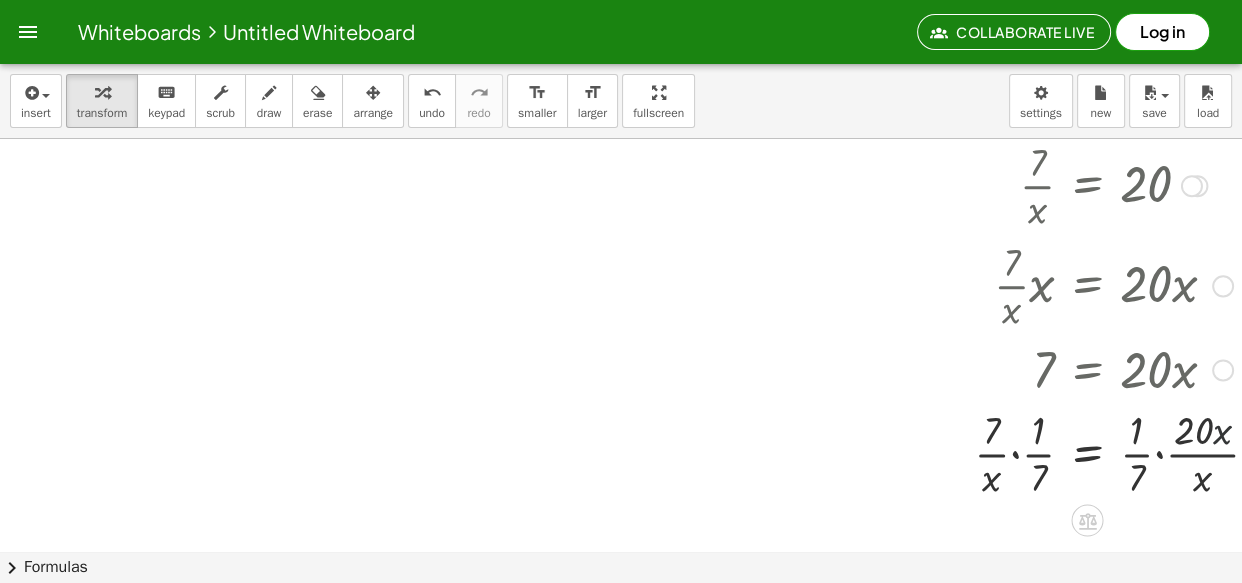 click at bounding box center [1062, 452] 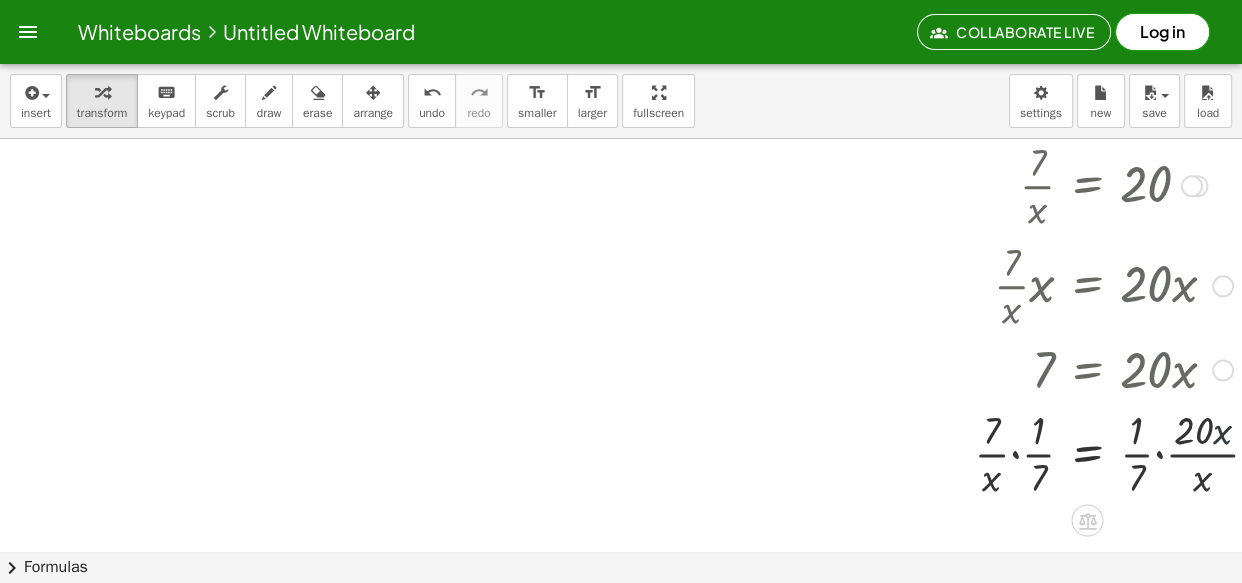 click at bounding box center (1062, 452) 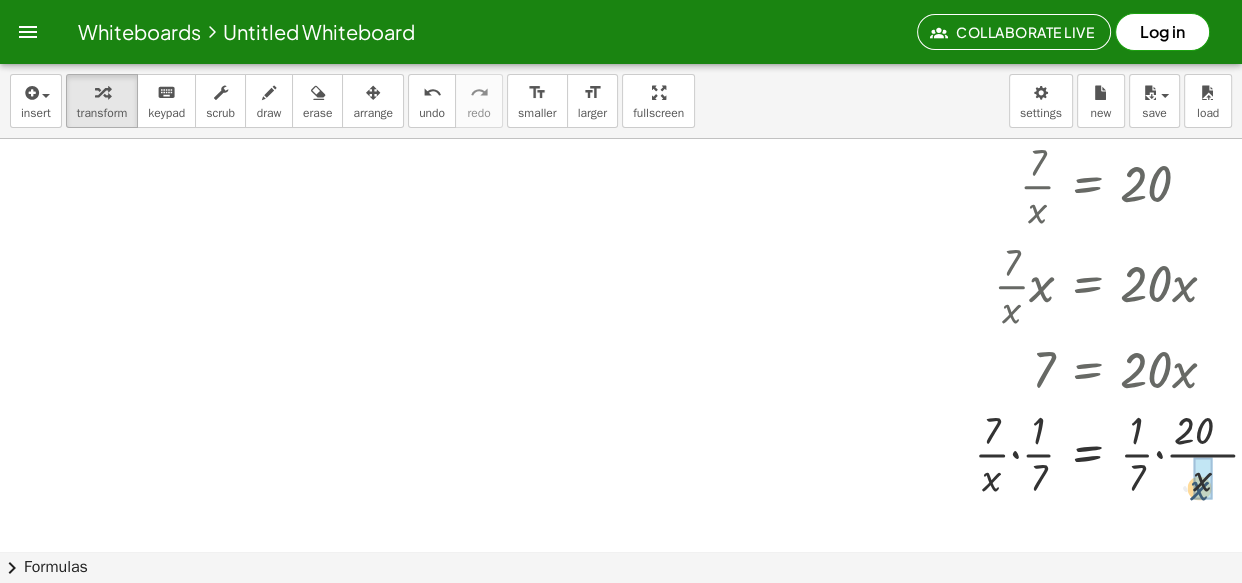 drag, startPoint x: 1214, startPoint y: 433, endPoint x: 1188, endPoint y: 493, distance: 65.39113 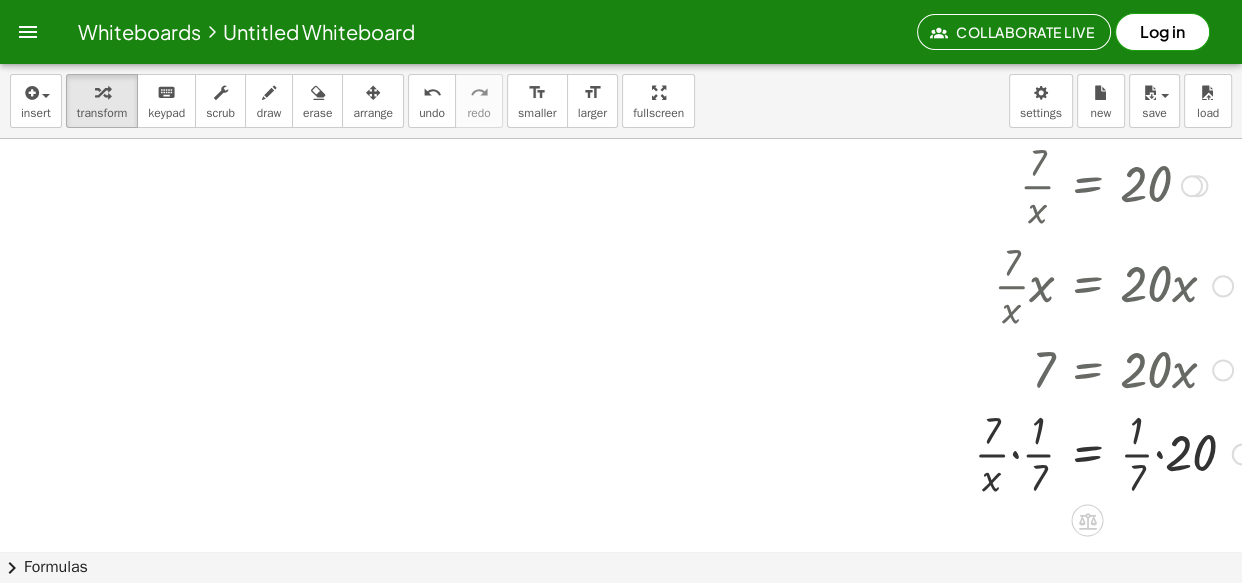click at bounding box center [1051, 452] 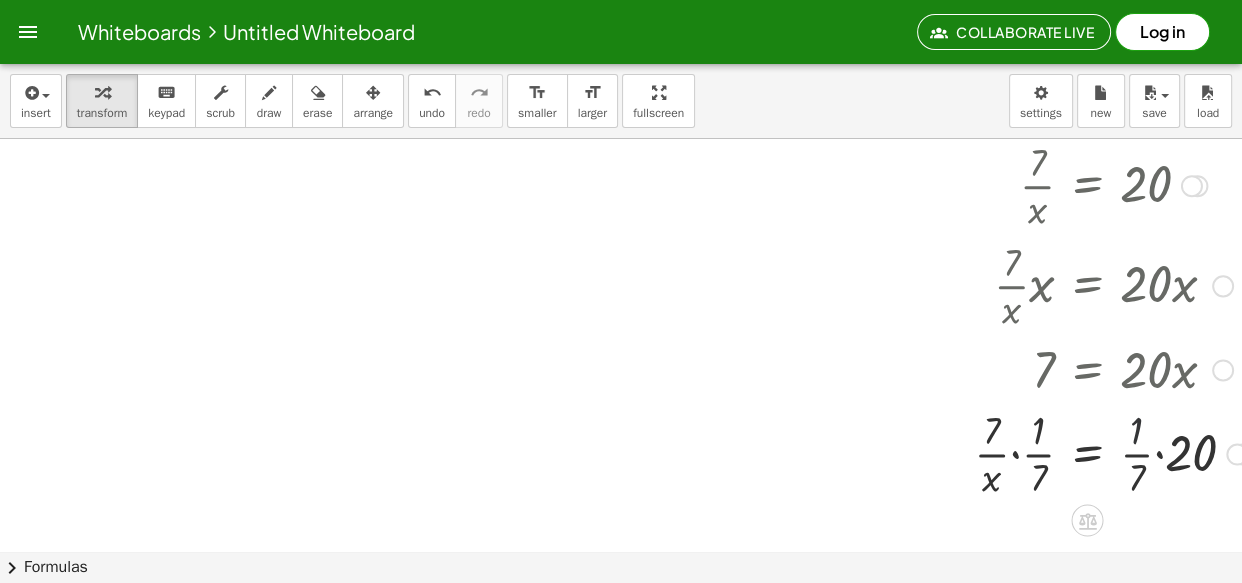 click at bounding box center (1051, 452) 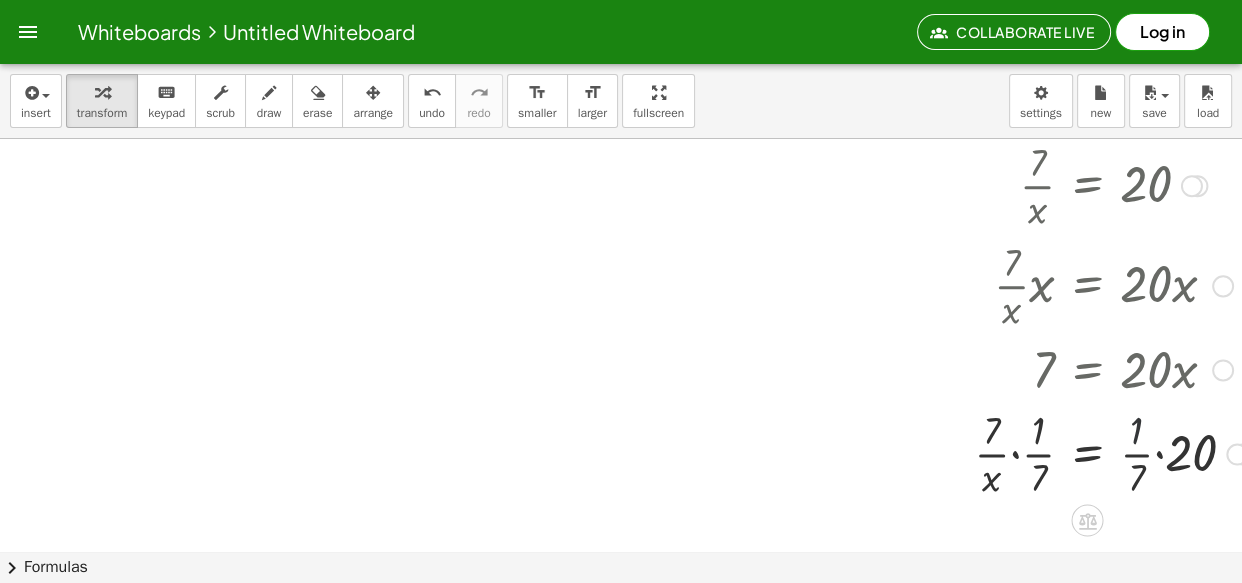 click at bounding box center (1051, 452) 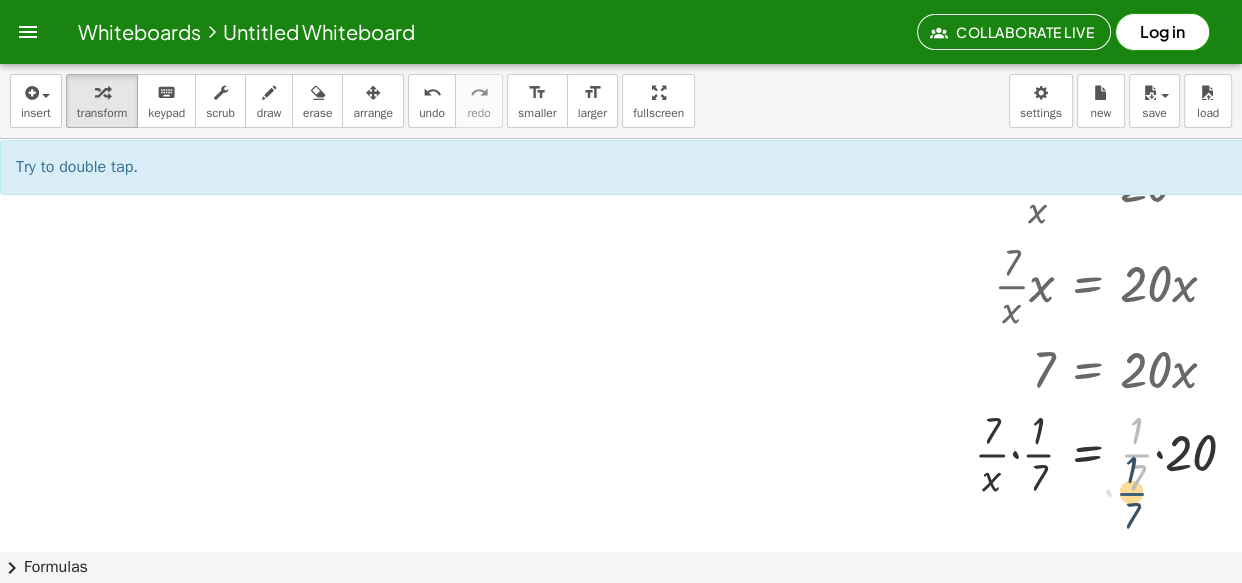 drag, startPoint x: 1135, startPoint y: 445, endPoint x: 1130, endPoint y: 483, distance: 38.327538 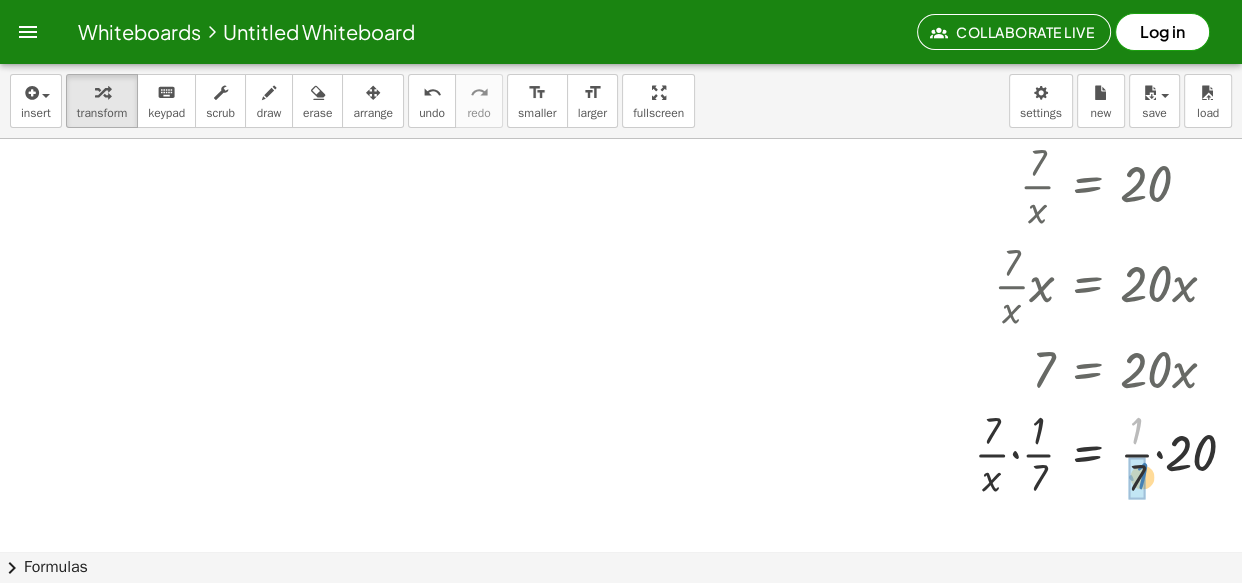drag, startPoint x: 1137, startPoint y: 431, endPoint x: 1143, endPoint y: 476, distance: 45.39824 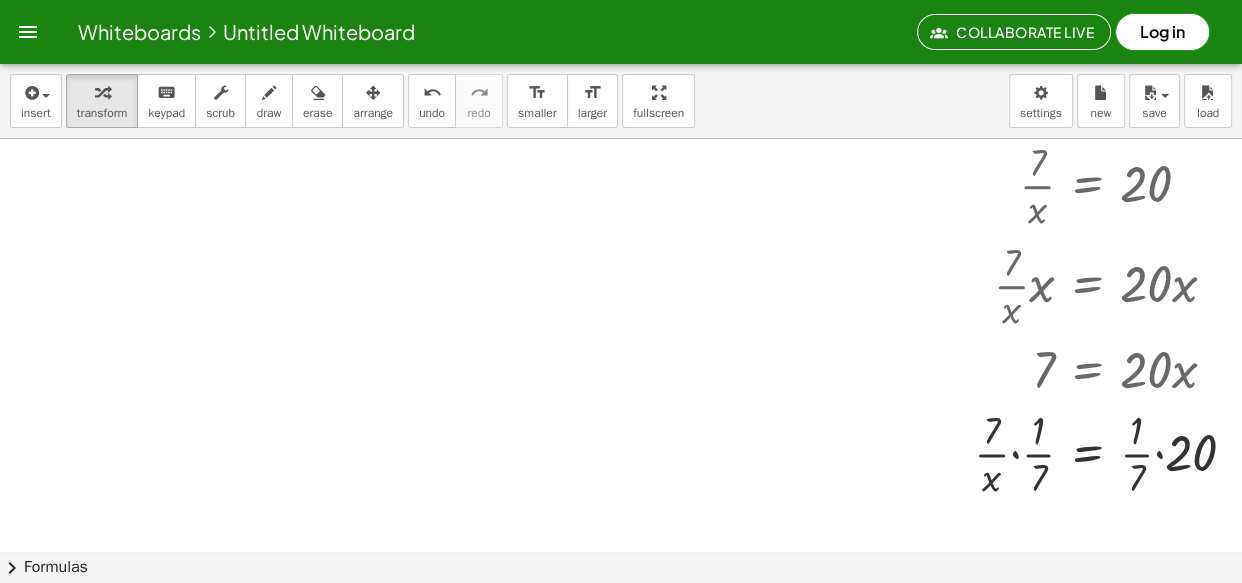 click at bounding box center [1051, 452] 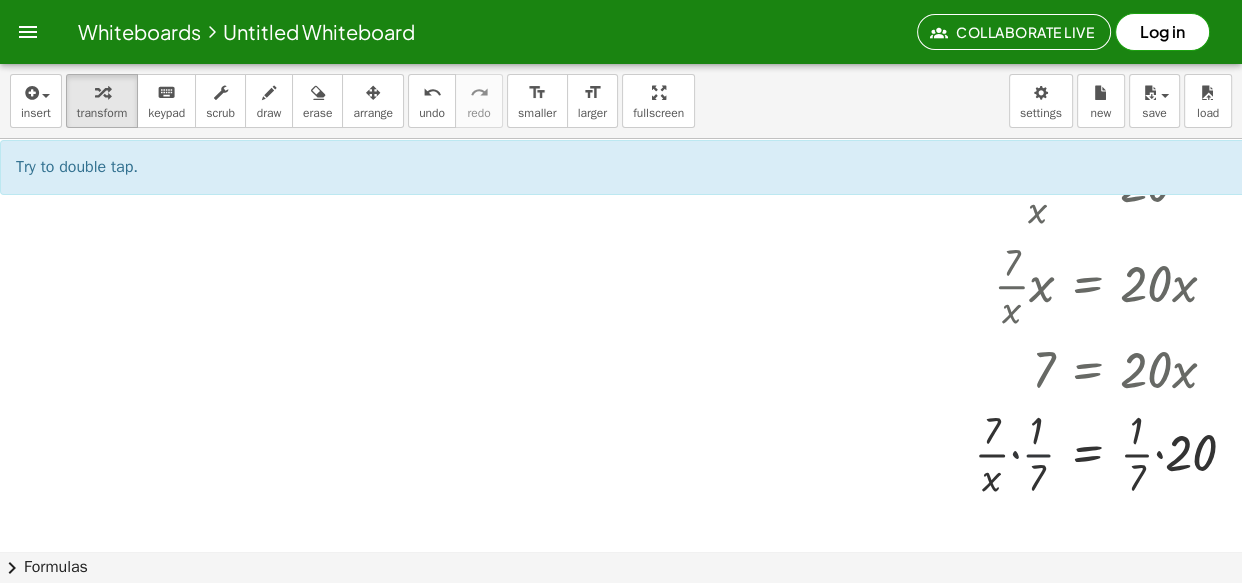 click at bounding box center [1051, 452] 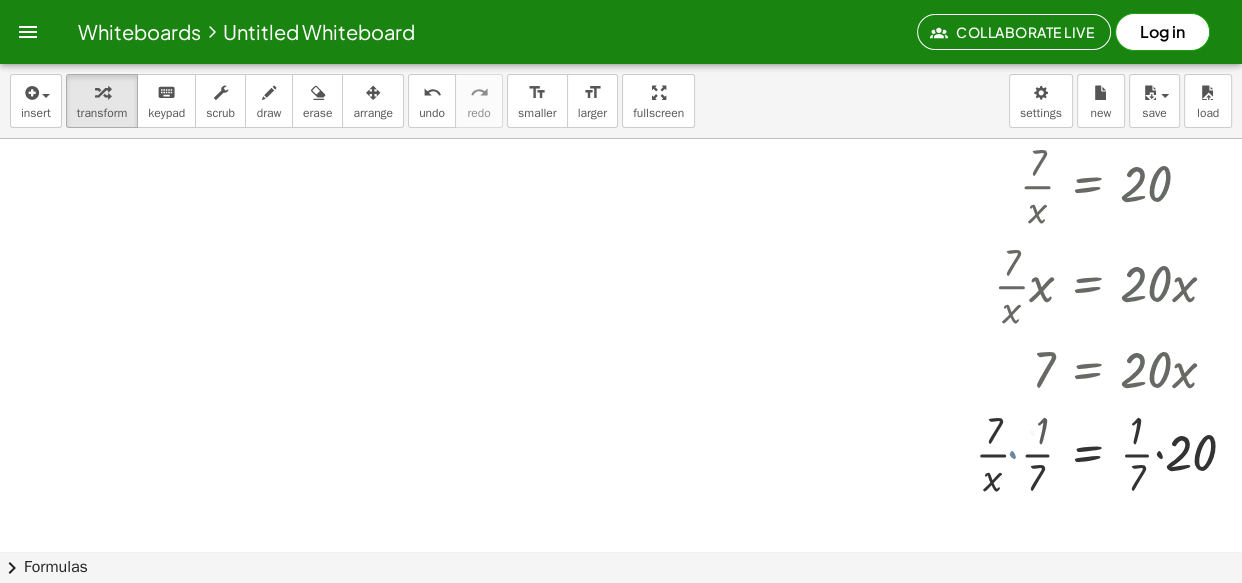 drag, startPoint x: 1012, startPoint y: 447, endPoint x: 1008, endPoint y: 460, distance: 13.601471 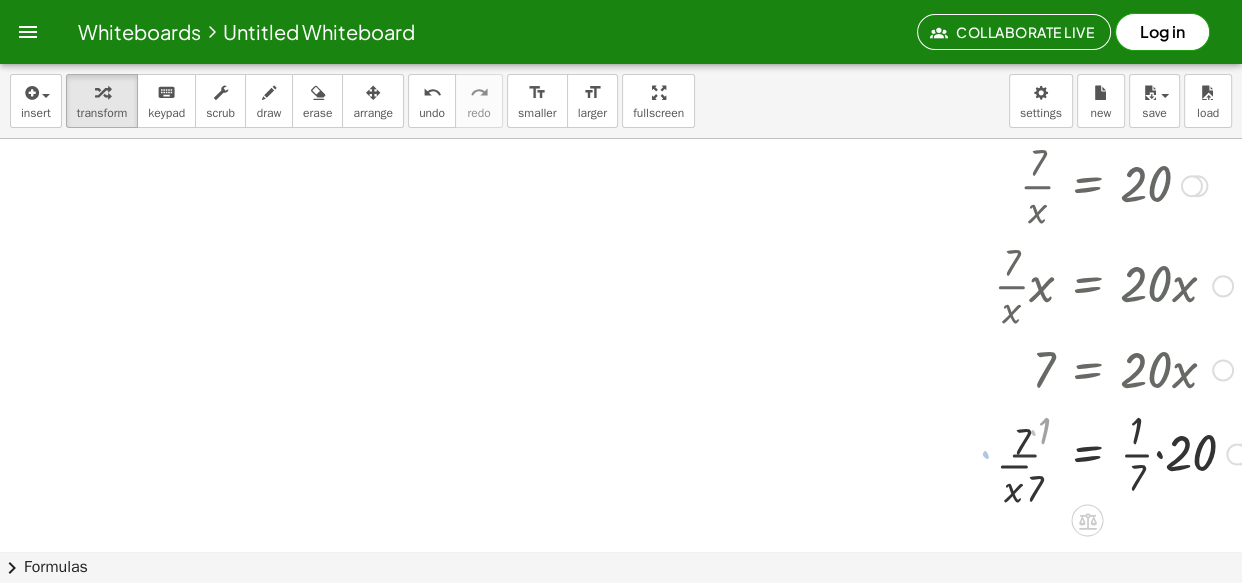 click at bounding box center [1051, 452] 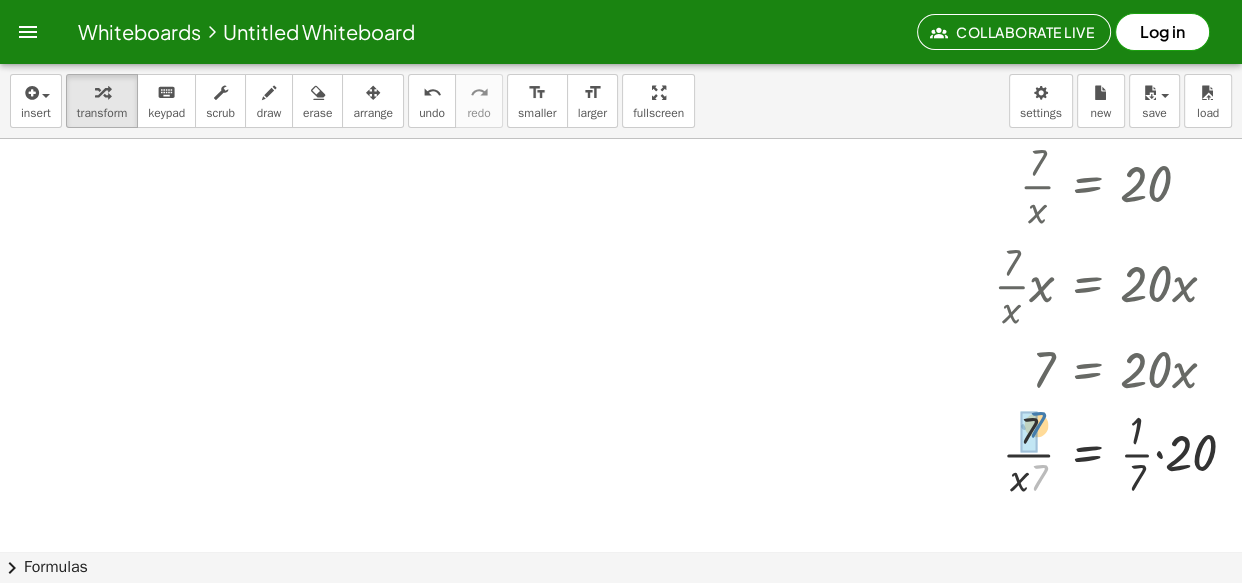 drag, startPoint x: 1038, startPoint y: 489, endPoint x: 1039, endPoint y: 426, distance: 63.007935 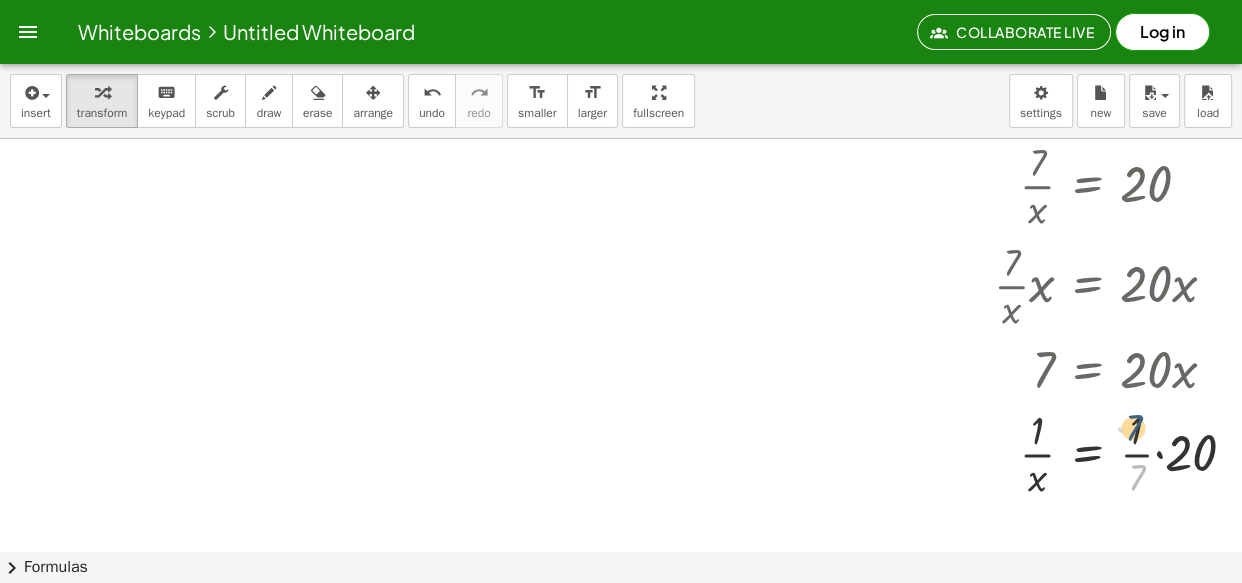 drag, startPoint x: 1139, startPoint y: 472, endPoint x: 1136, endPoint y: 420, distance: 52.086468 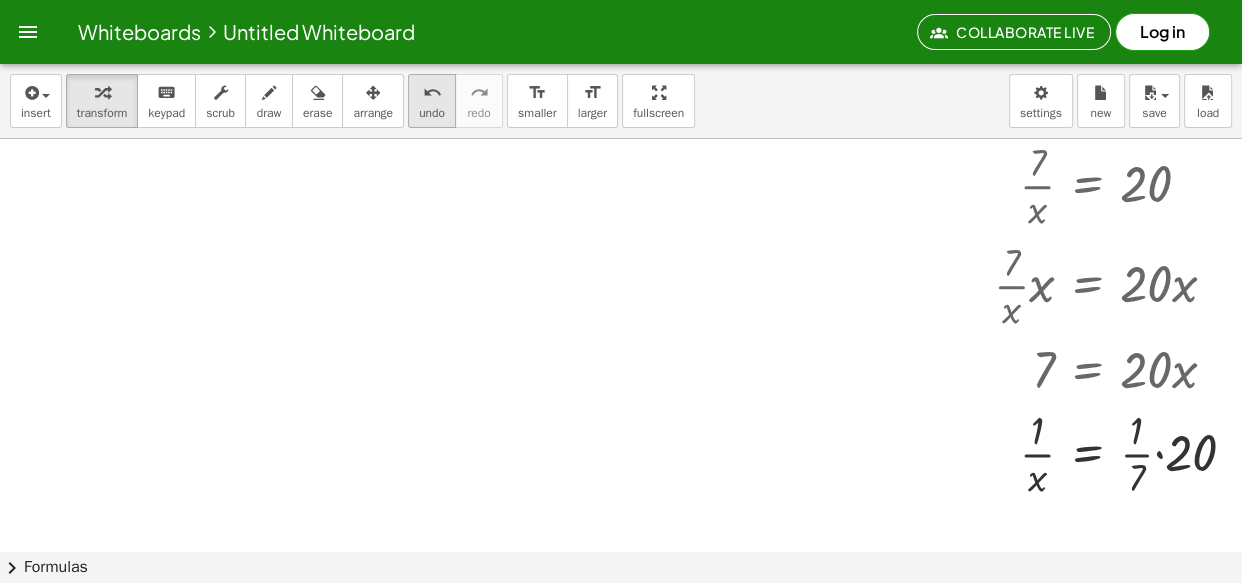 click on "undo undo" at bounding box center (432, 101) 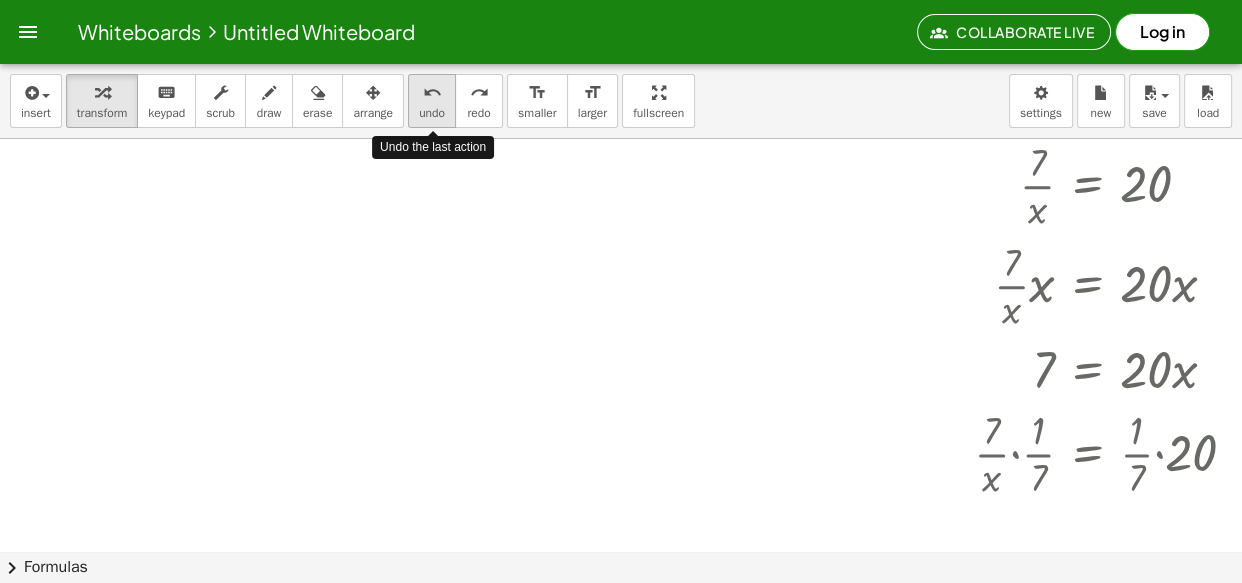 click on "undo undo" at bounding box center (432, 101) 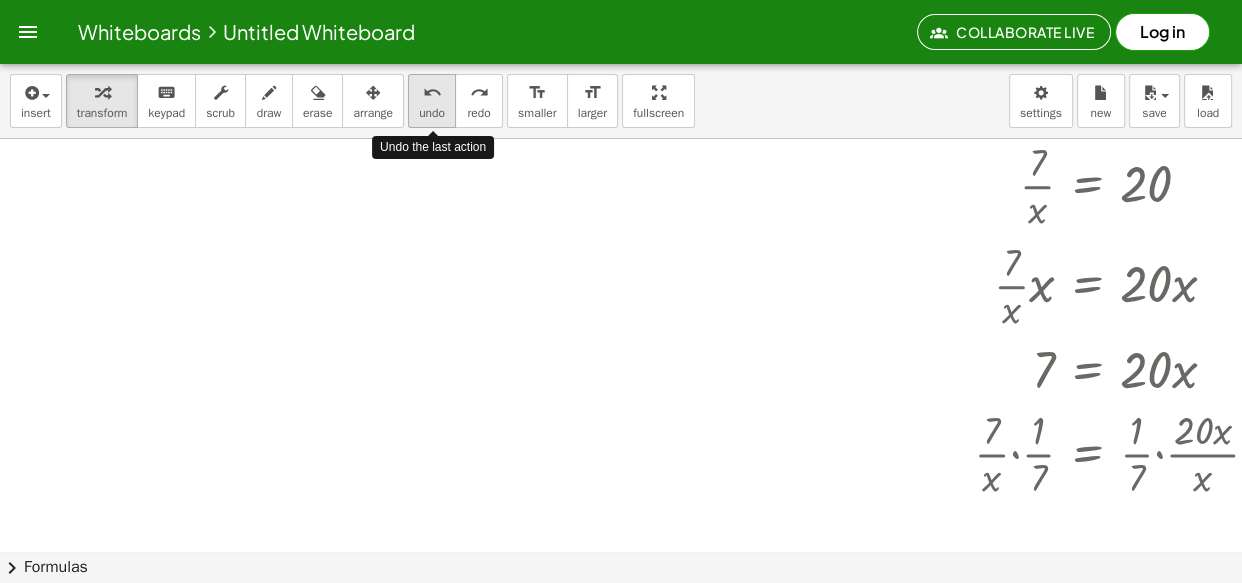 click on "undo undo" at bounding box center (432, 101) 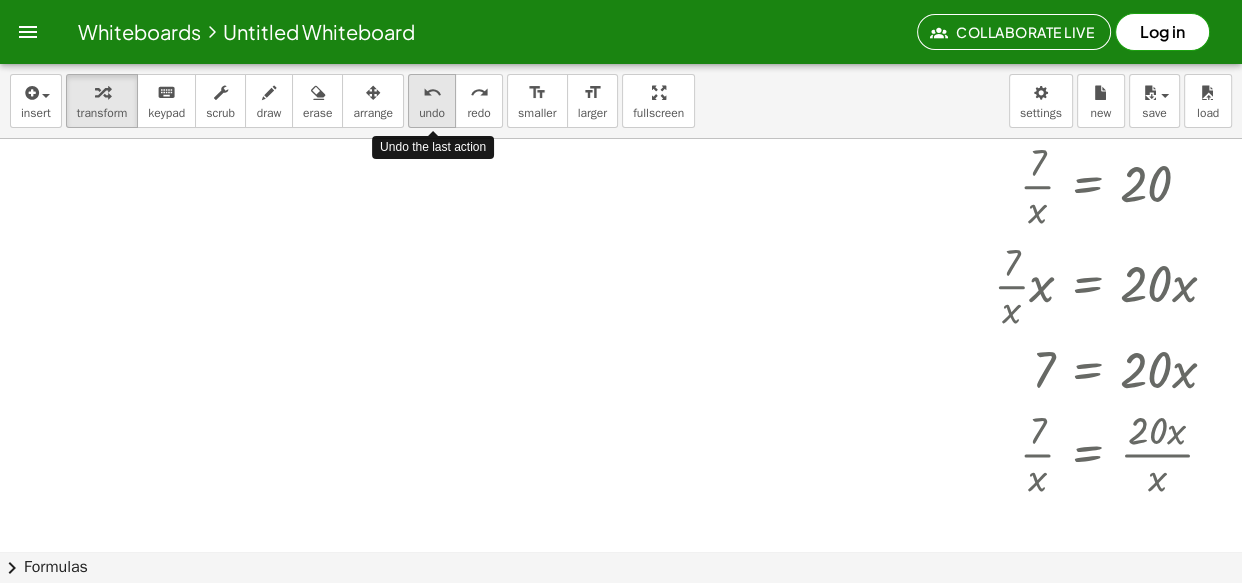 click on "undo undo" at bounding box center [432, 101] 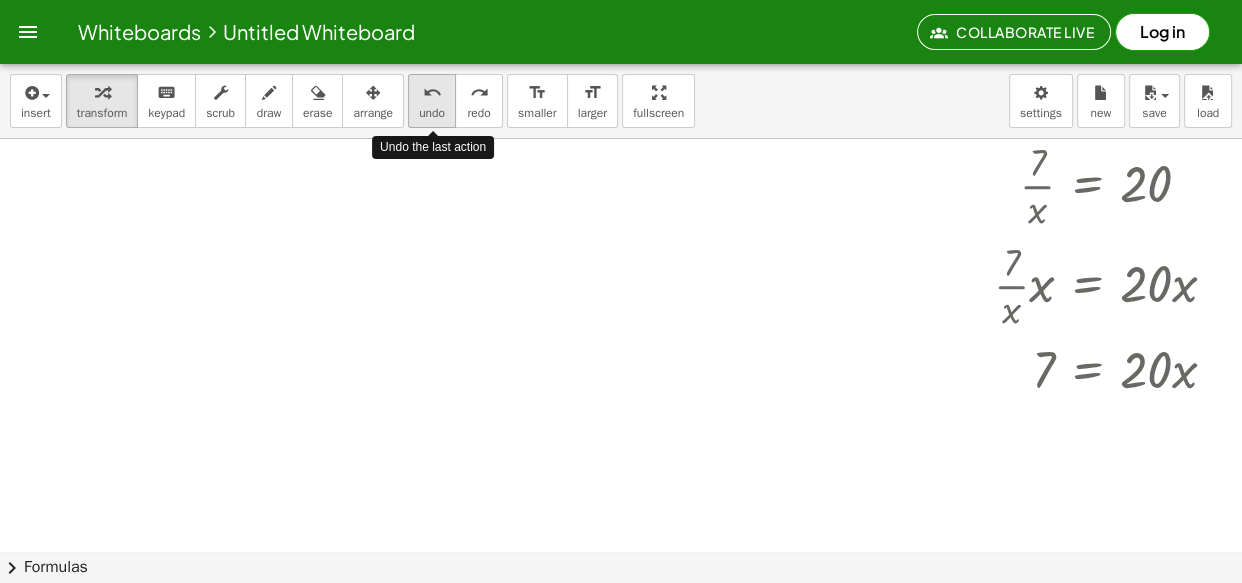 click on "undo undo" at bounding box center [432, 101] 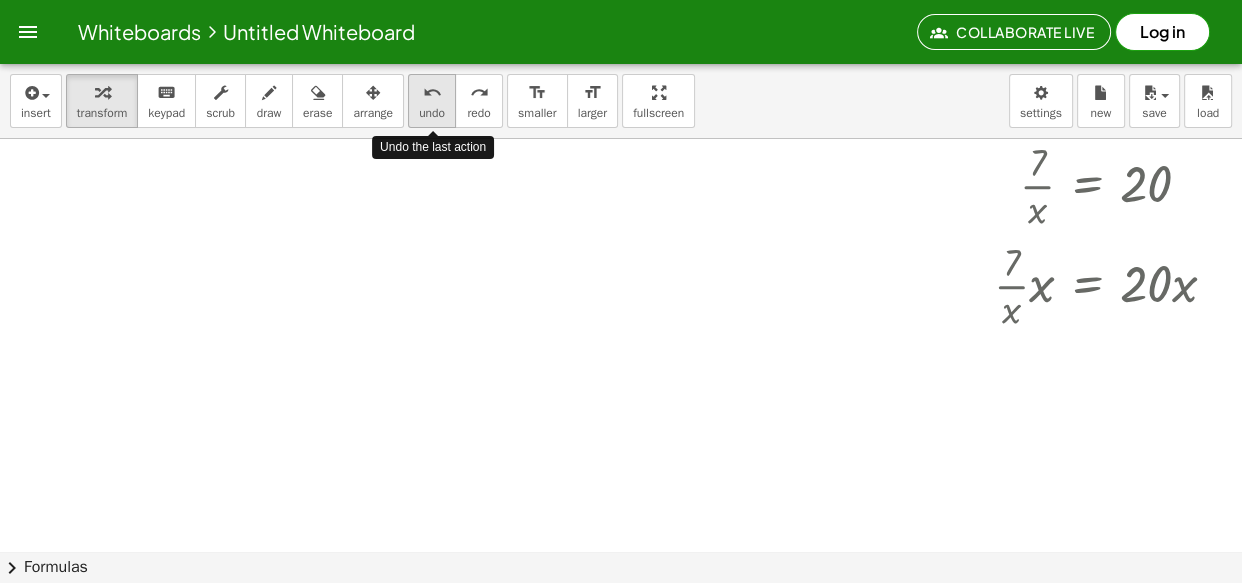 click on "undo undo" at bounding box center (432, 101) 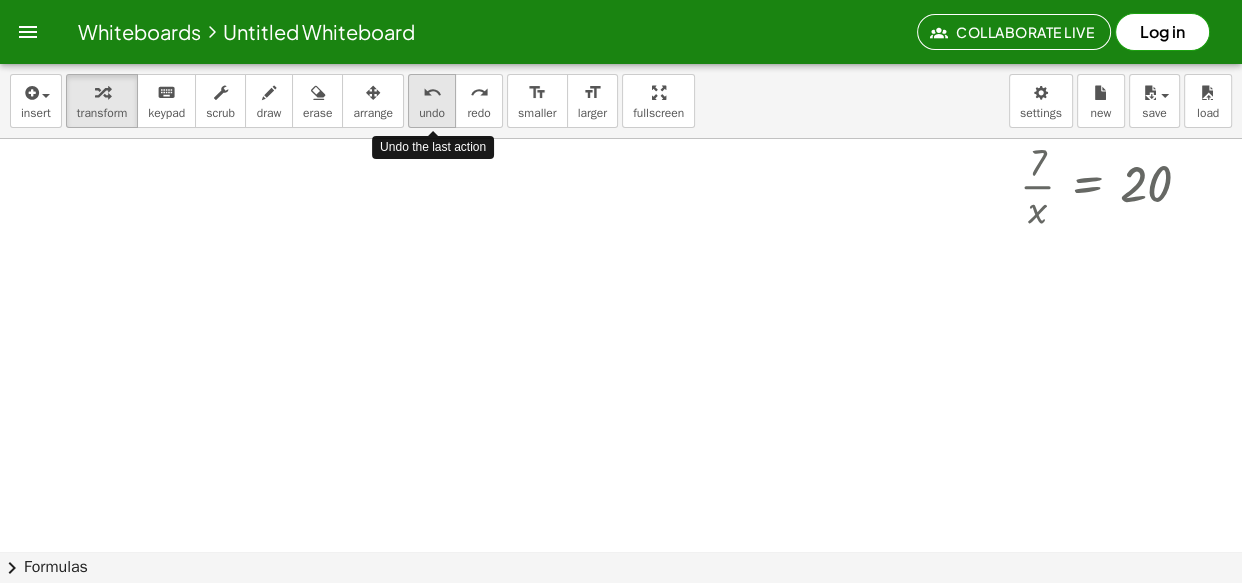 click on "undo undo" at bounding box center (432, 101) 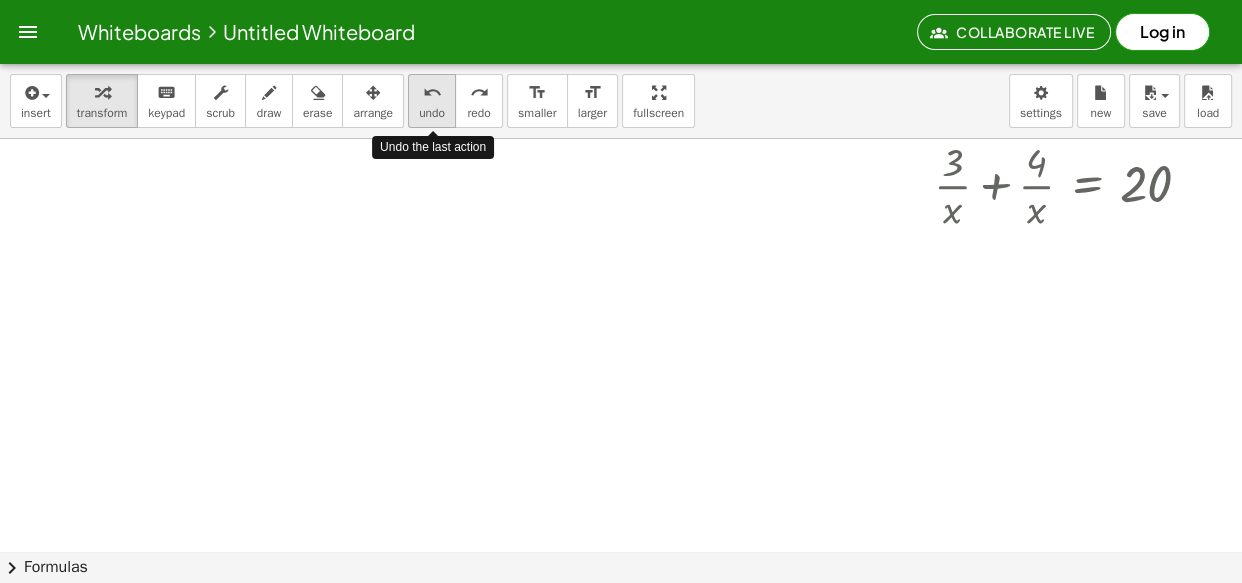 click on "undo undo" at bounding box center (432, 101) 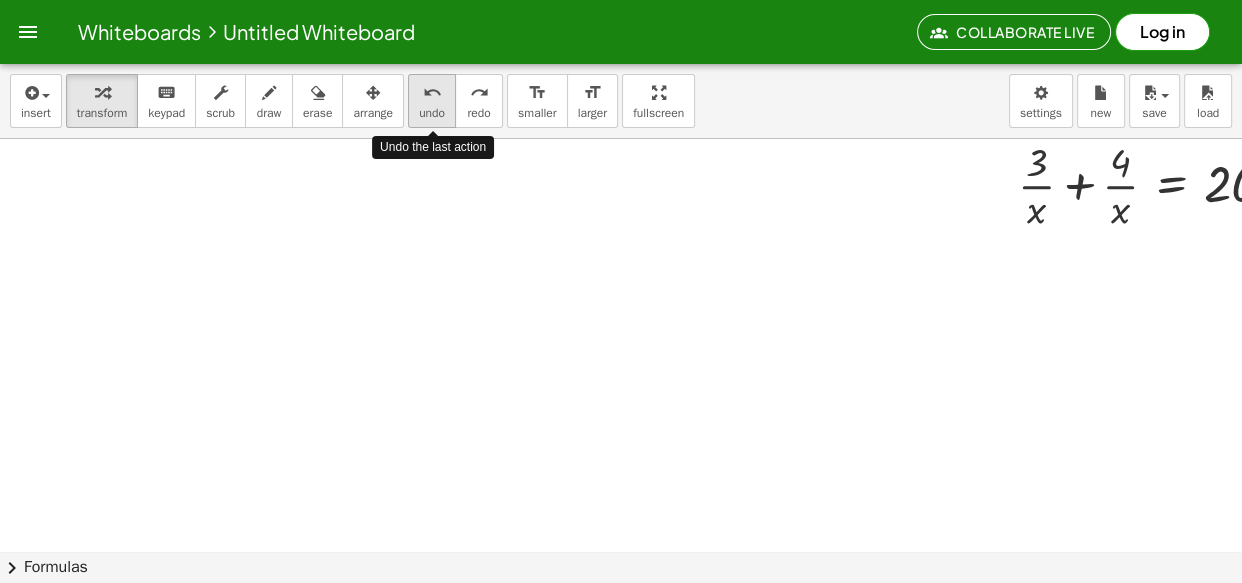 click on "undo undo" at bounding box center (432, 101) 